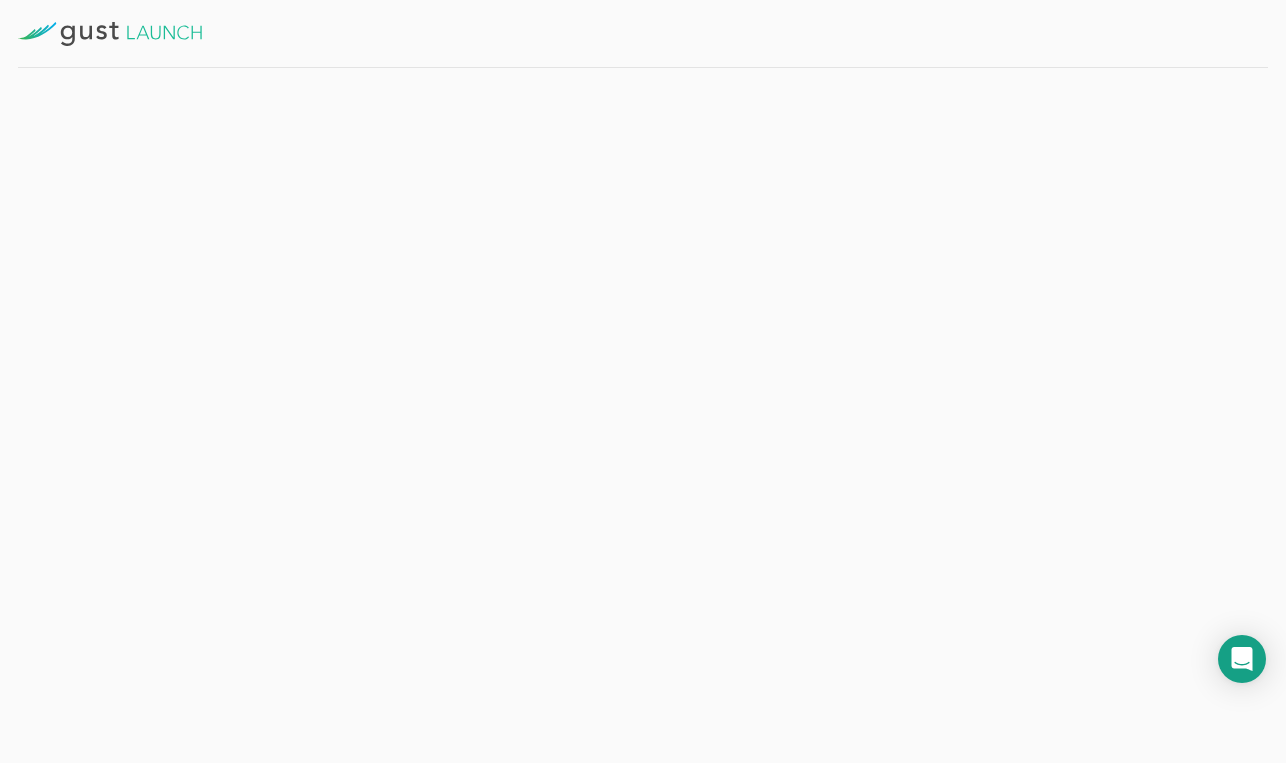 scroll, scrollTop: 0, scrollLeft: 0, axis: both 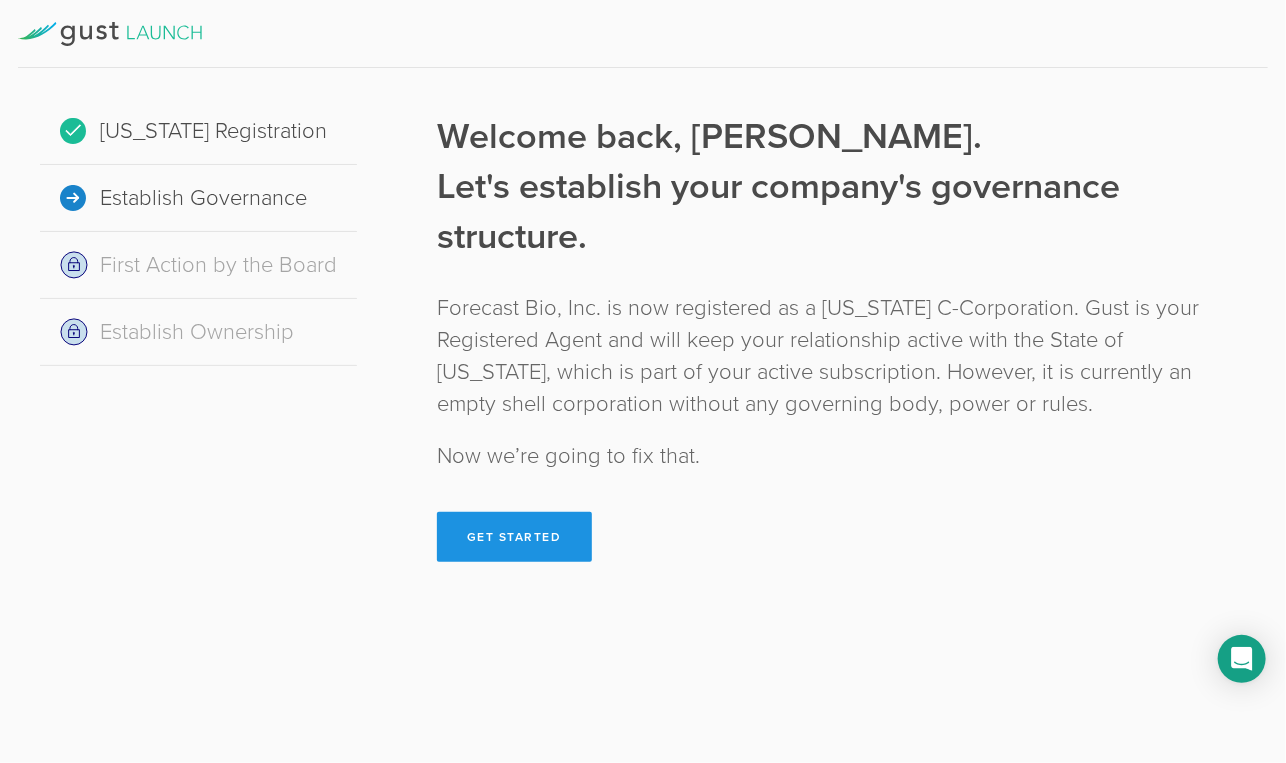 click on "Get Started" at bounding box center [514, 537] 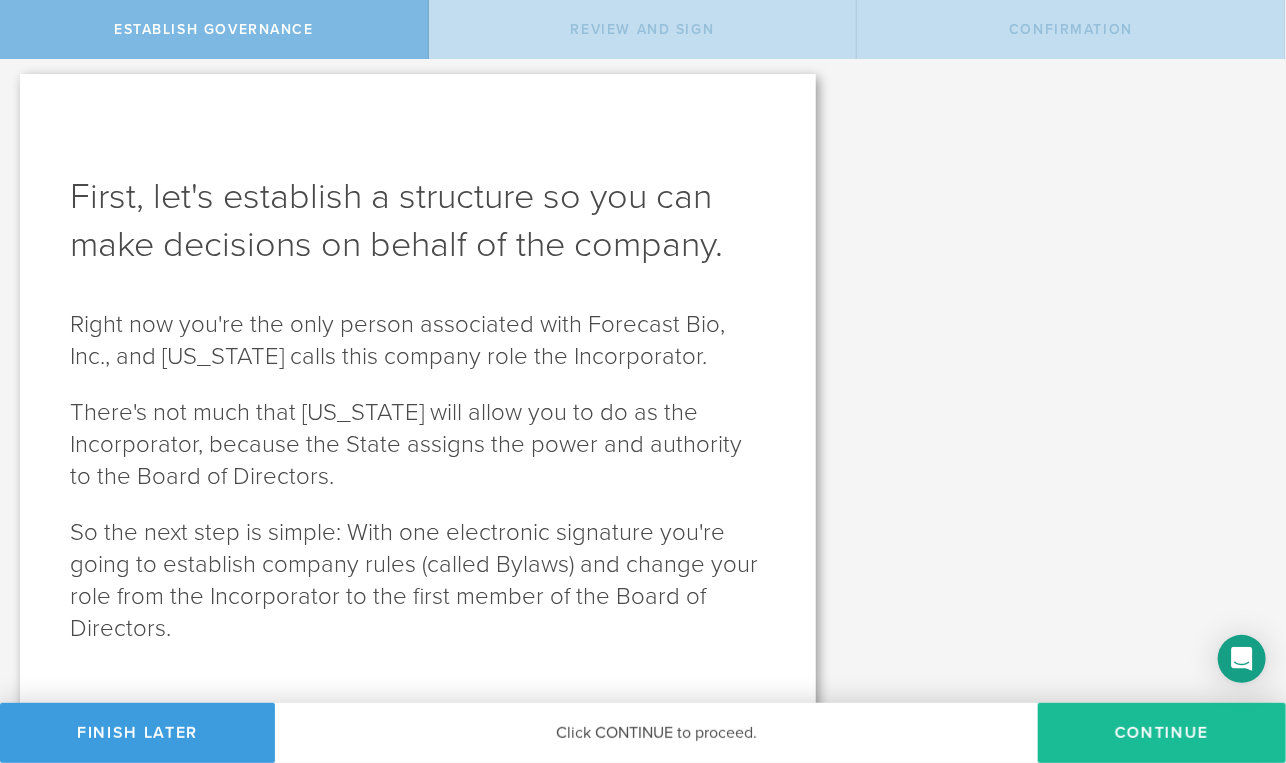 scroll, scrollTop: 0, scrollLeft: 0, axis: both 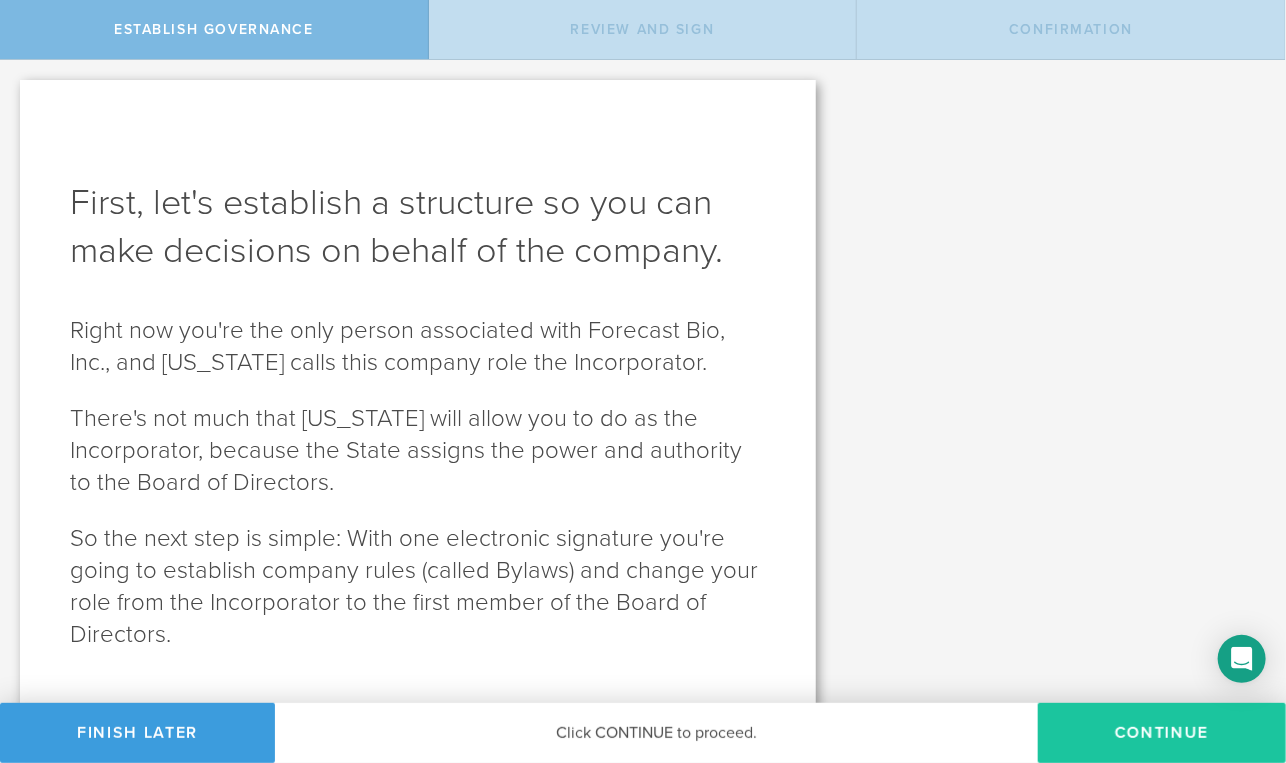 click on "Continue" at bounding box center [1162, 733] 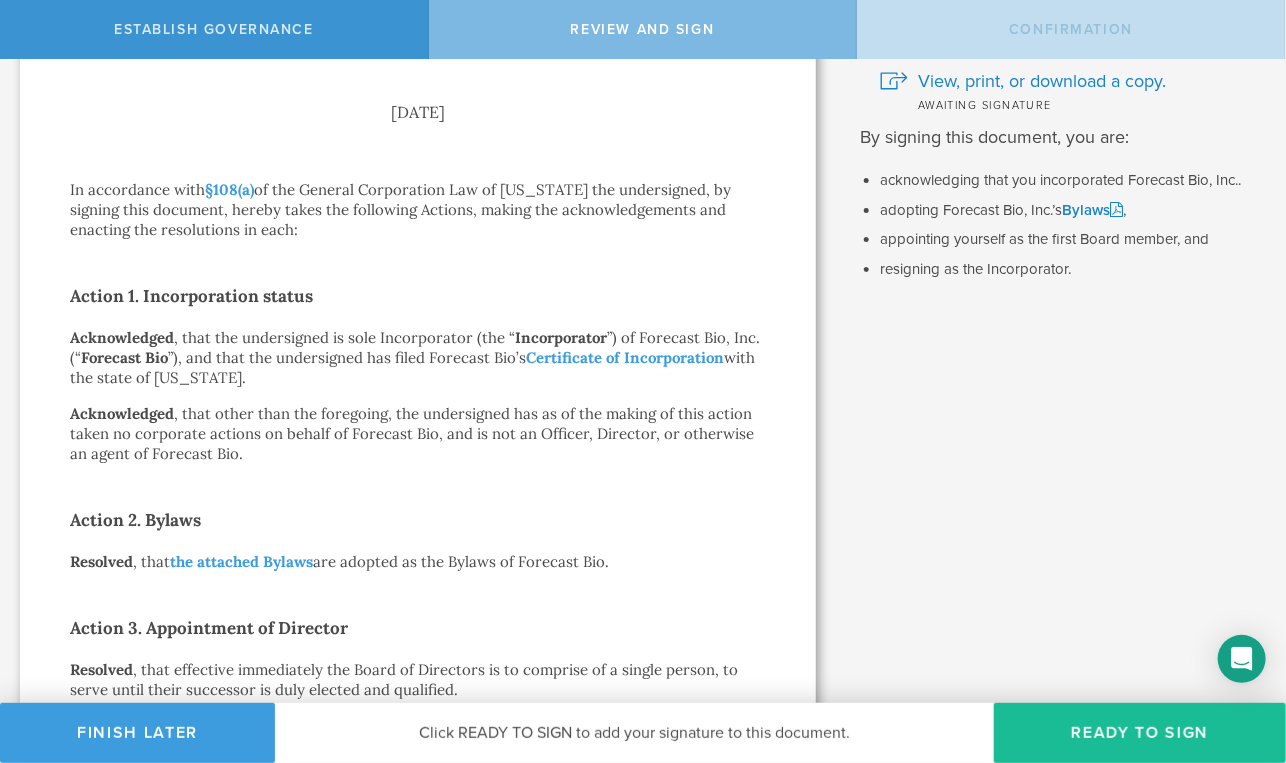 scroll, scrollTop: 196, scrollLeft: 0, axis: vertical 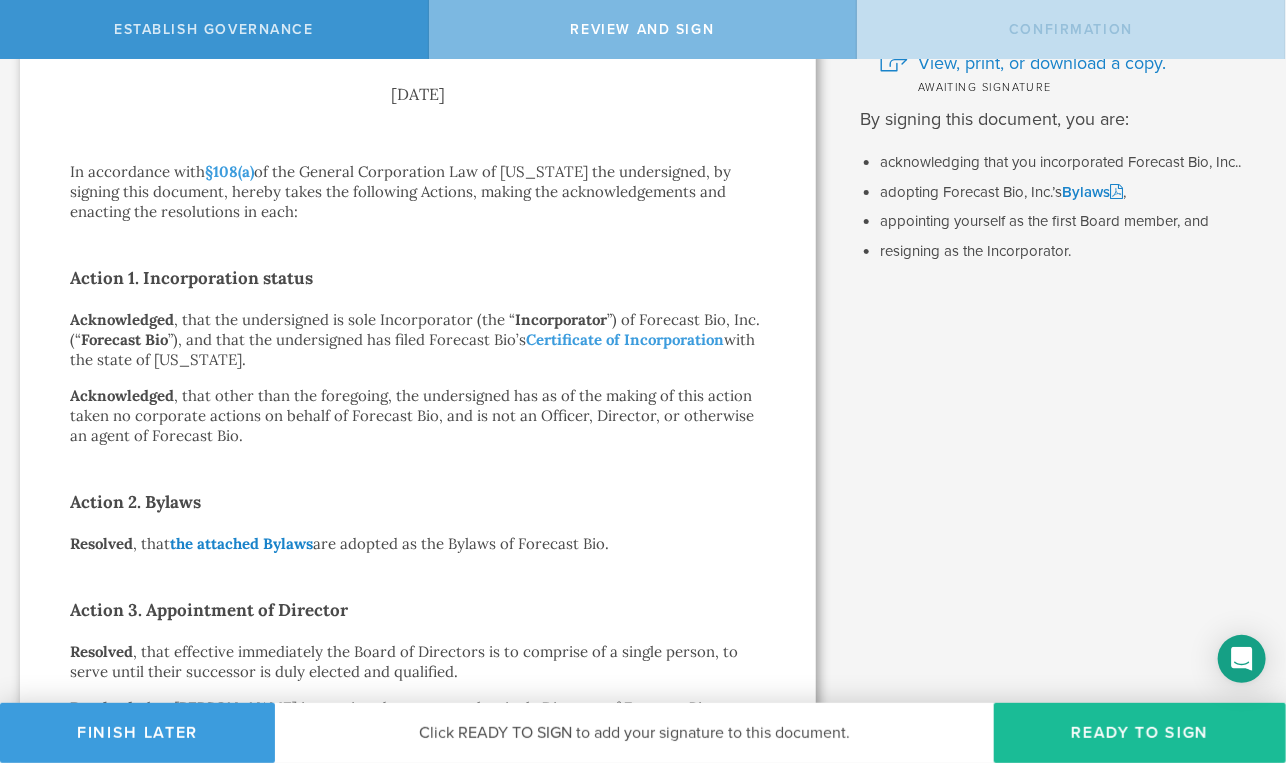 click on "the attached Bylaws" 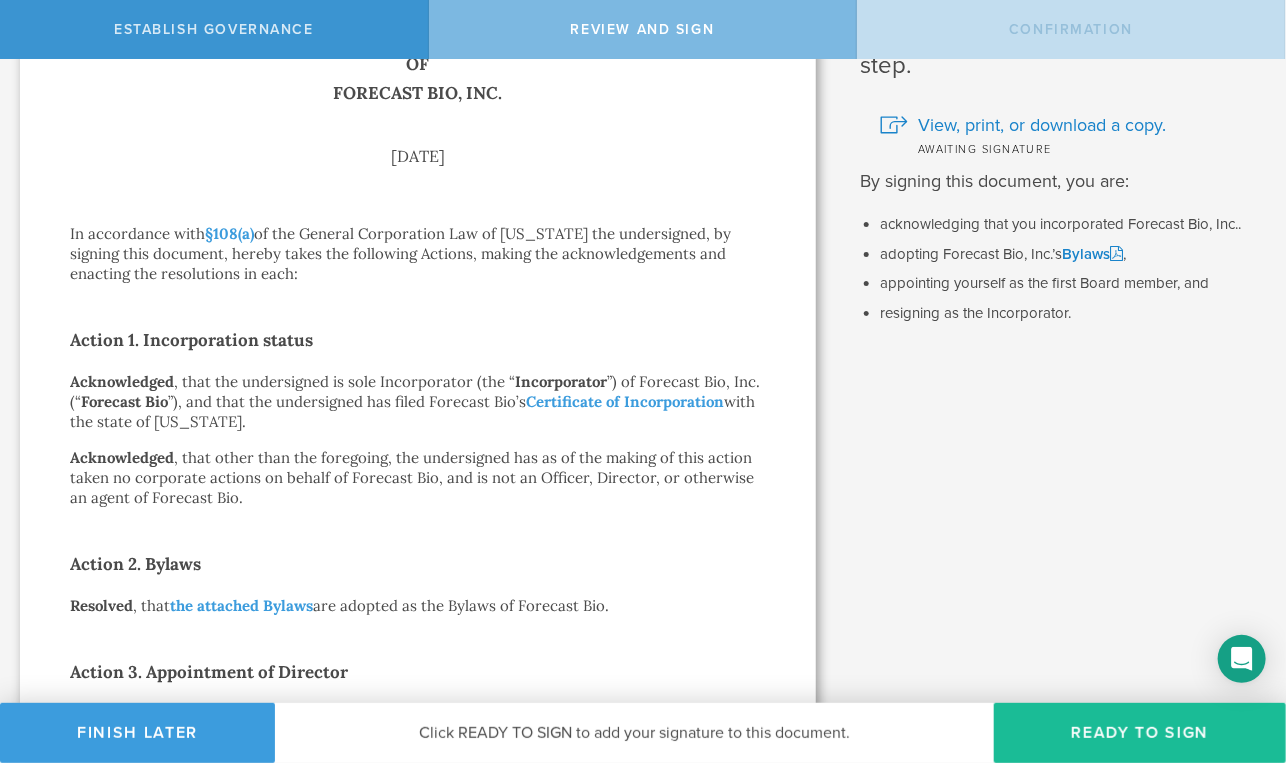 scroll, scrollTop: 114, scrollLeft: 0, axis: vertical 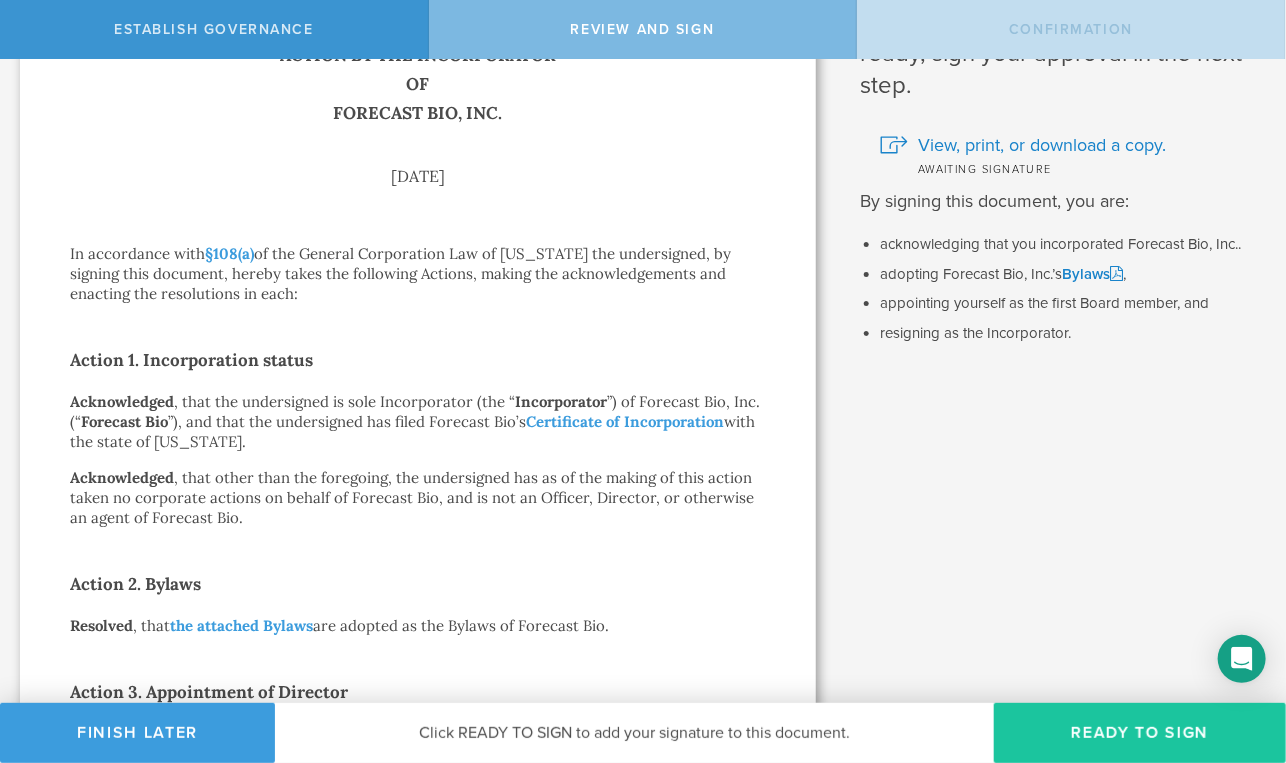 click on "Ready to Sign" at bounding box center [1140, 733] 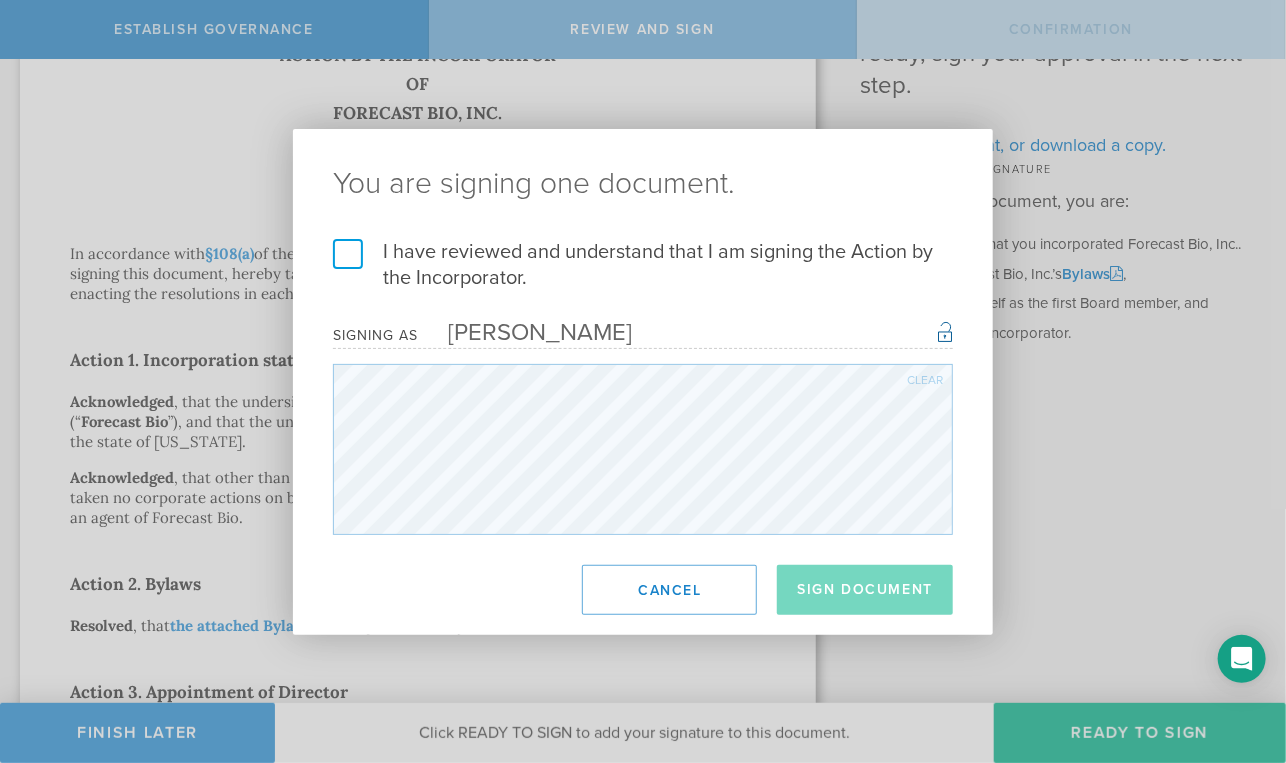 click on "I have reviewed and understand that I am signing the Action by the Incorporator." at bounding box center (643, 265) 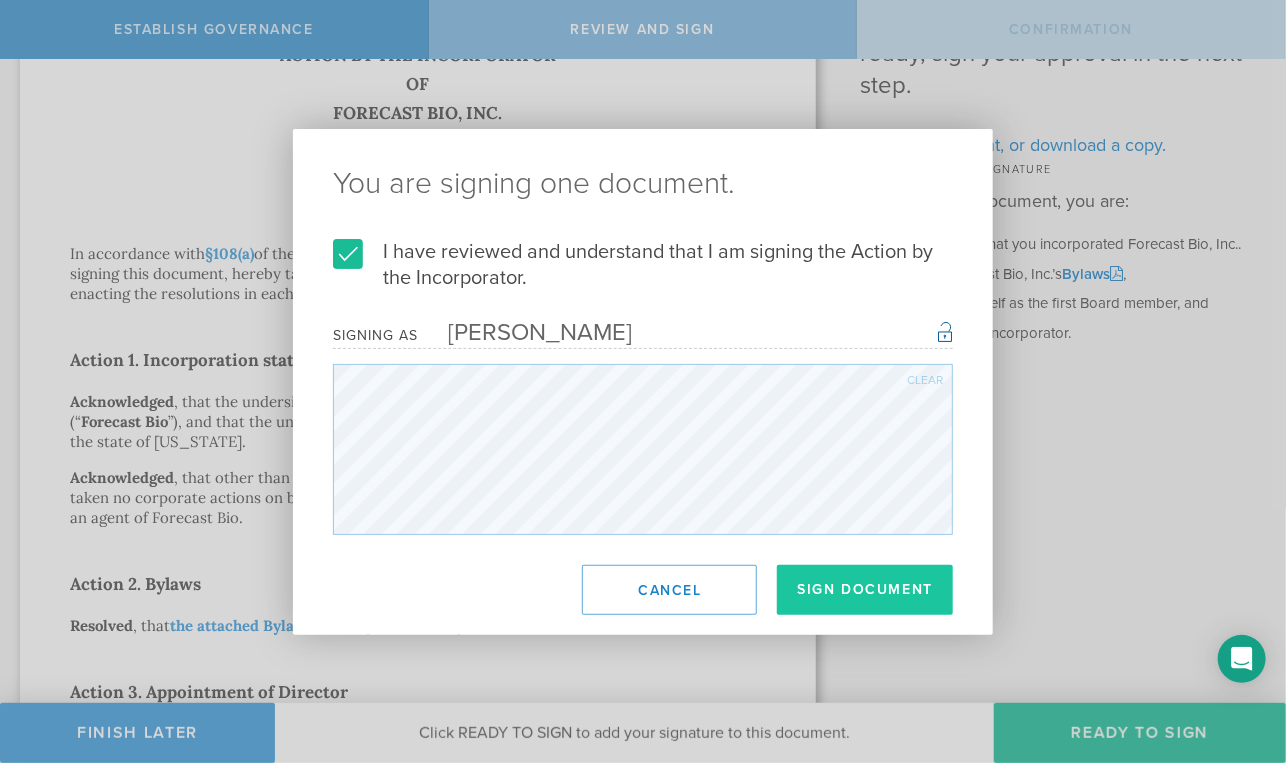 click on "Sign Document" at bounding box center [865, 590] 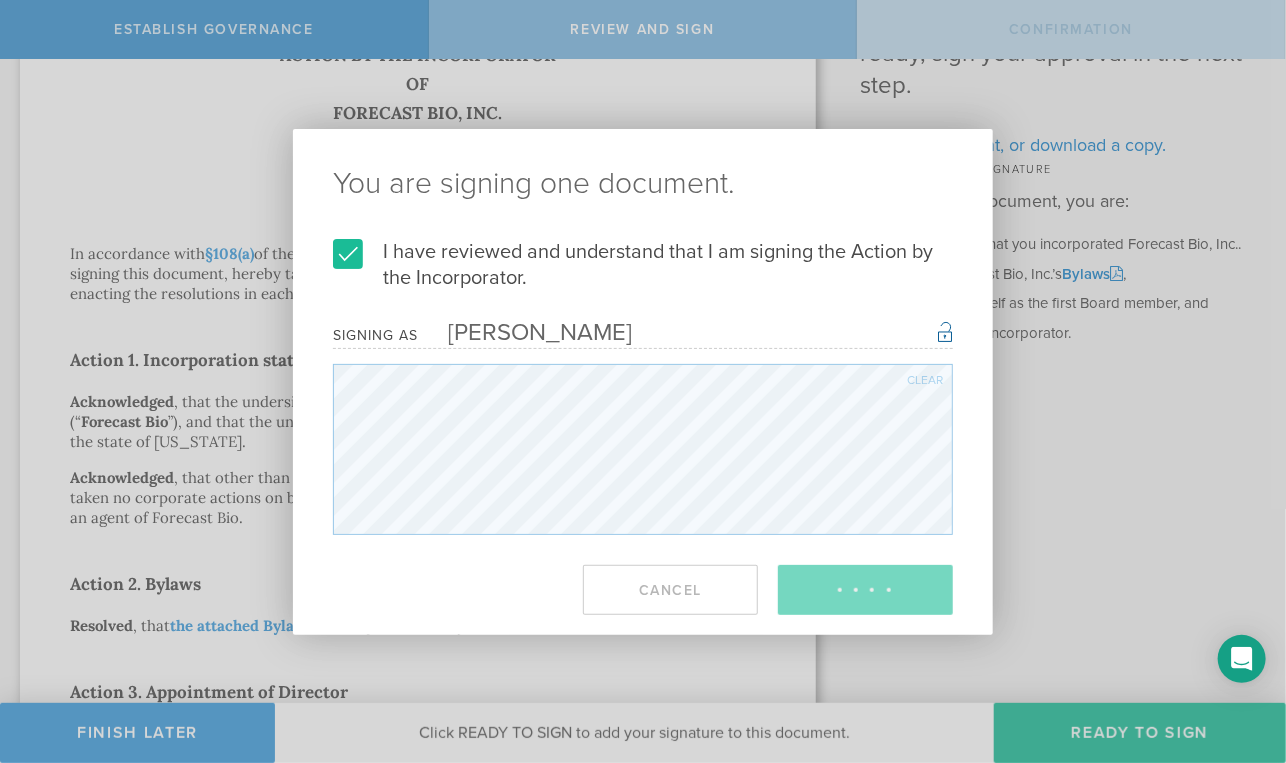 scroll, scrollTop: 0, scrollLeft: 0, axis: both 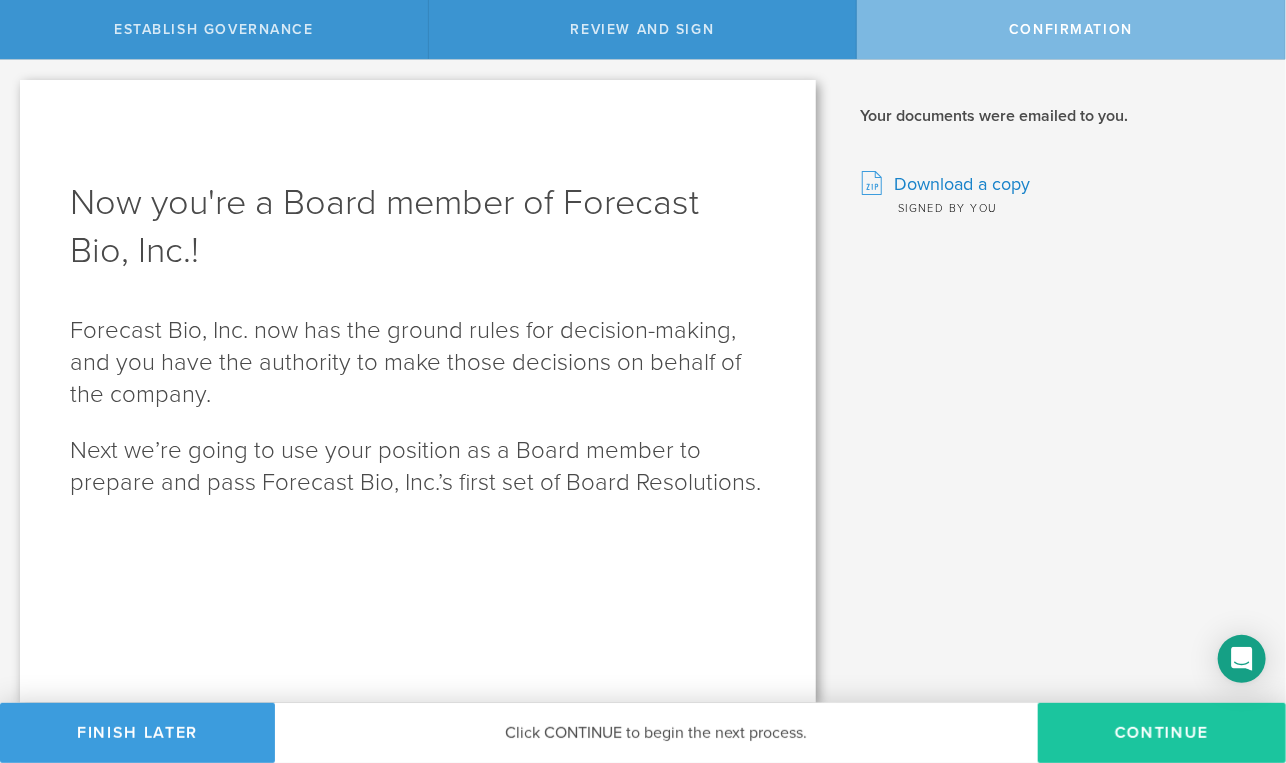 click on "Continue" at bounding box center [1162, 733] 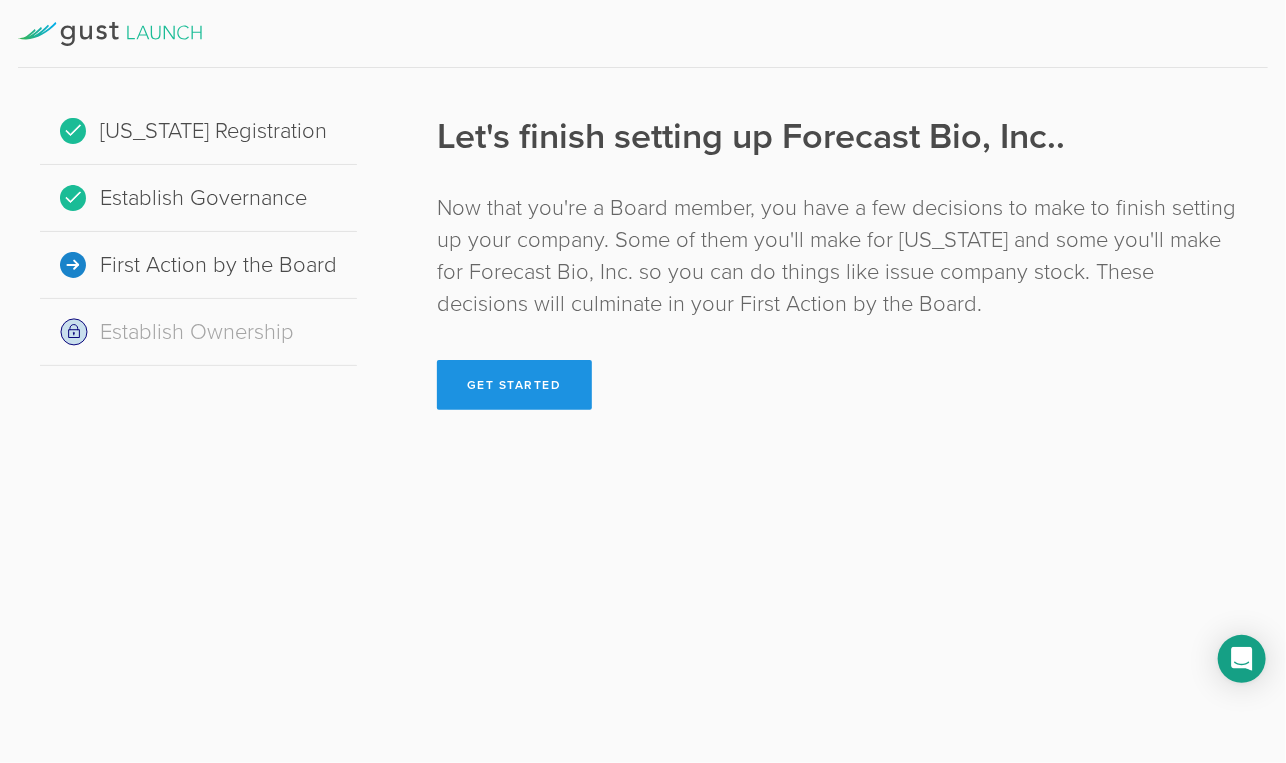 click on "Get Started" at bounding box center [514, 385] 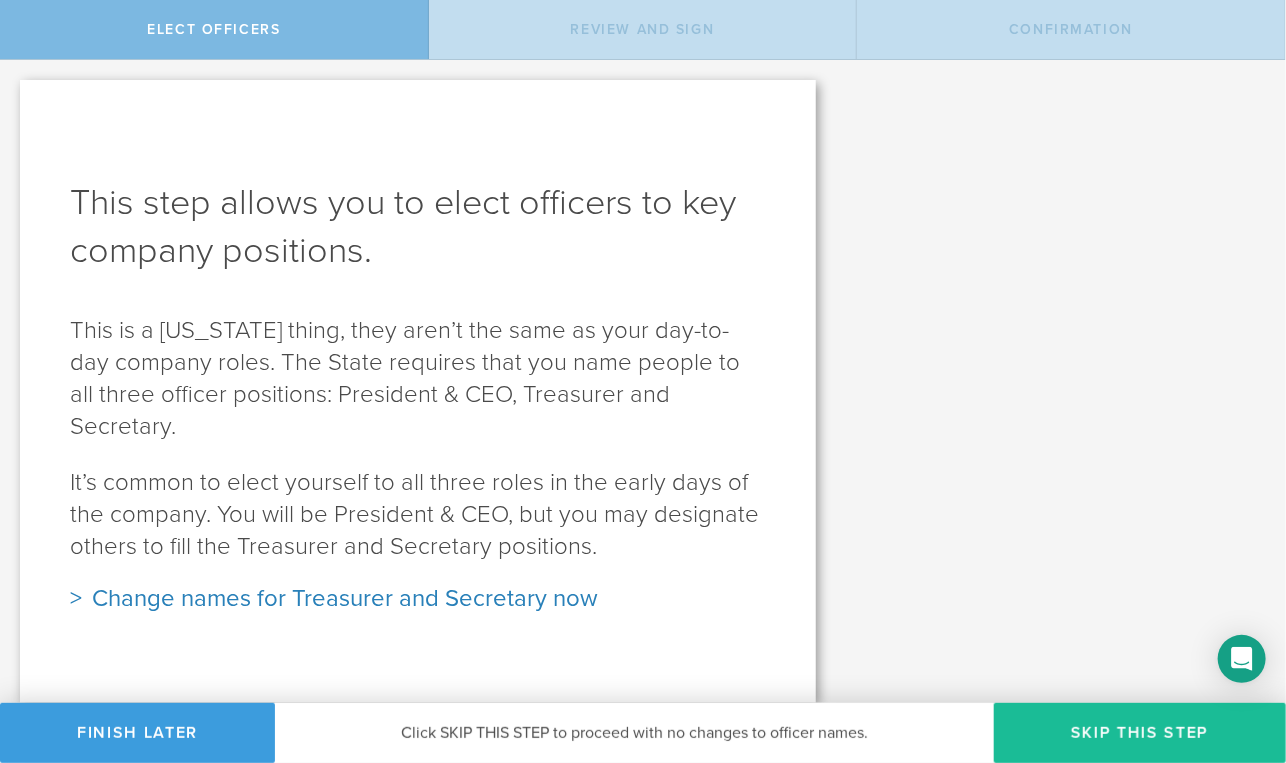 click on "Change names for Treasurer and Secretary now" at bounding box center [418, 599] 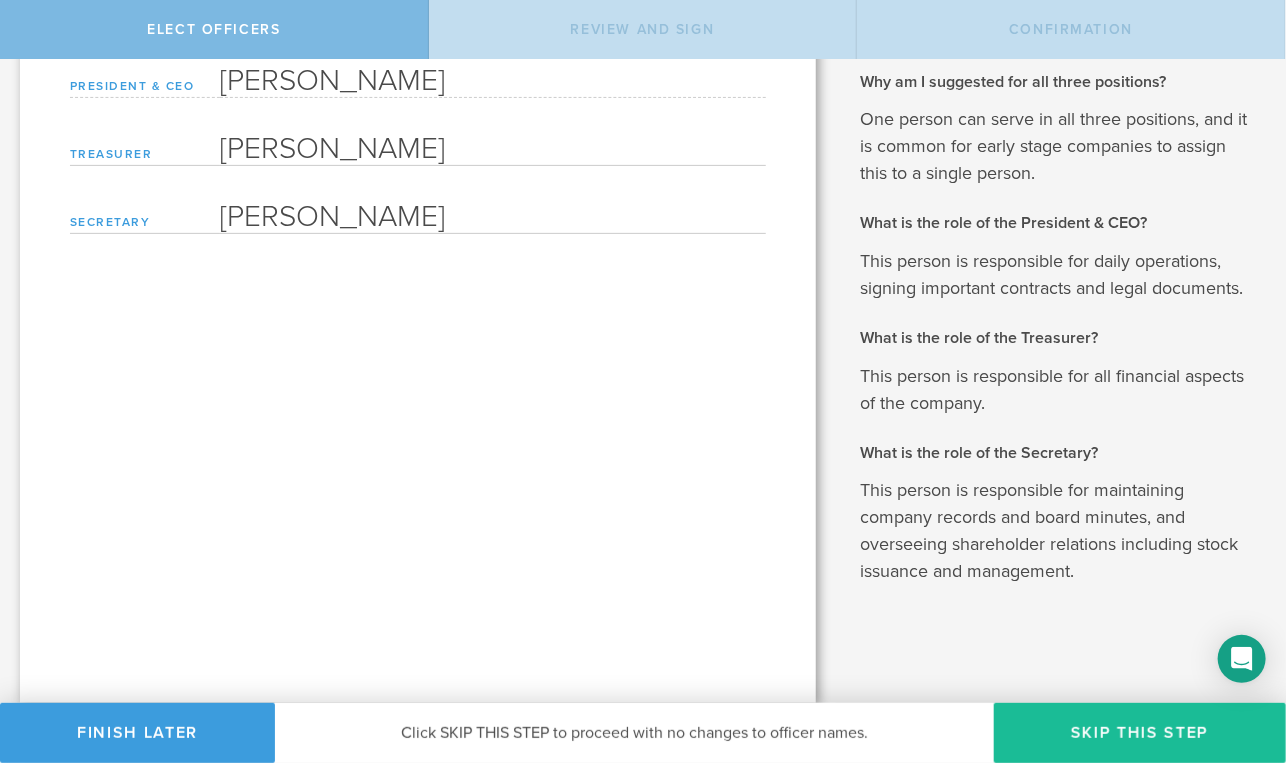 scroll, scrollTop: 0, scrollLeft: 0, axis: both 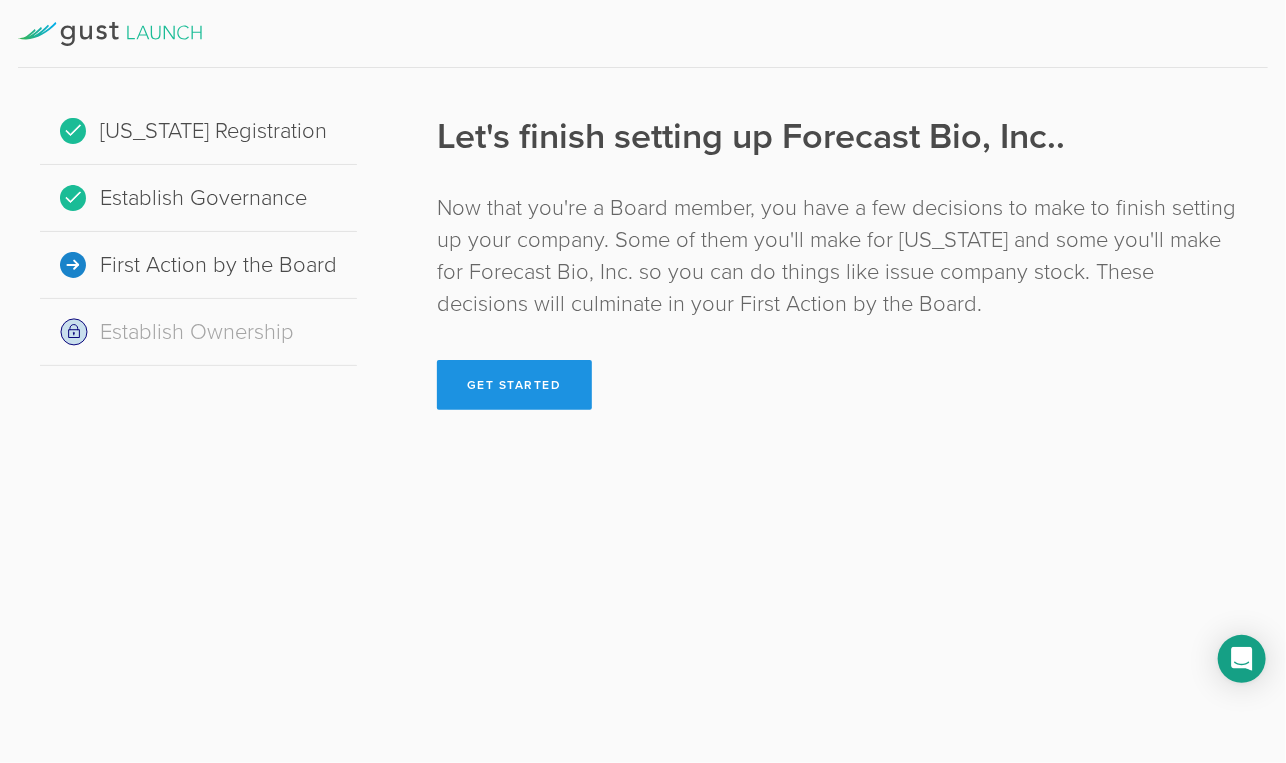 click on "Get Started" at bounding box center [514, 385] 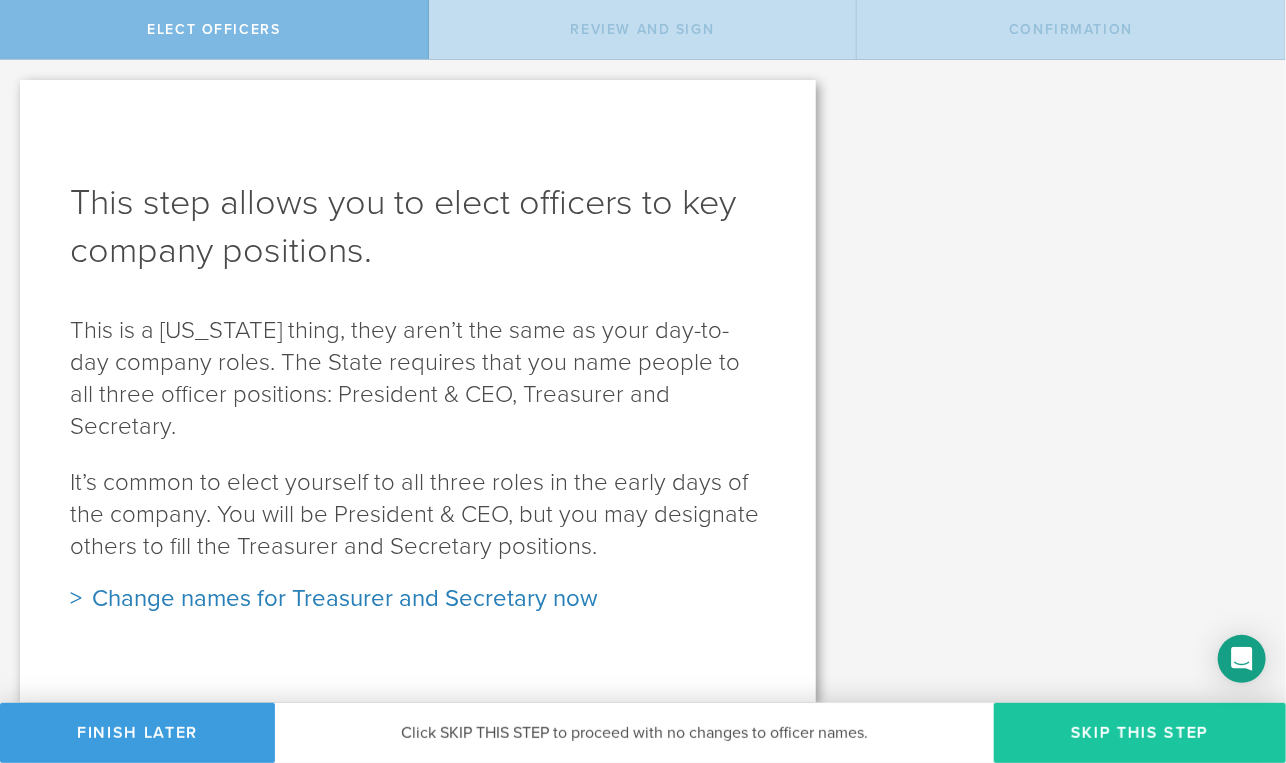 click on "Skip this step" at bounding box center (1140, 733) 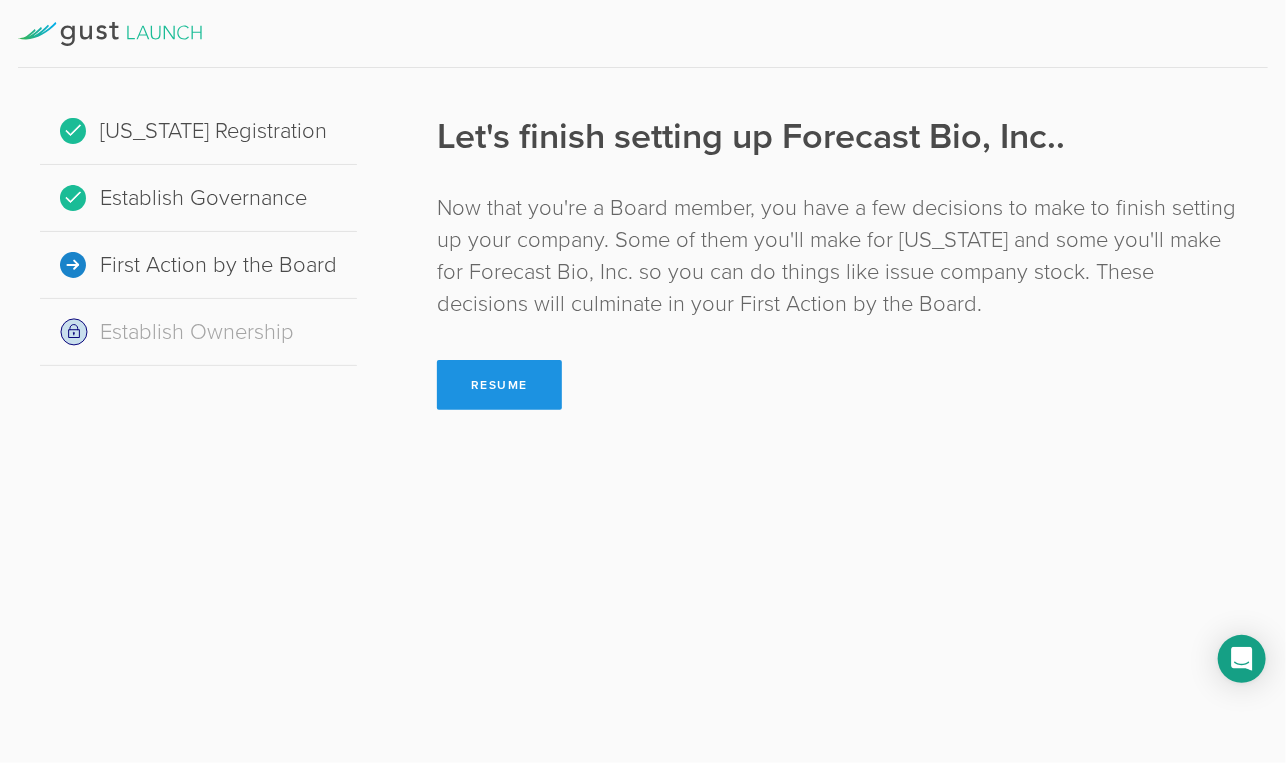 click on "Resume" at bounding box center [499, 385] 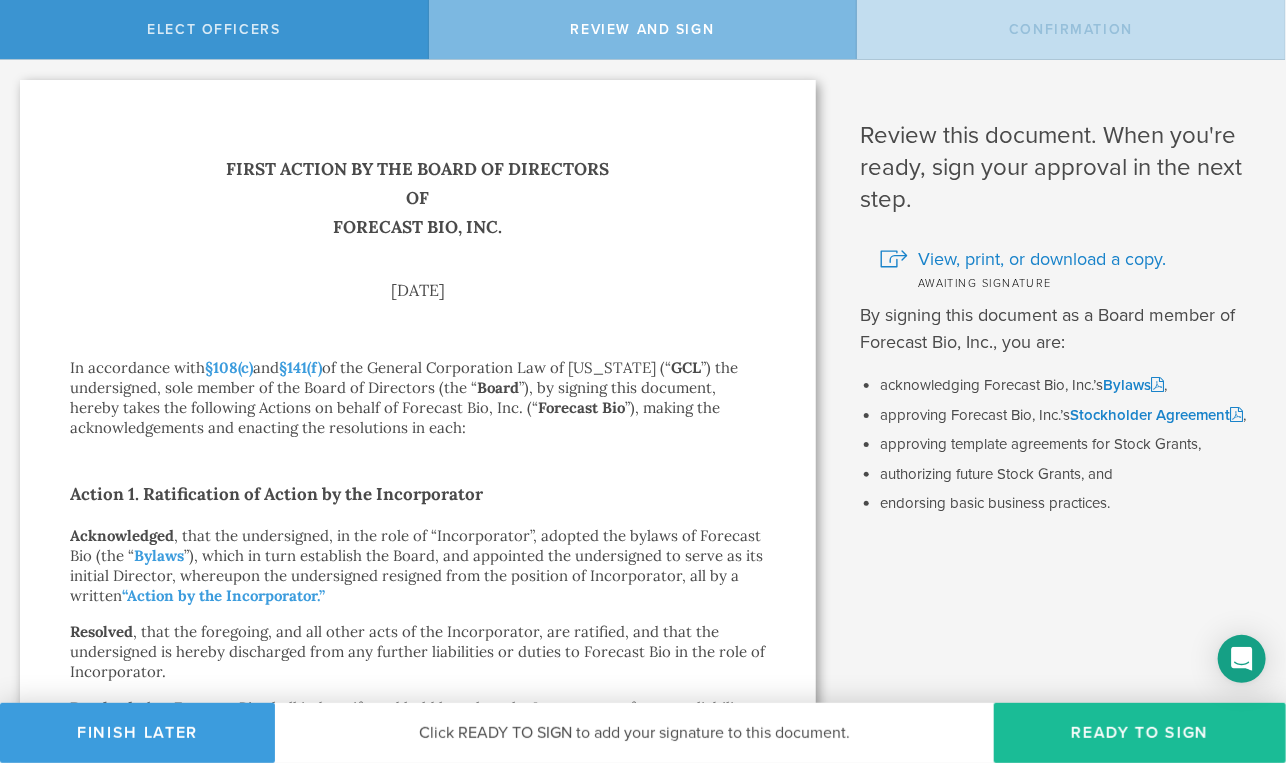 scroll, scrollTop: 3, scrollLeft: 0, axis: vertical 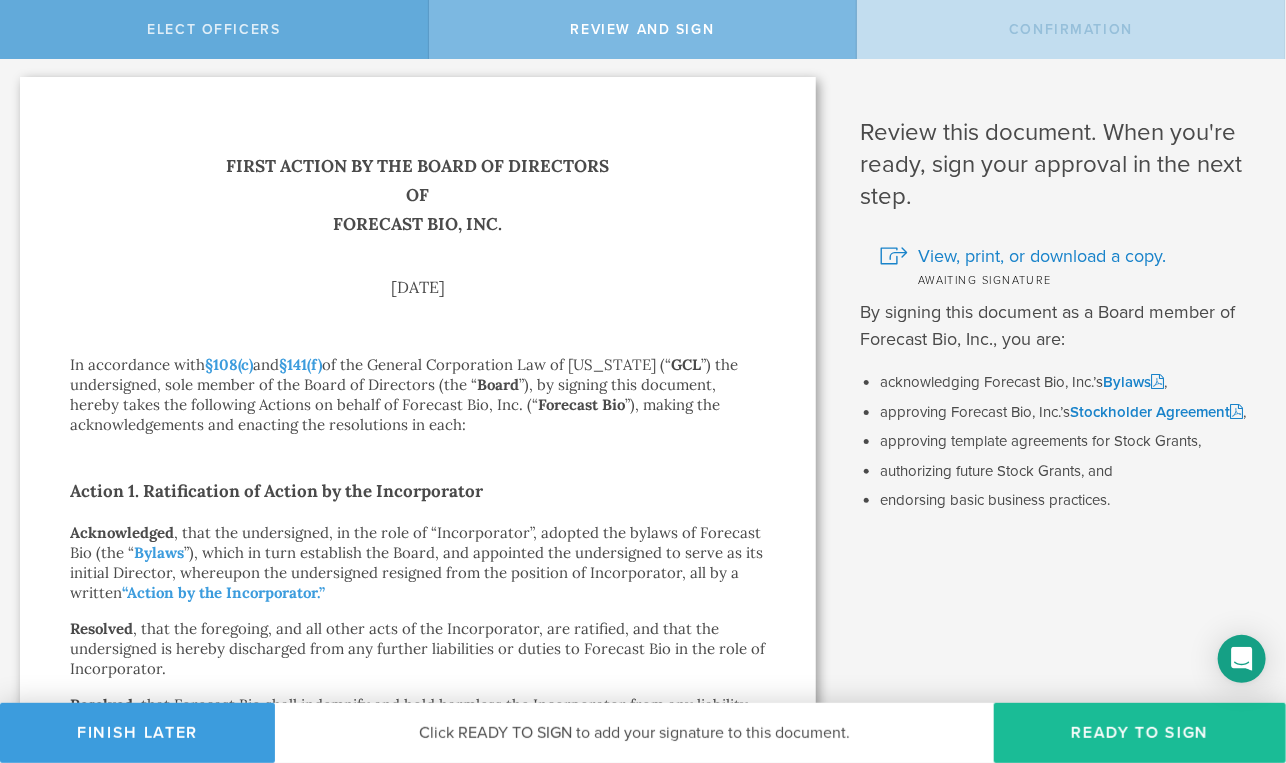 click on "Elect Officers" at bounding box center (213, 29) 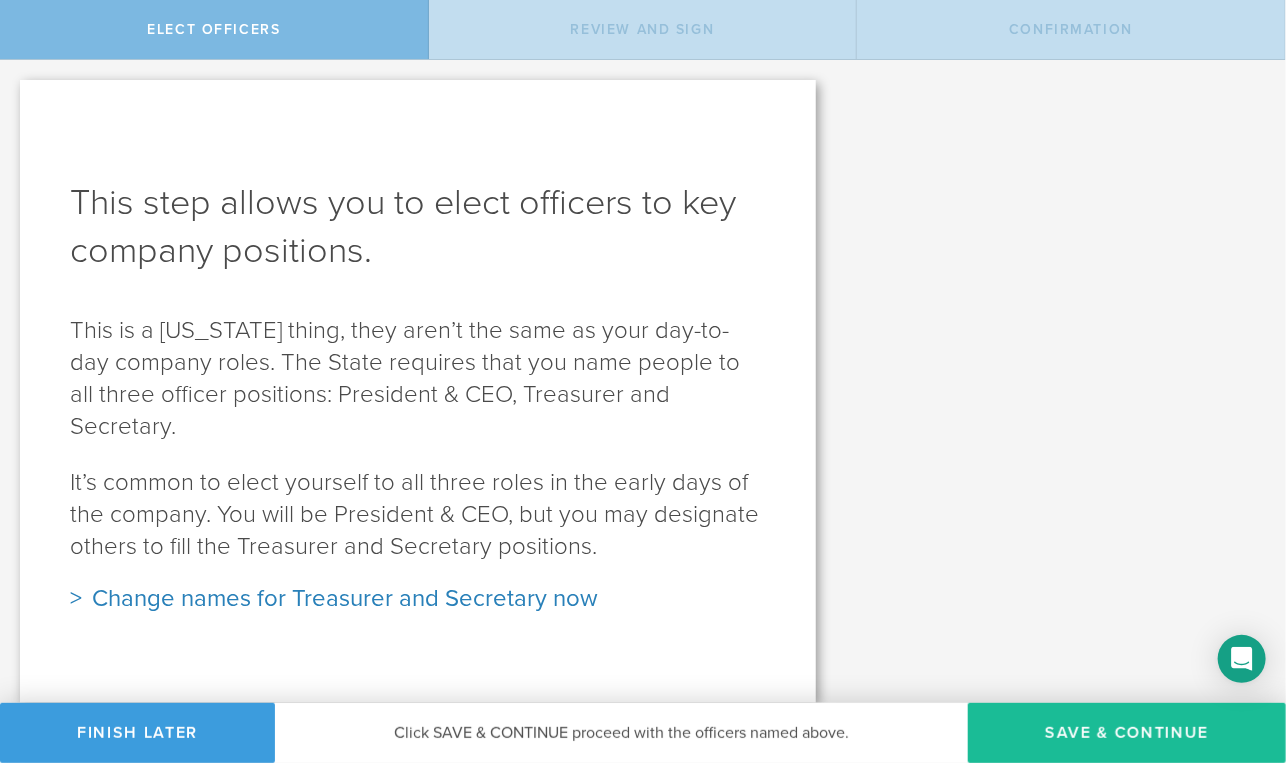 scroll, scrollTop: 0, scrollLeft: 0, axis: both 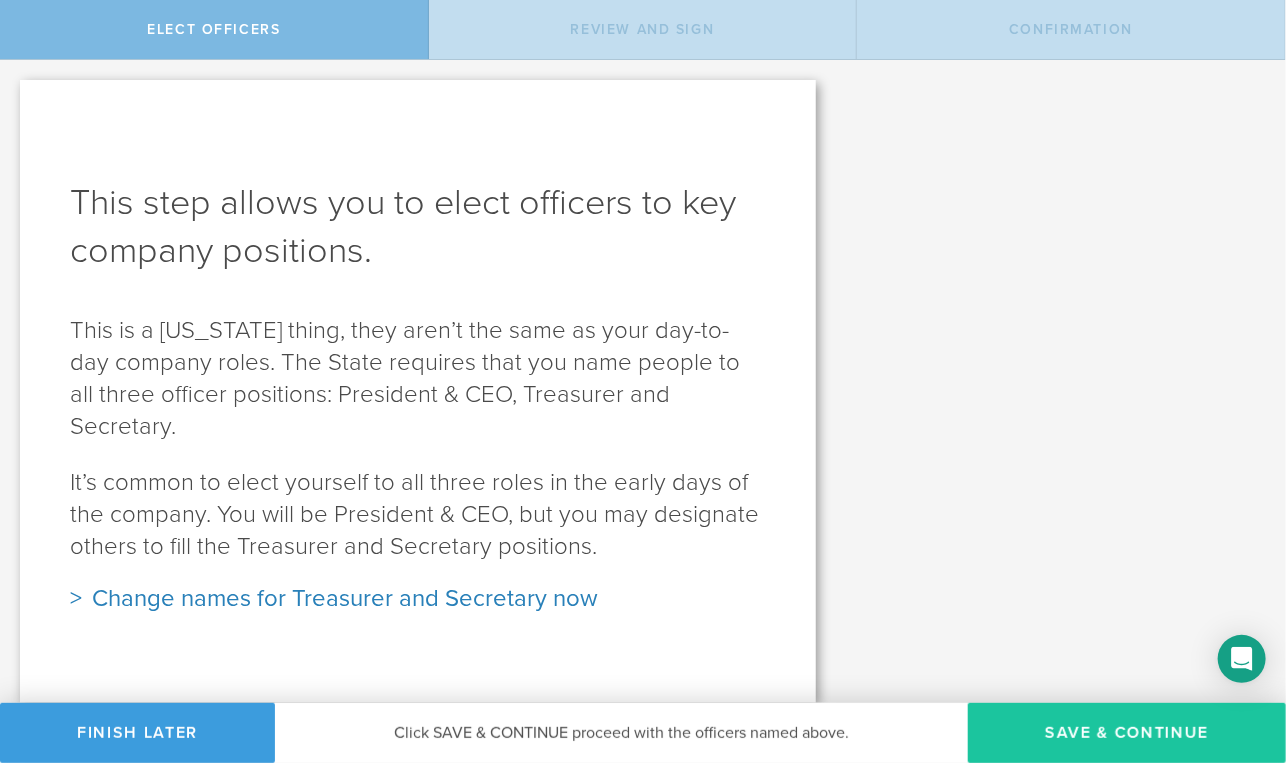 click on "Save & Continue" at bounding box center [1127, 733] 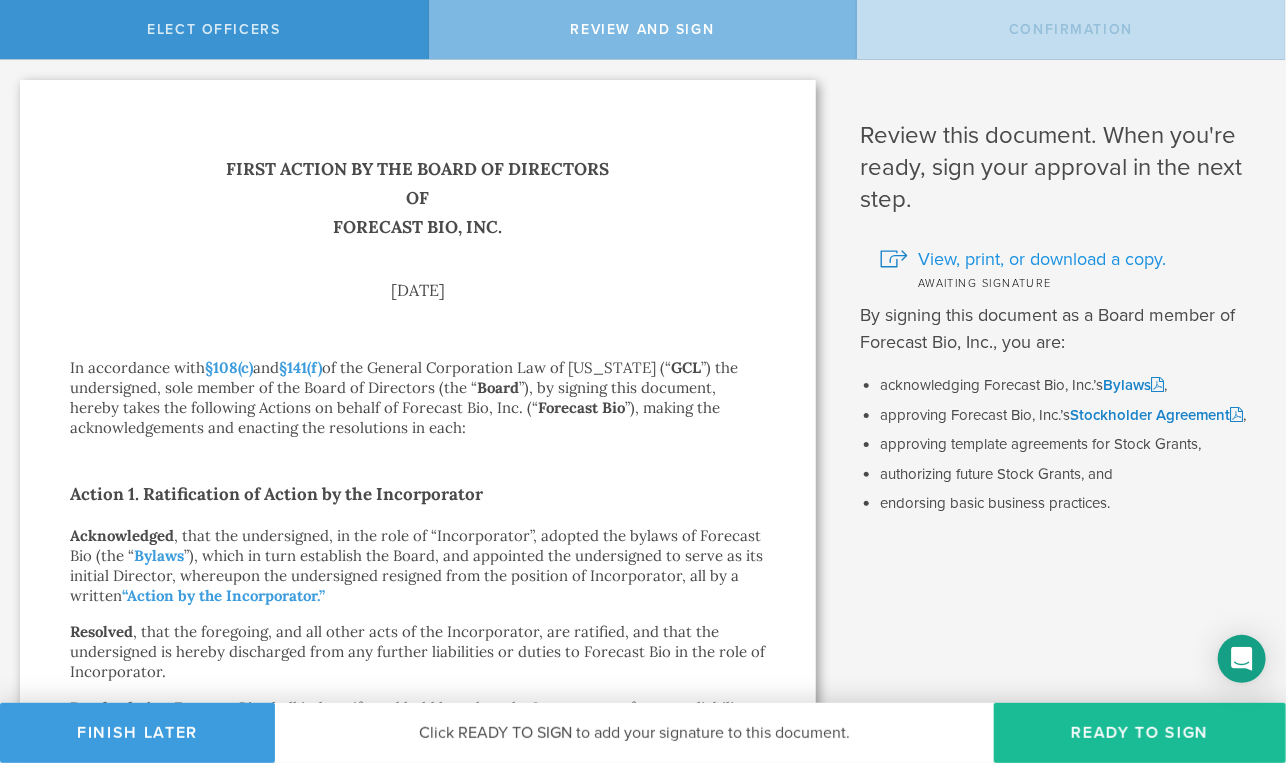click on "View, print, or download a copy." at bounding box center [1042, 259] 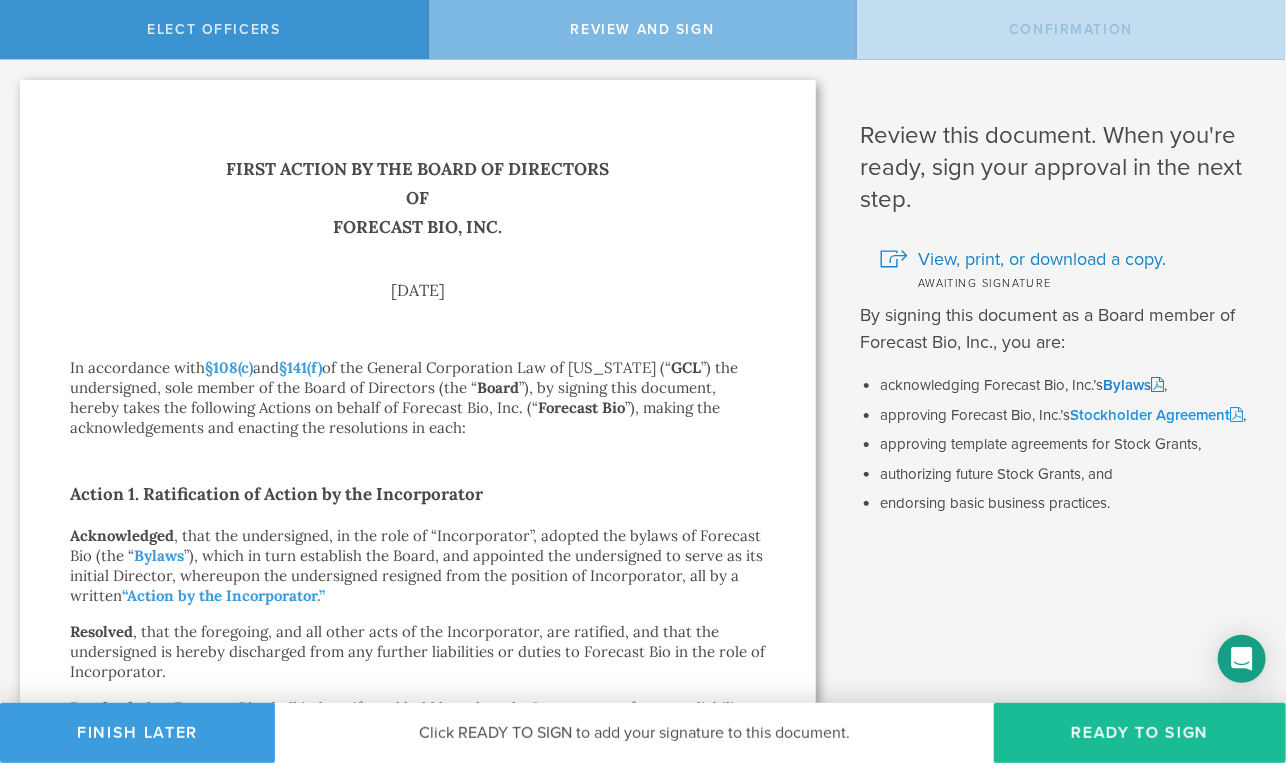 click on "Stockholder Agreement" at bounding box center (1156, 415) 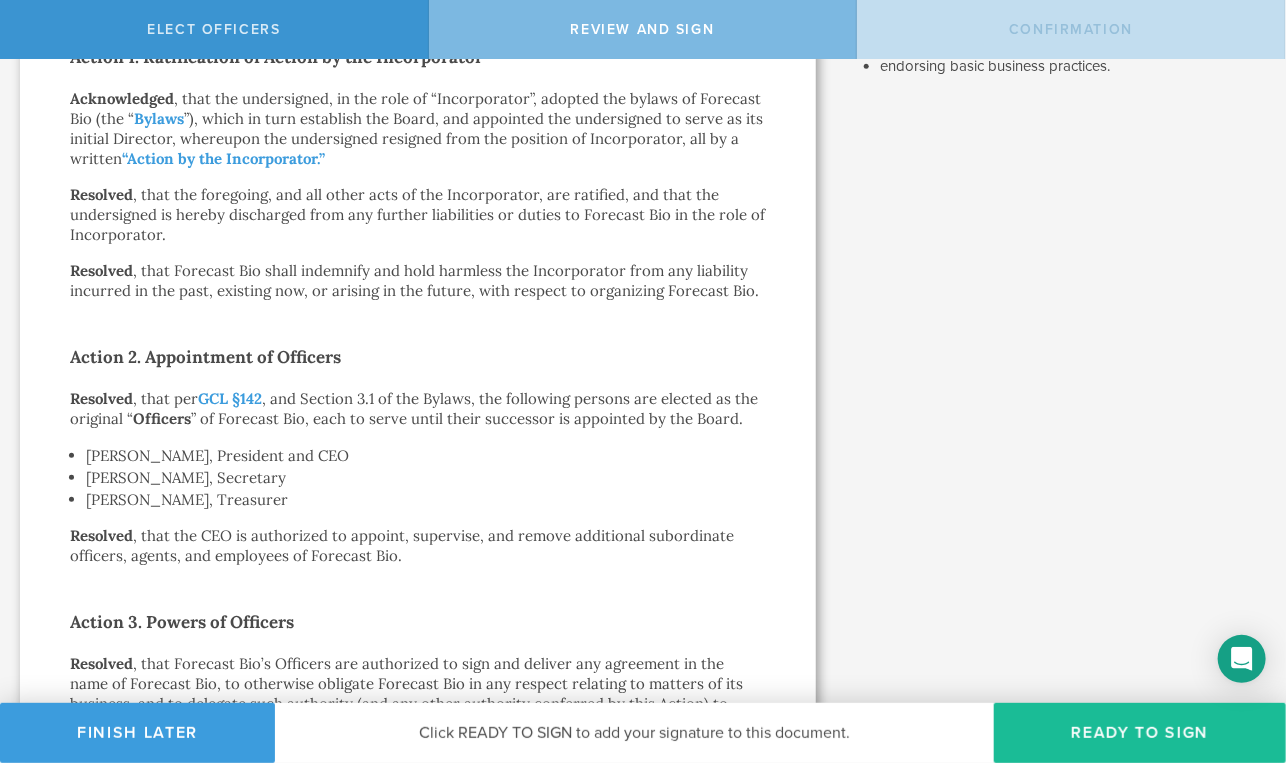 scroll, scrollTop: 0, scrollLeft: 0, axis: both 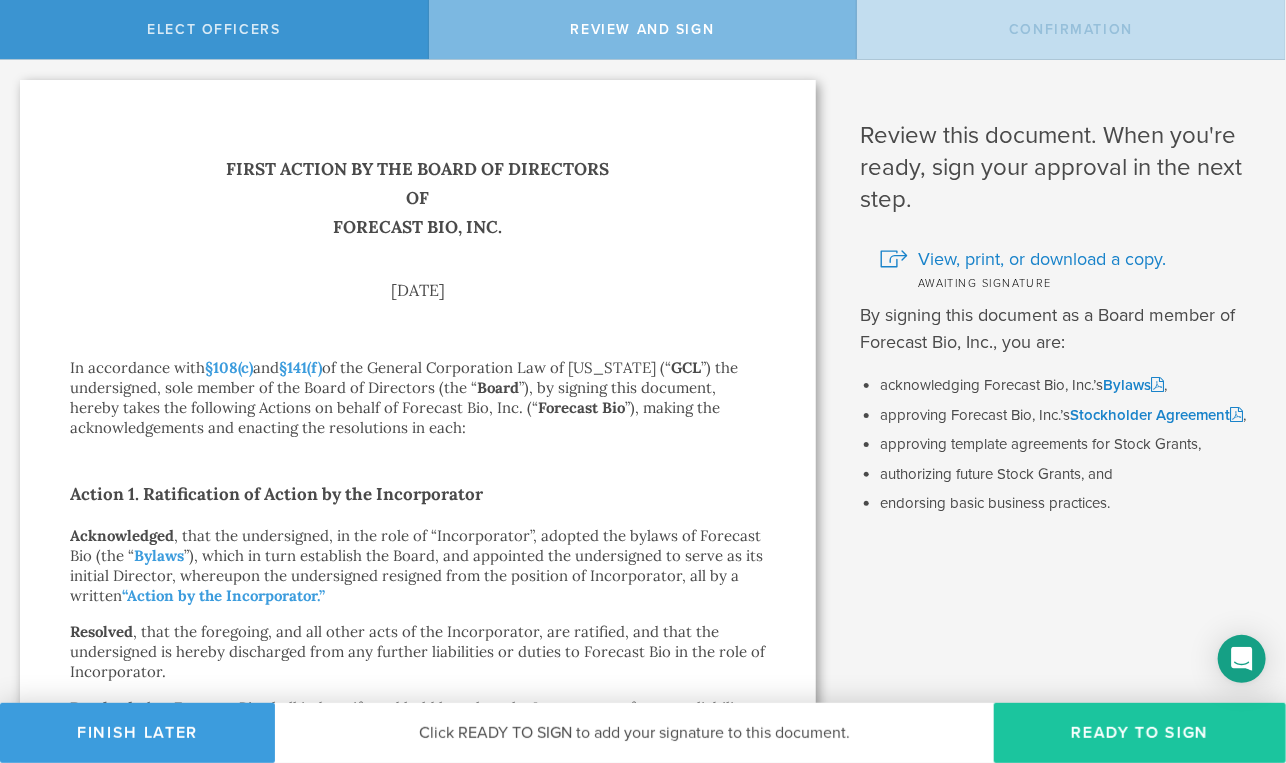 click on "Ready to Sign" at bounding box center (1140, 733) 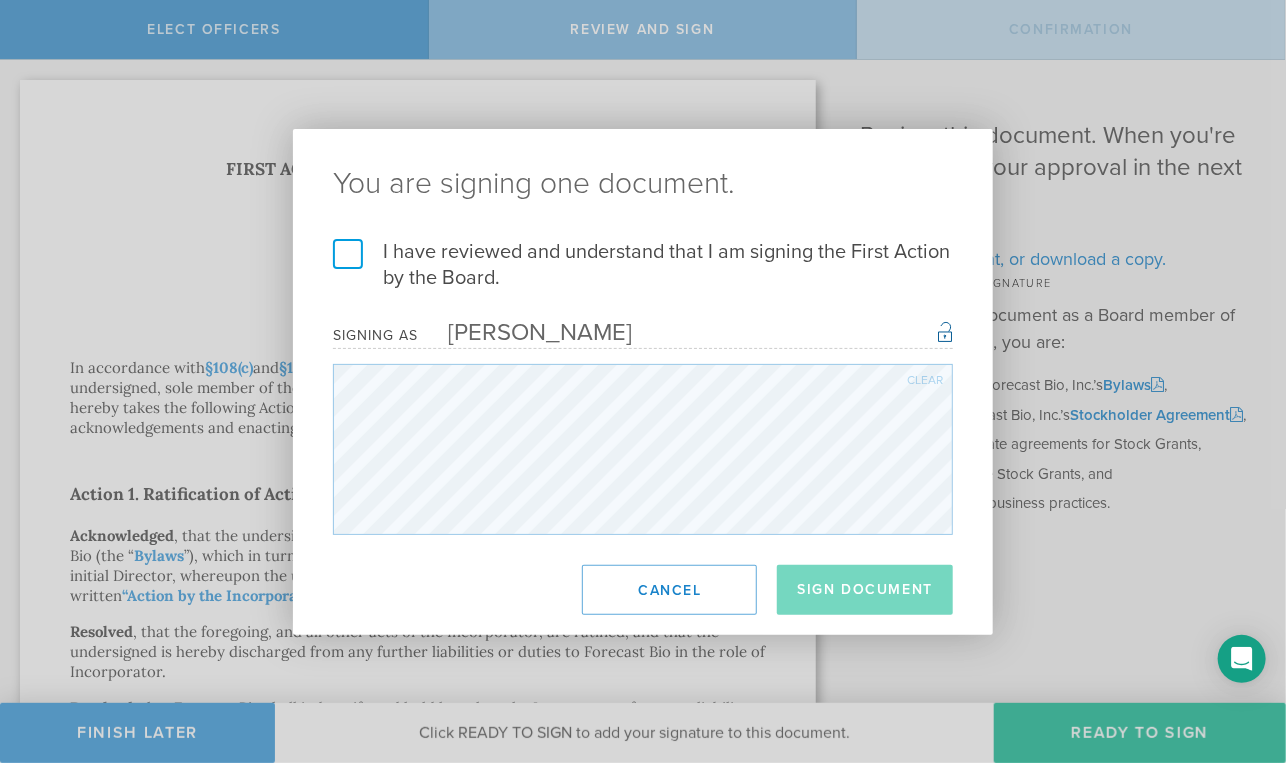 click on "I have reviewed and understand that I am signing the First Action by the Board." at bounding box center [643, 265] 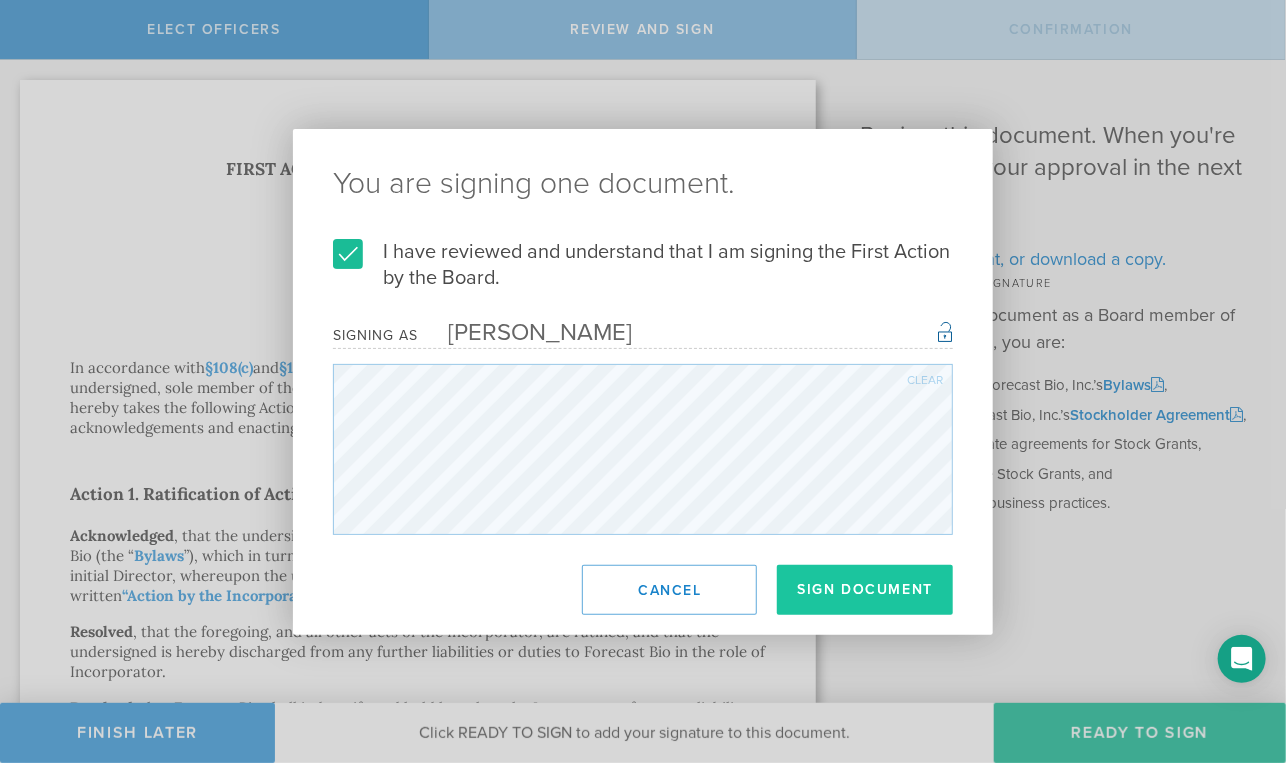 click on "Sign Document" at bounding box center (865, 590) 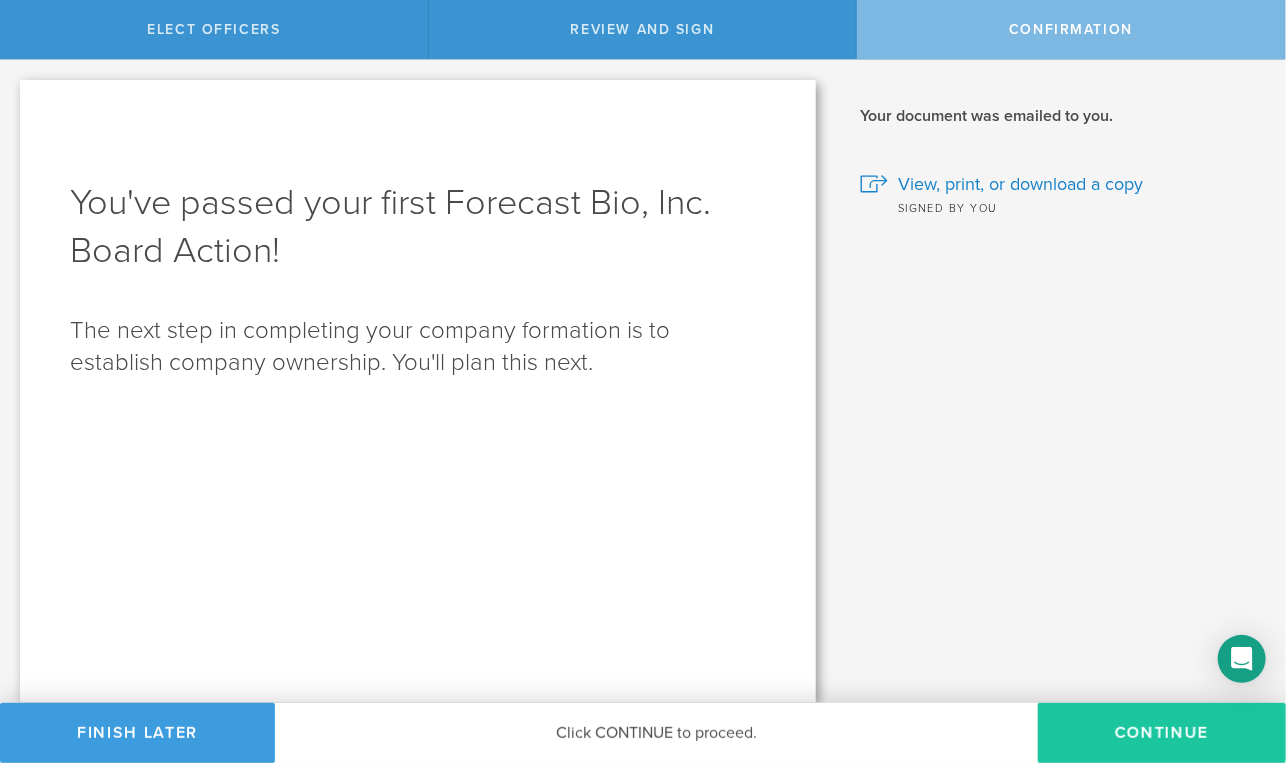 click on "Continue" at bounding box center (1162, 733) 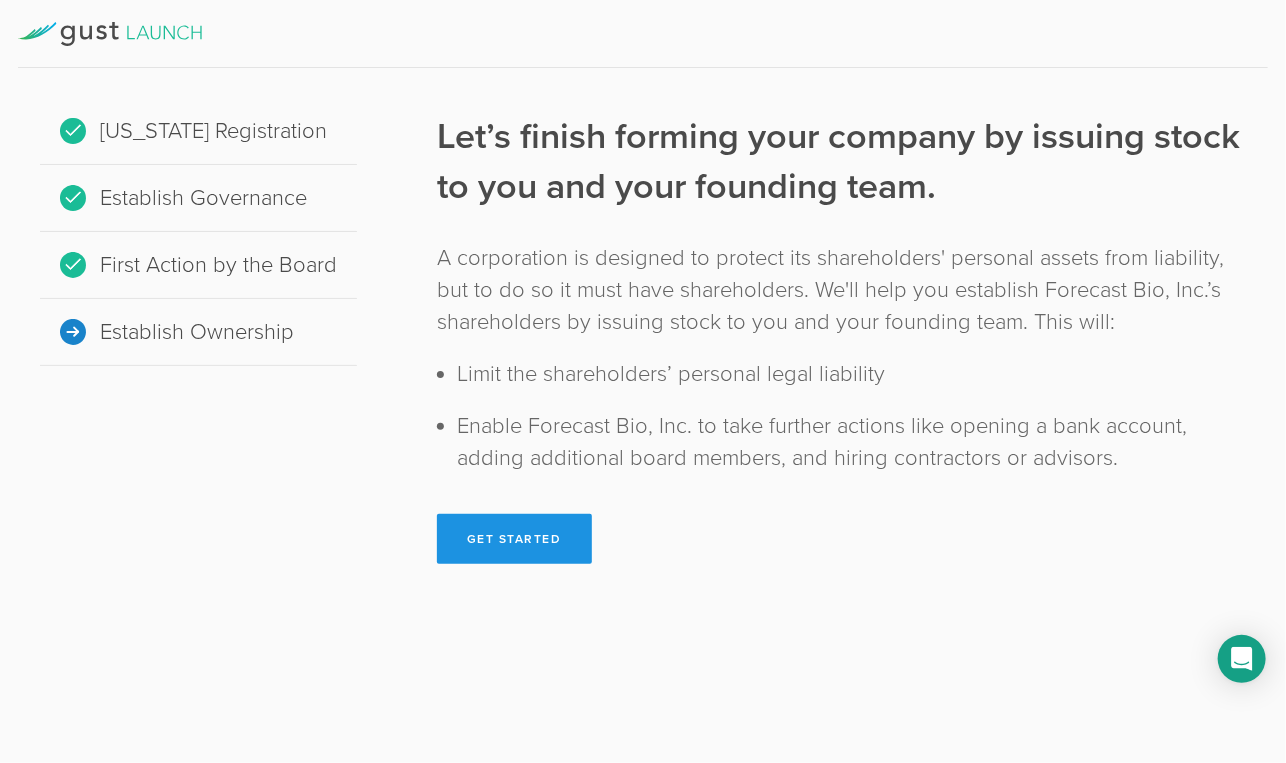 click on "Get Started" at bounding box center [514, 539] 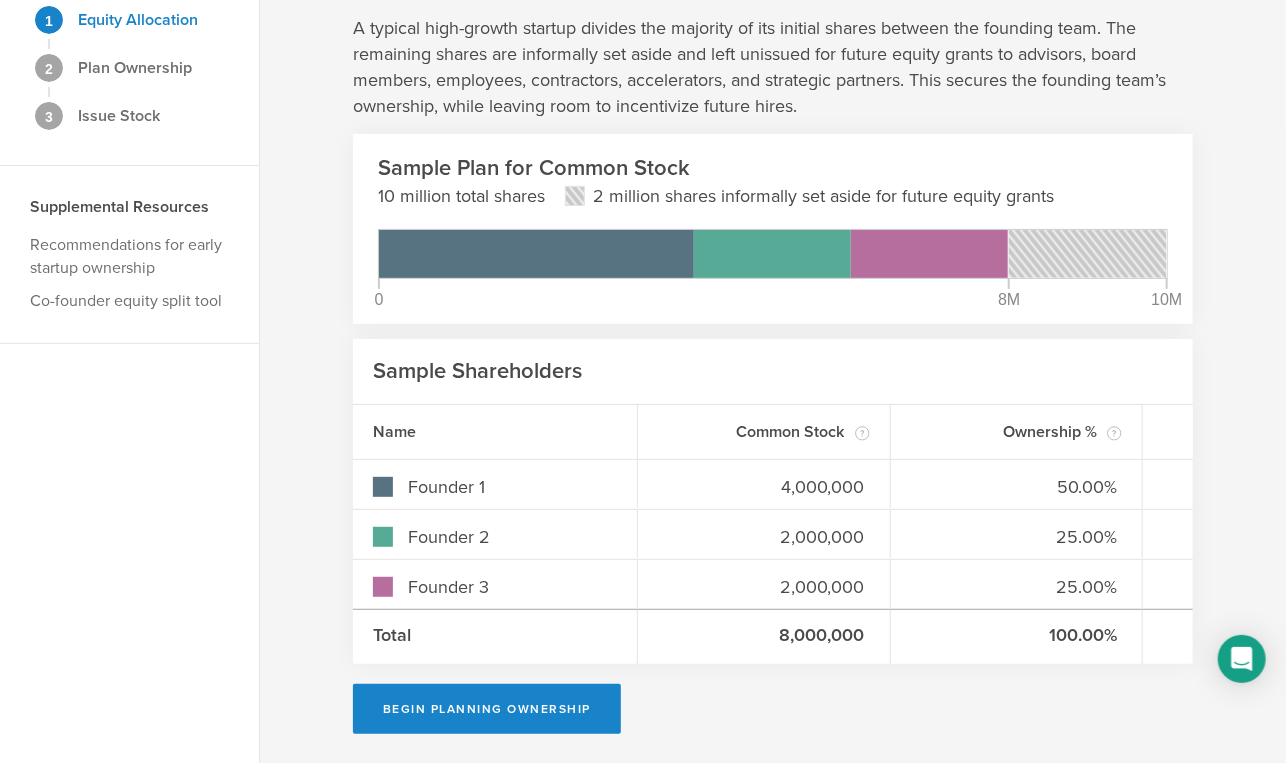 scroll, scrollTop: 130, scrollLeft: 0, axis: vertical 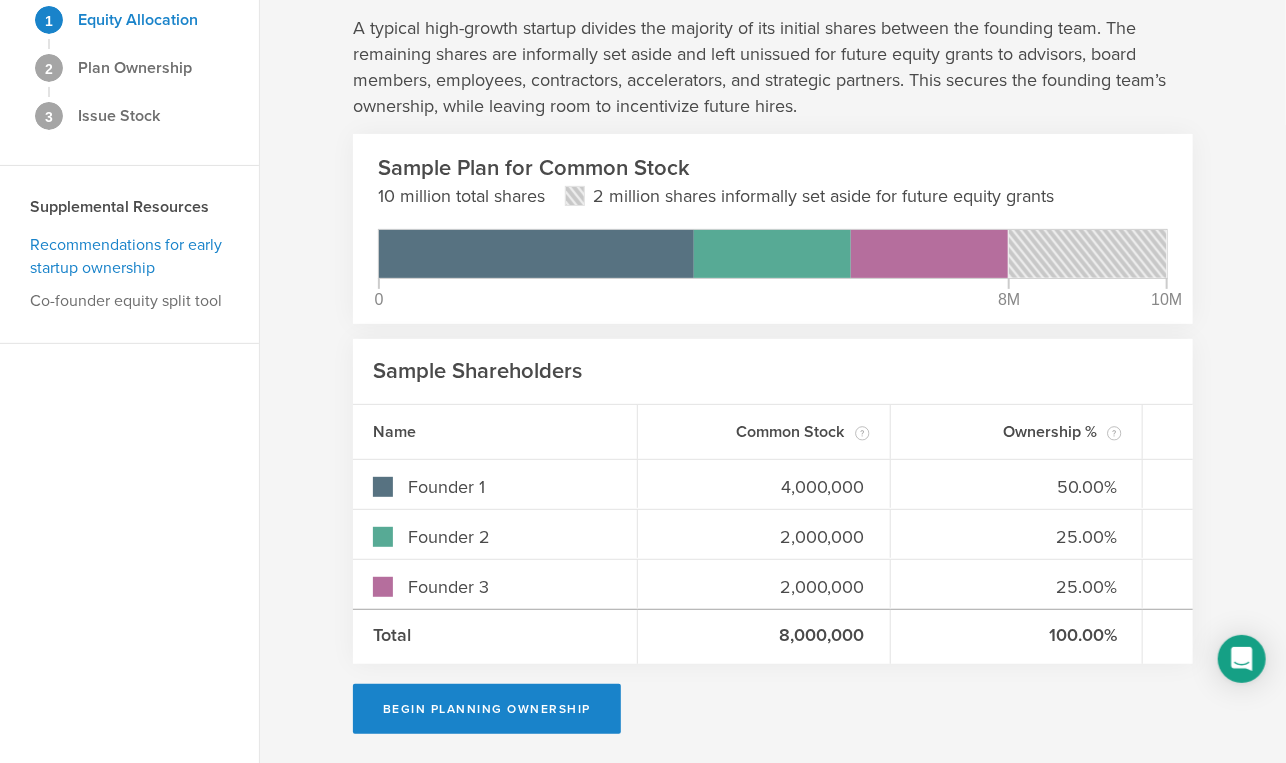 click on "Recommendations for early startup ownership" at bounding box center [126, 256] 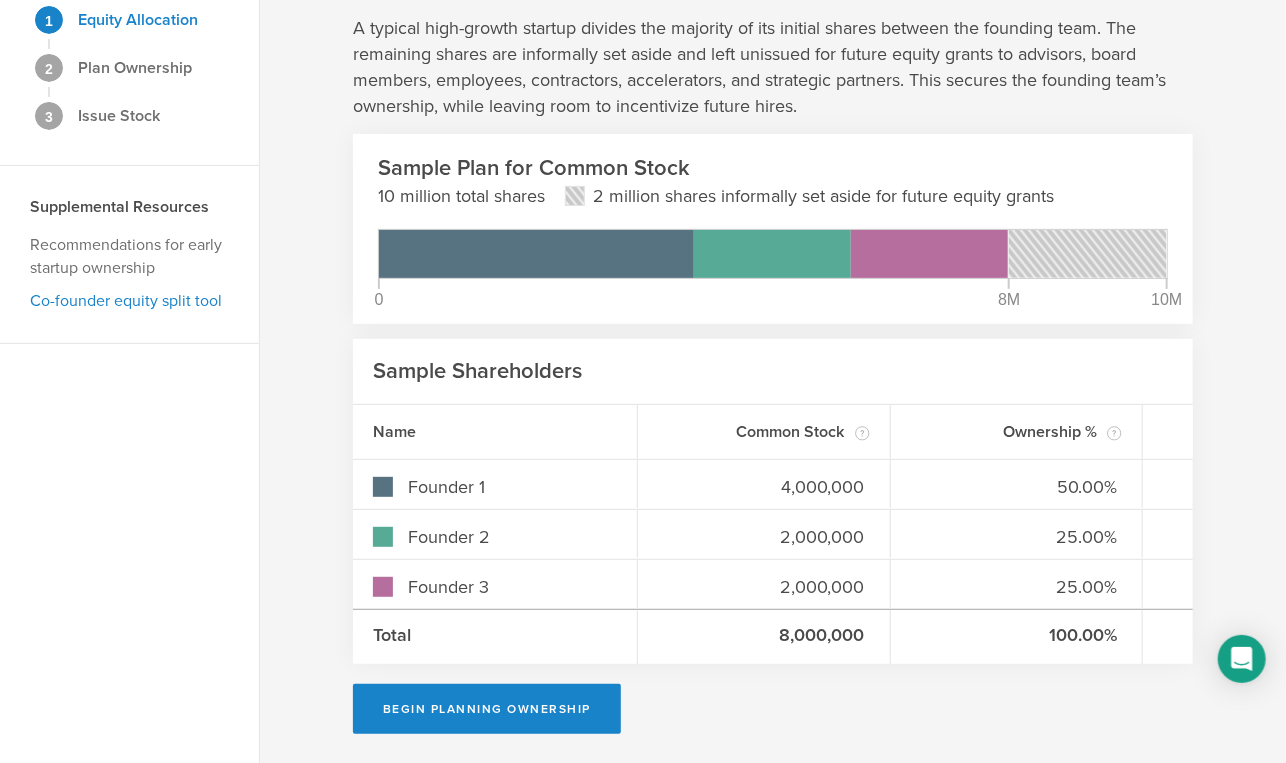 click on "Co-founder equity split tool" at bounding box center [126, 301] 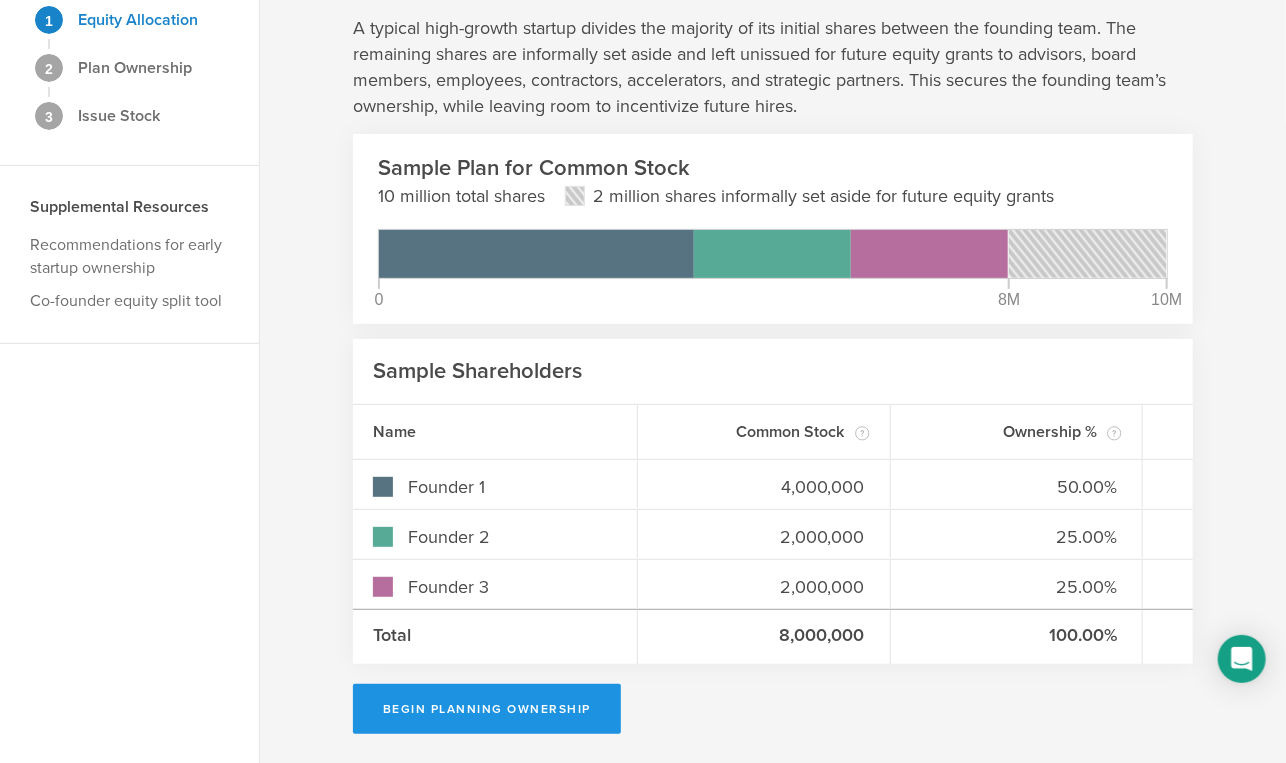 click on "Begin Planning Ownership" at bounding box center [487, 709] 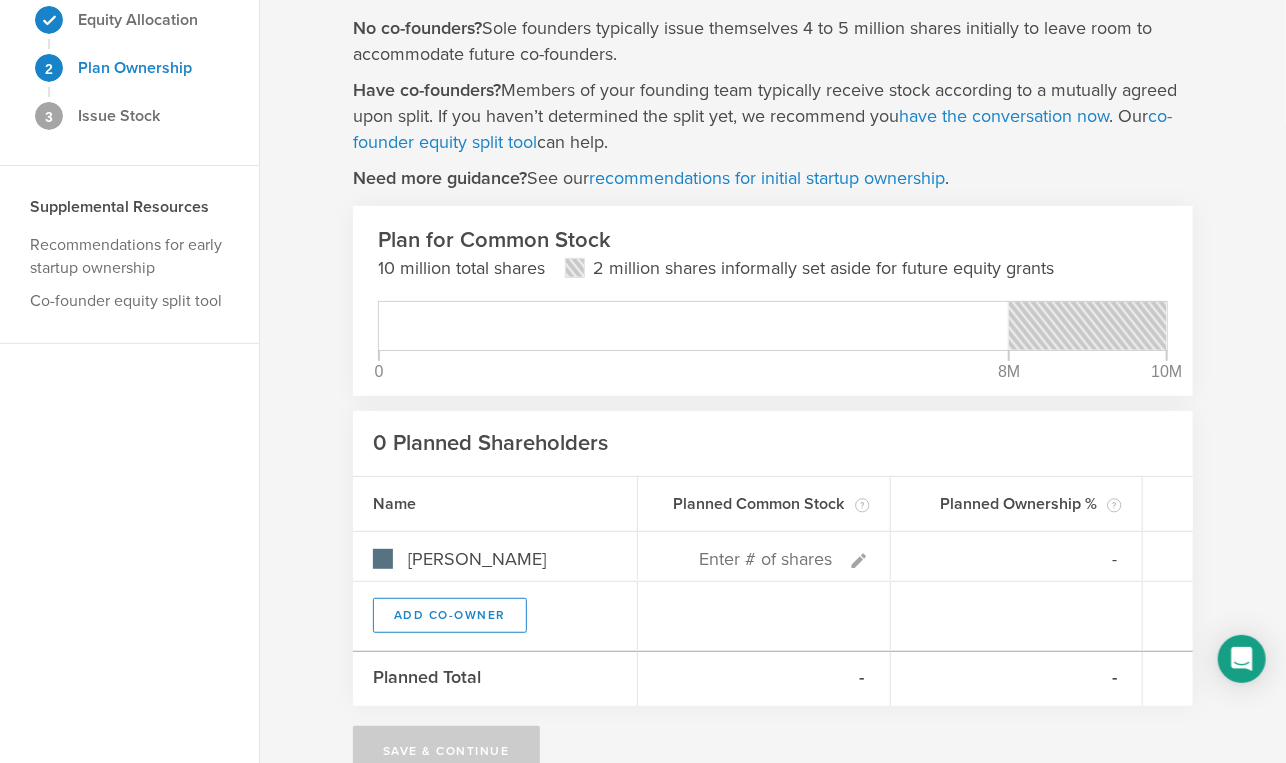 scroll, scrollTop: 172, scrollLeft: 0, axis: vertical 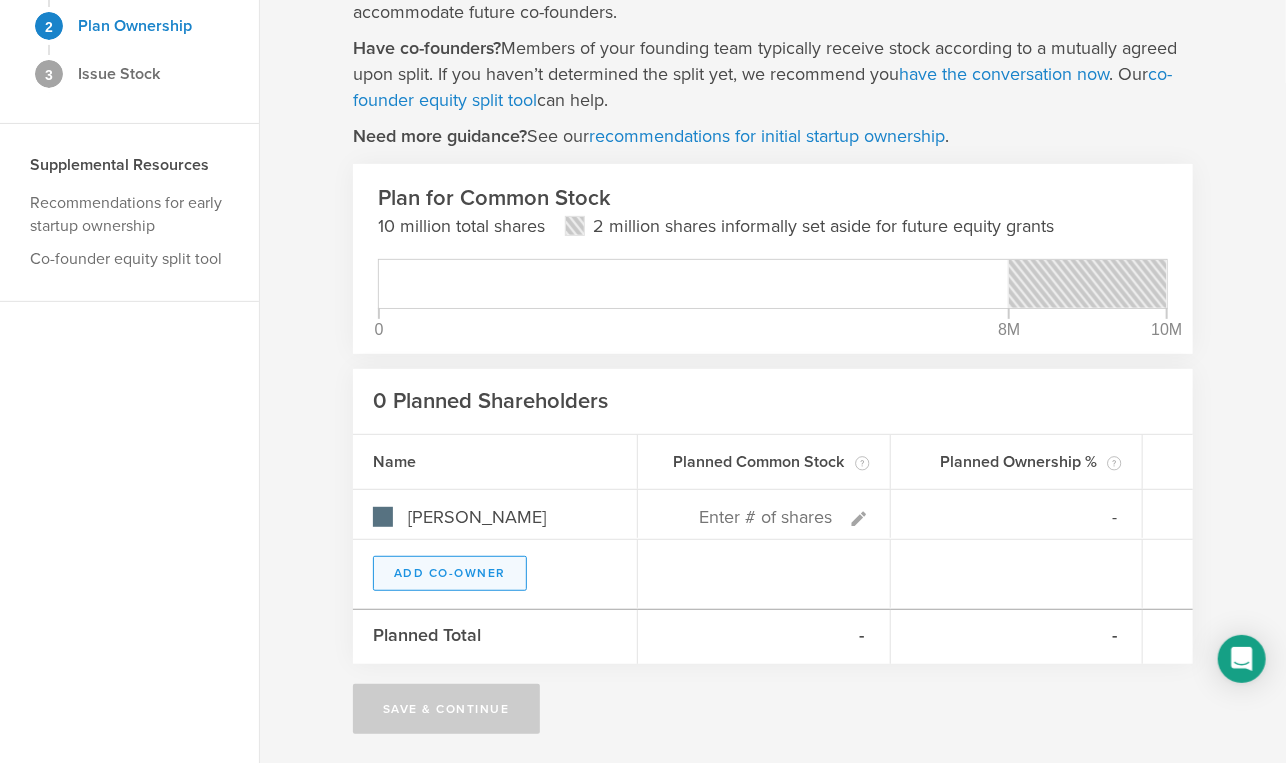 click on "Add Co-Owner" at bounding box center (450, 573) 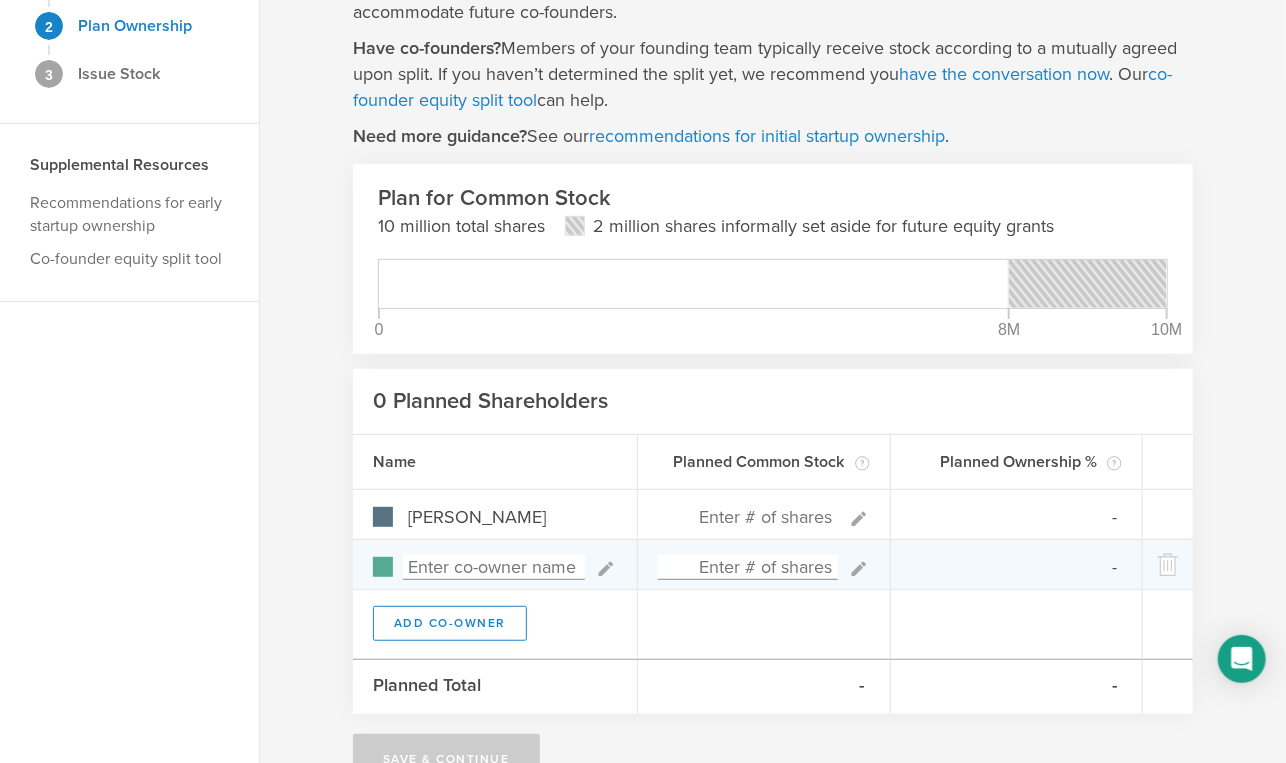 click at bounding box center (494, 567) 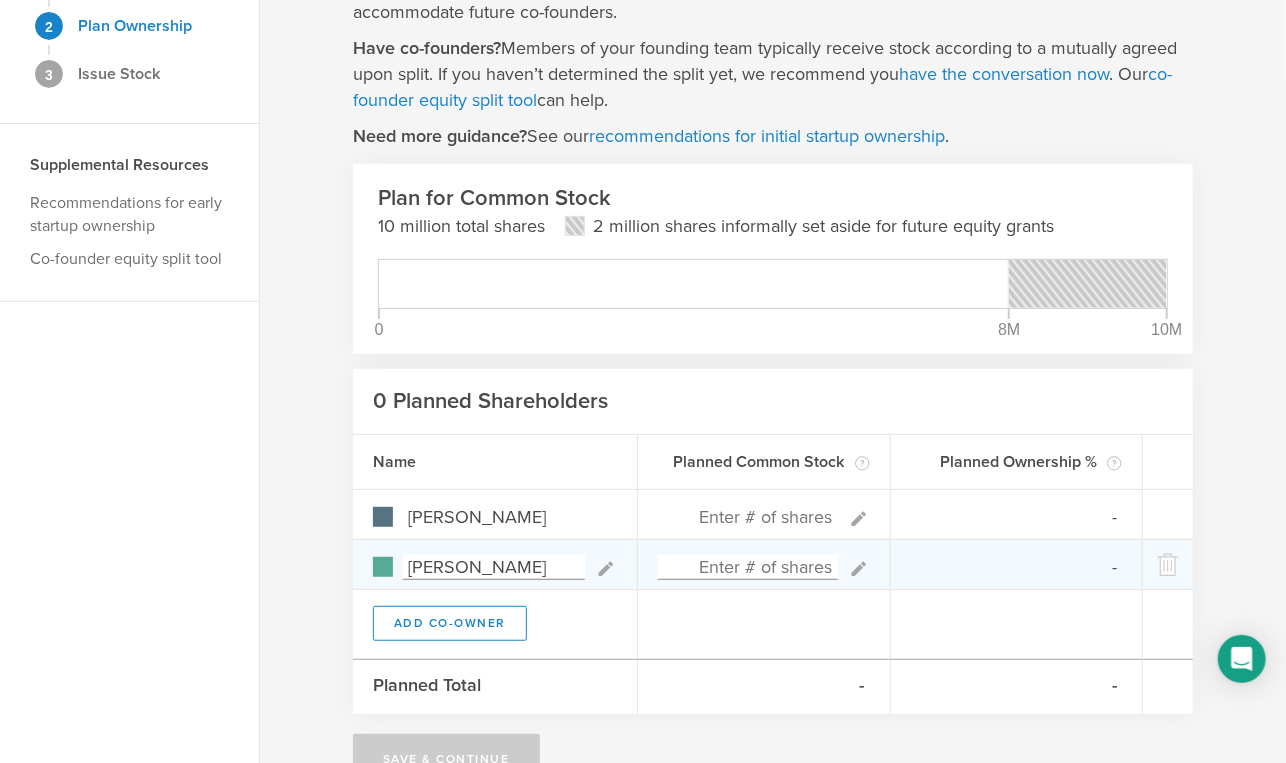 type on "Maxine Levesque" 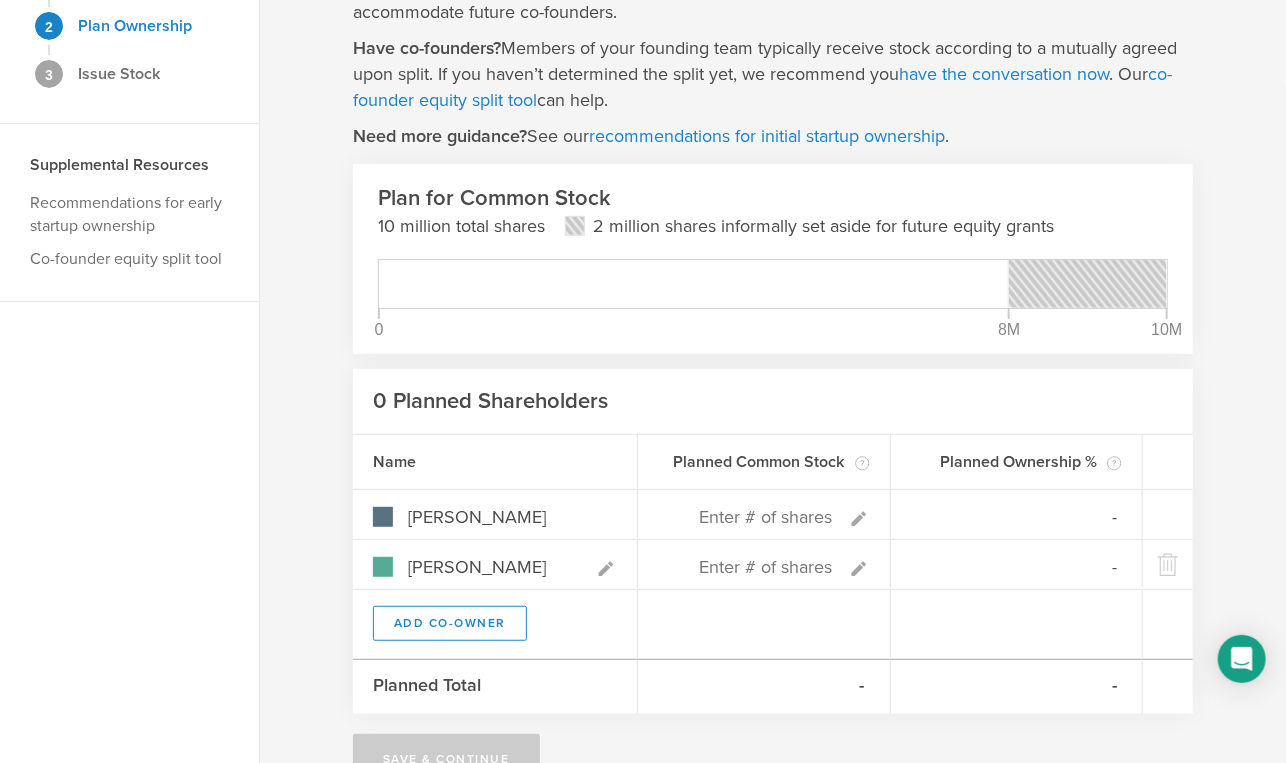 type on "0%" 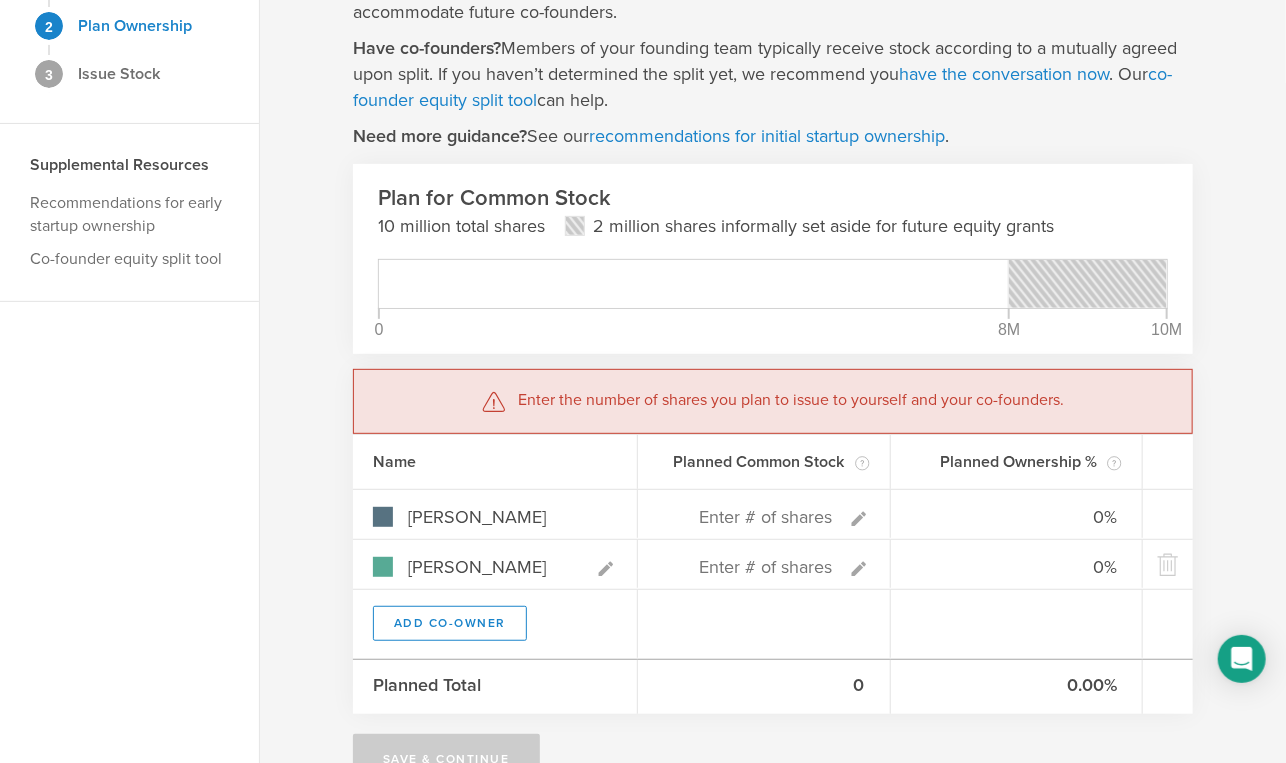 type on "Maxine Levesque" 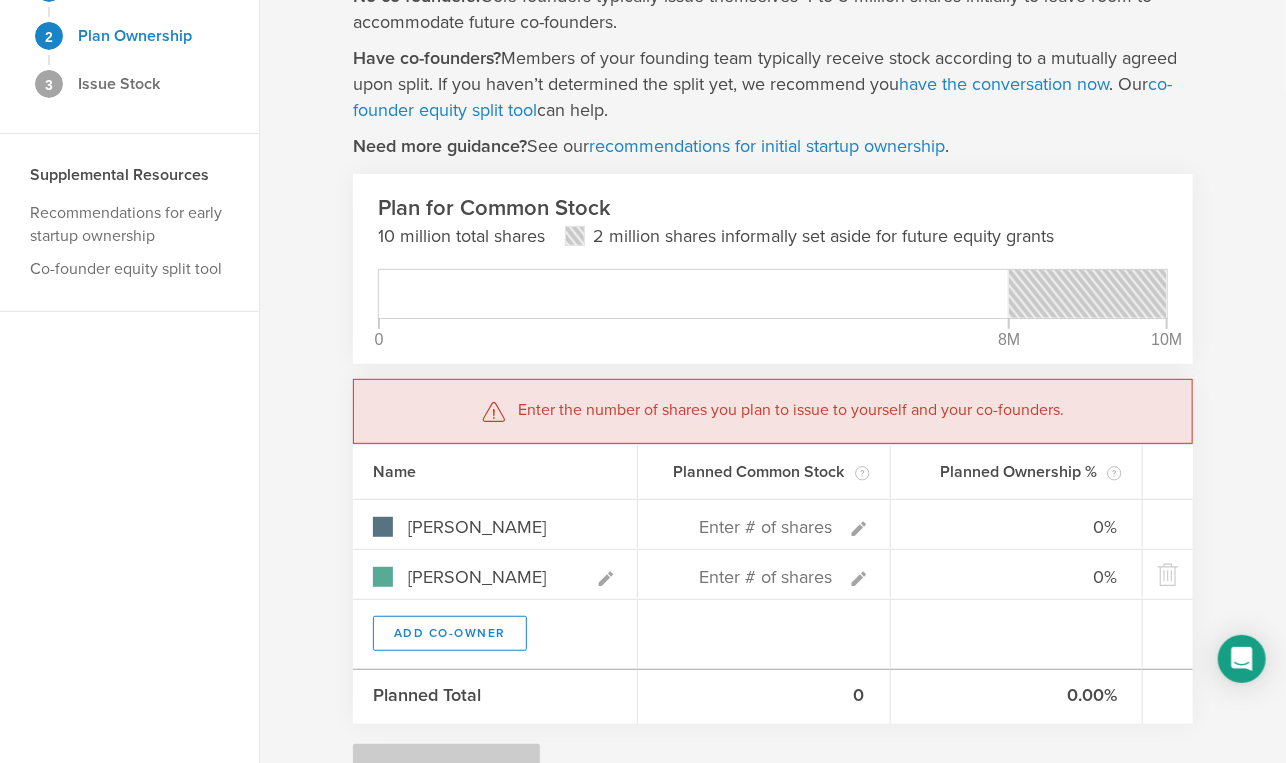 scroll, scrollTop: 183, scrollLeft: 0, axis: vertical 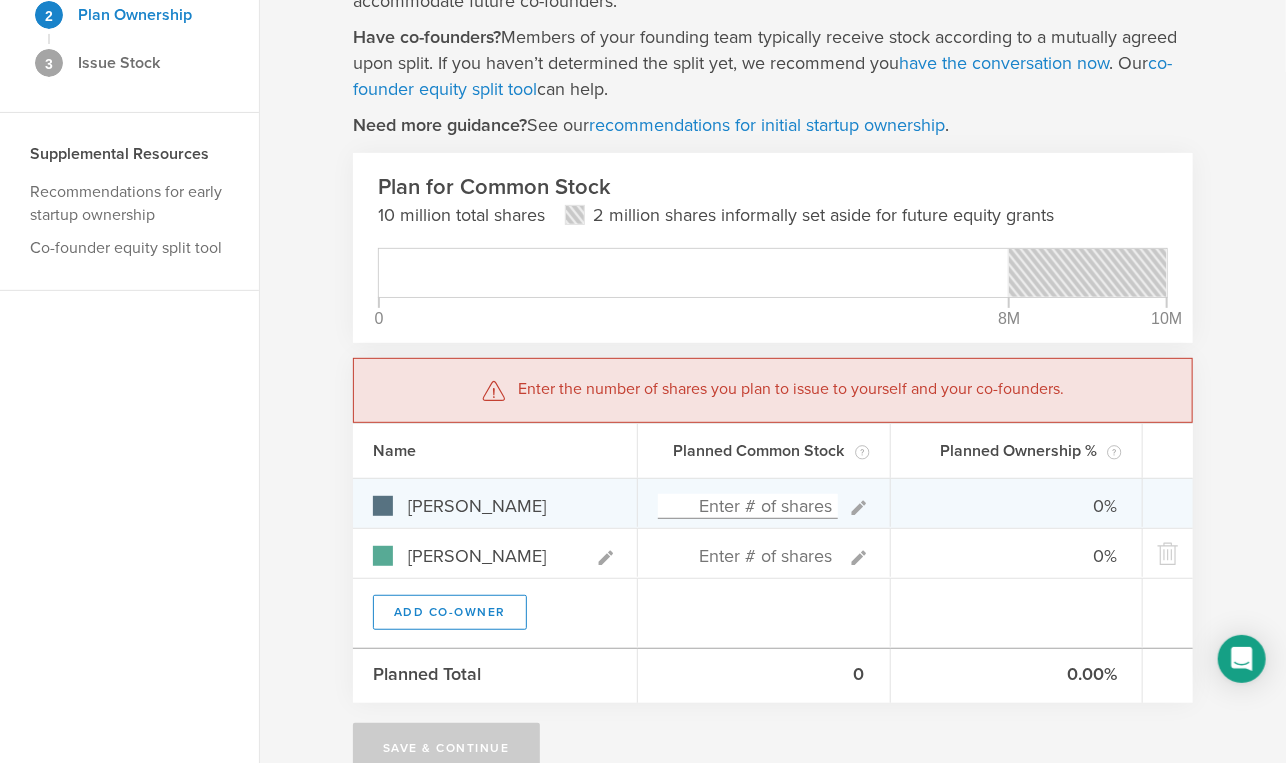 click at bounding box center [748, 506] 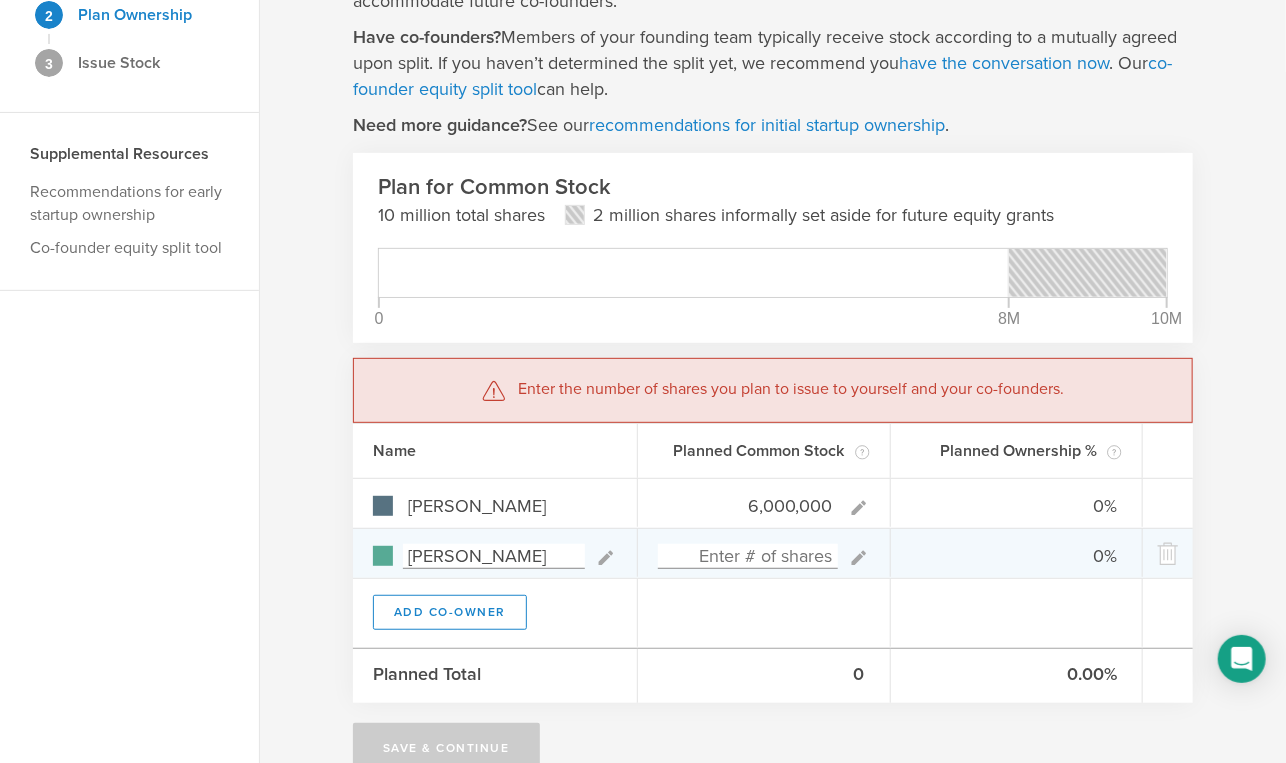 type on "6,000,000" 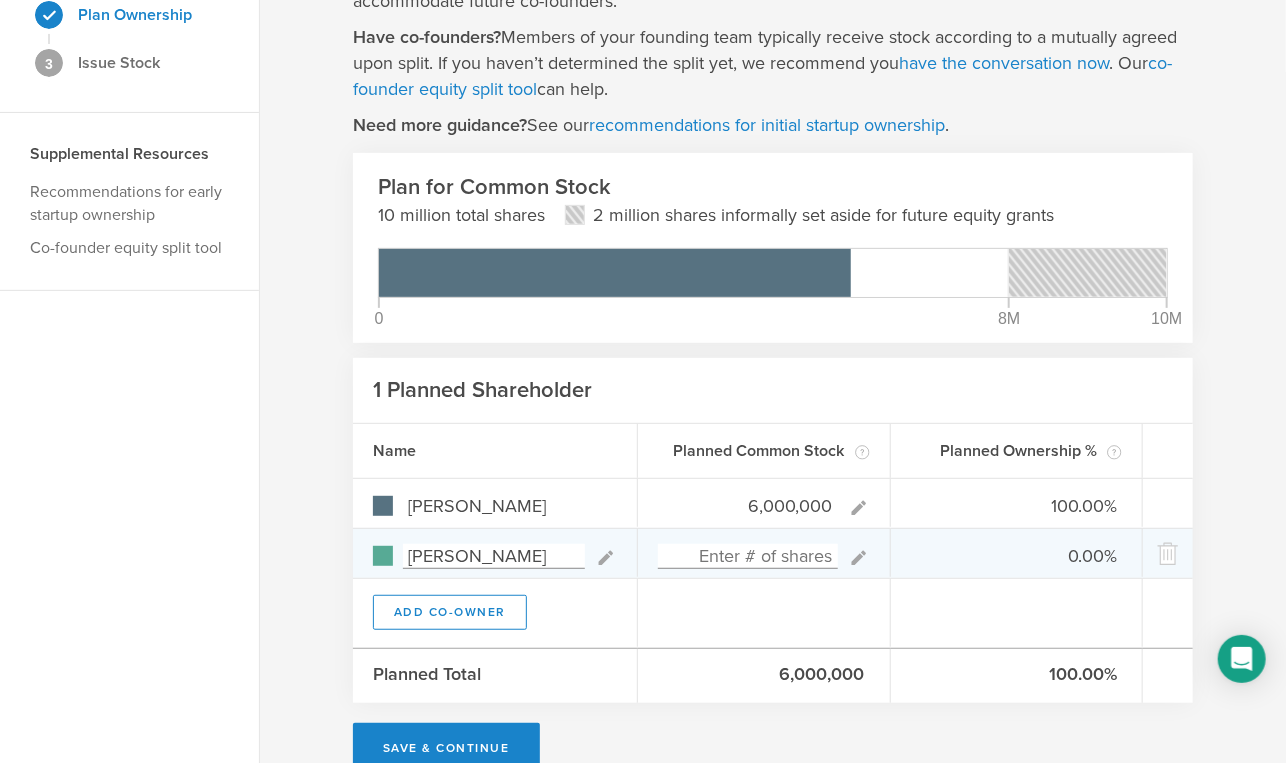 click at bounding box center [748, 556] 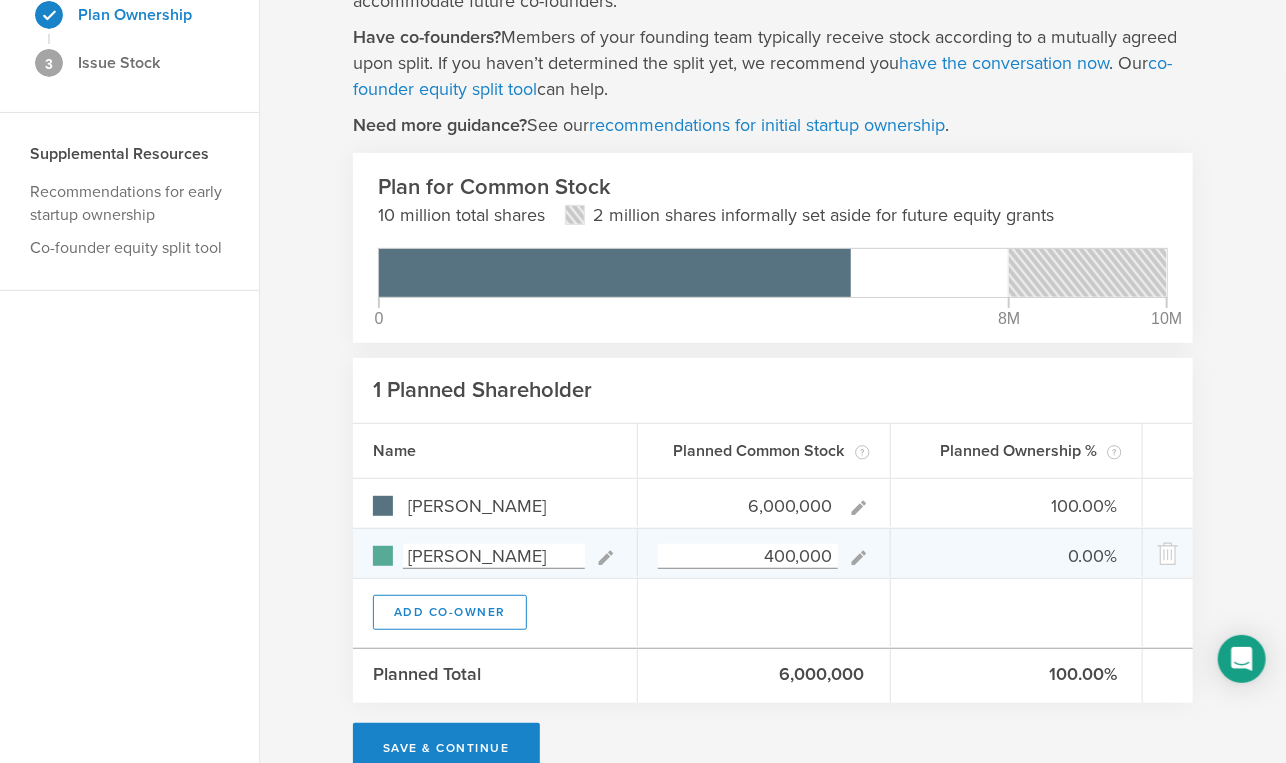 type on "4,000,000" 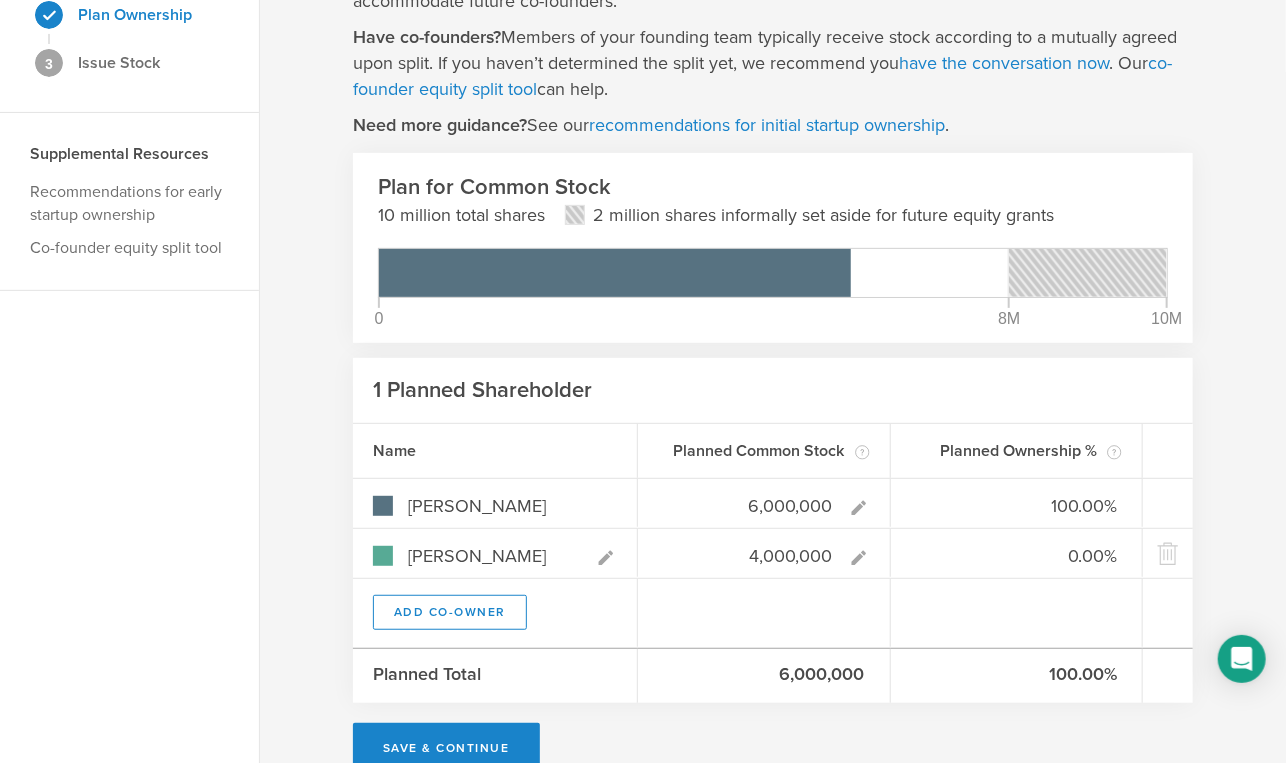 type on "60.00%" 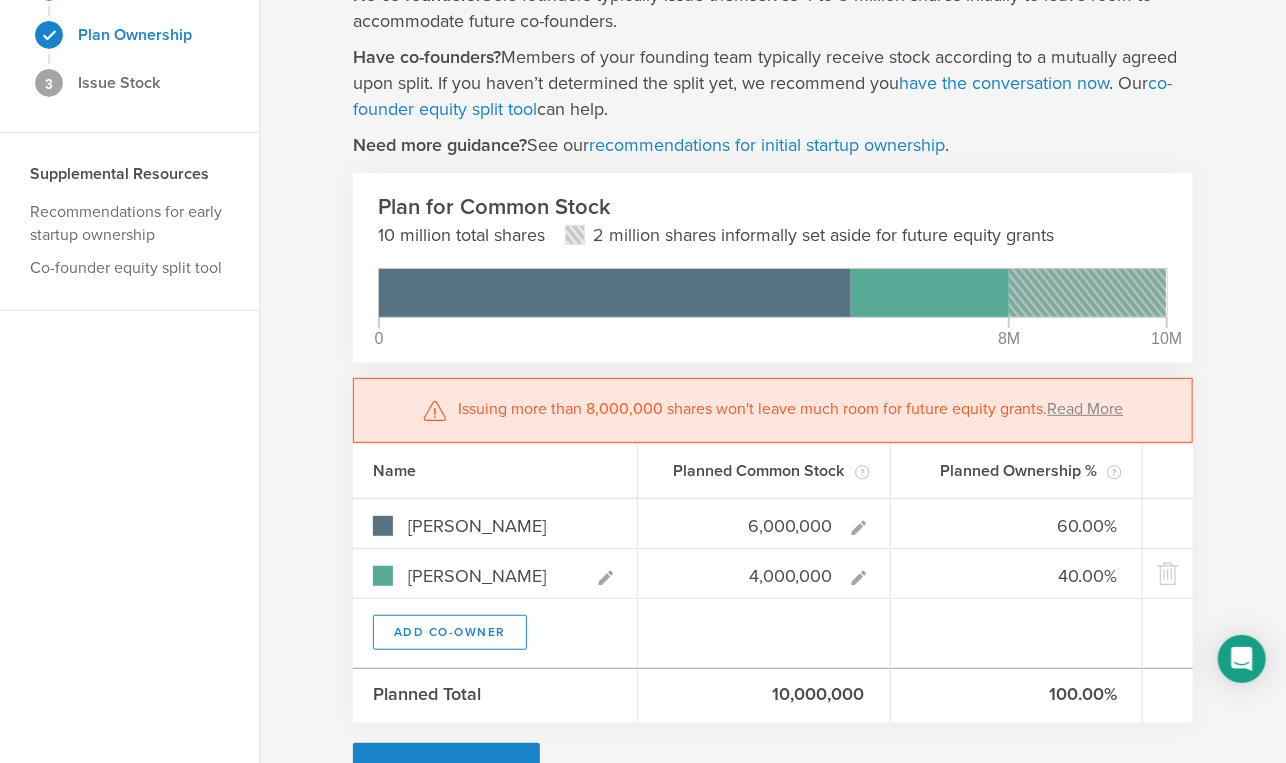 scroll, scrollTop: 222, scrollLeft: 0, axis: vertical 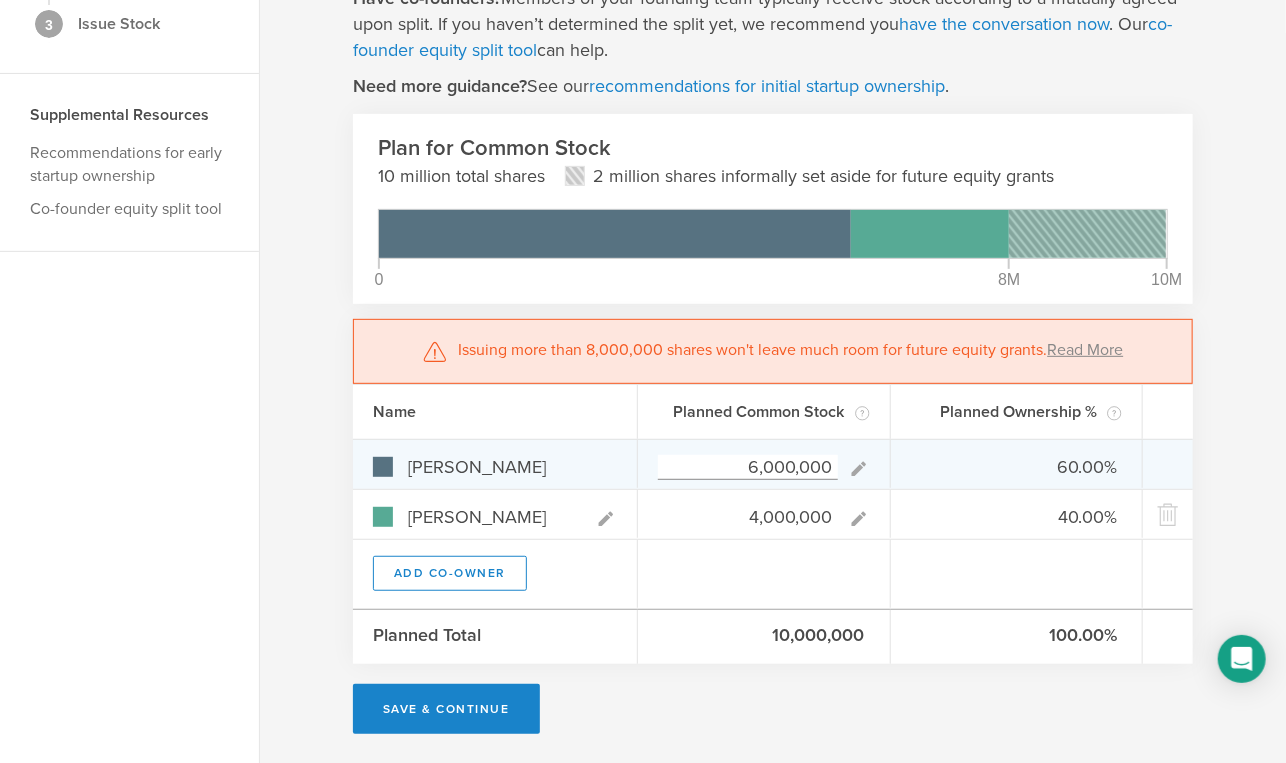 type on "4,000,000" 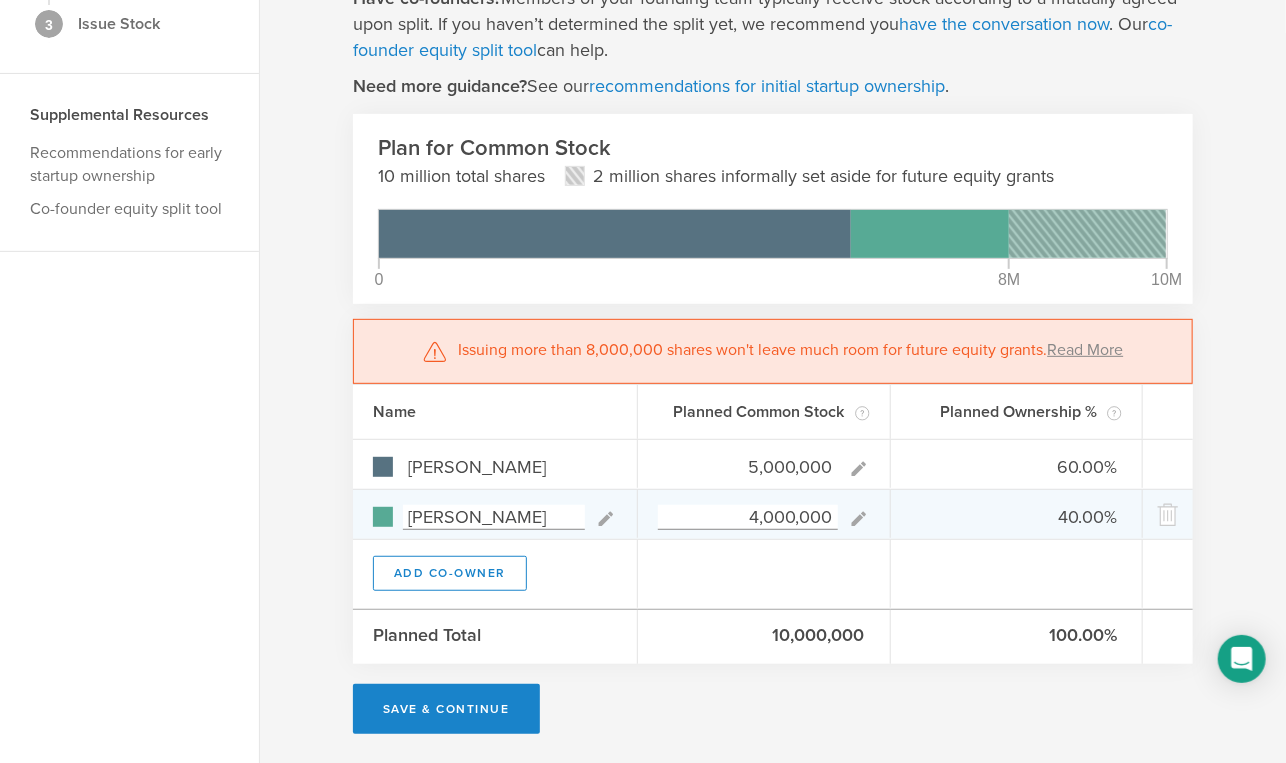 type on "5,000,000" 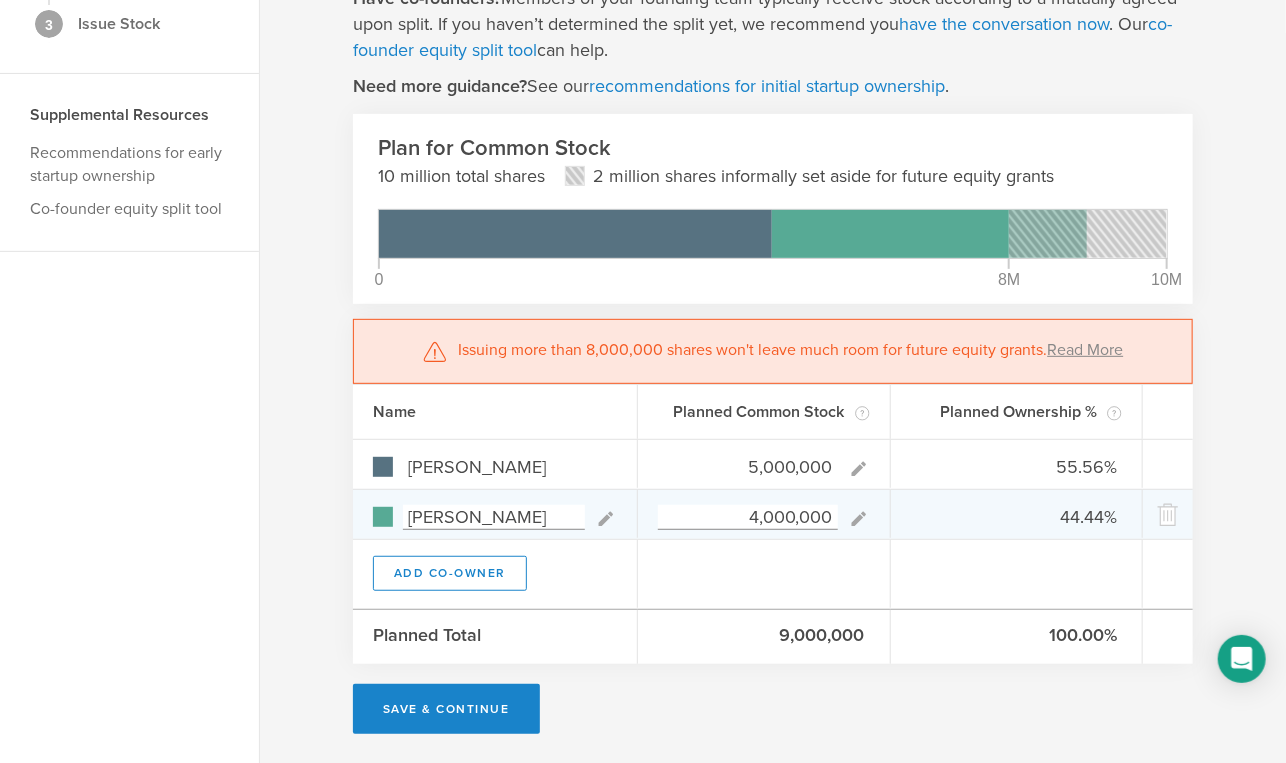 drag, startPoint x: 756, startPoint y: 512, endPoint x: 732, endPoint y: 512, distance: 24 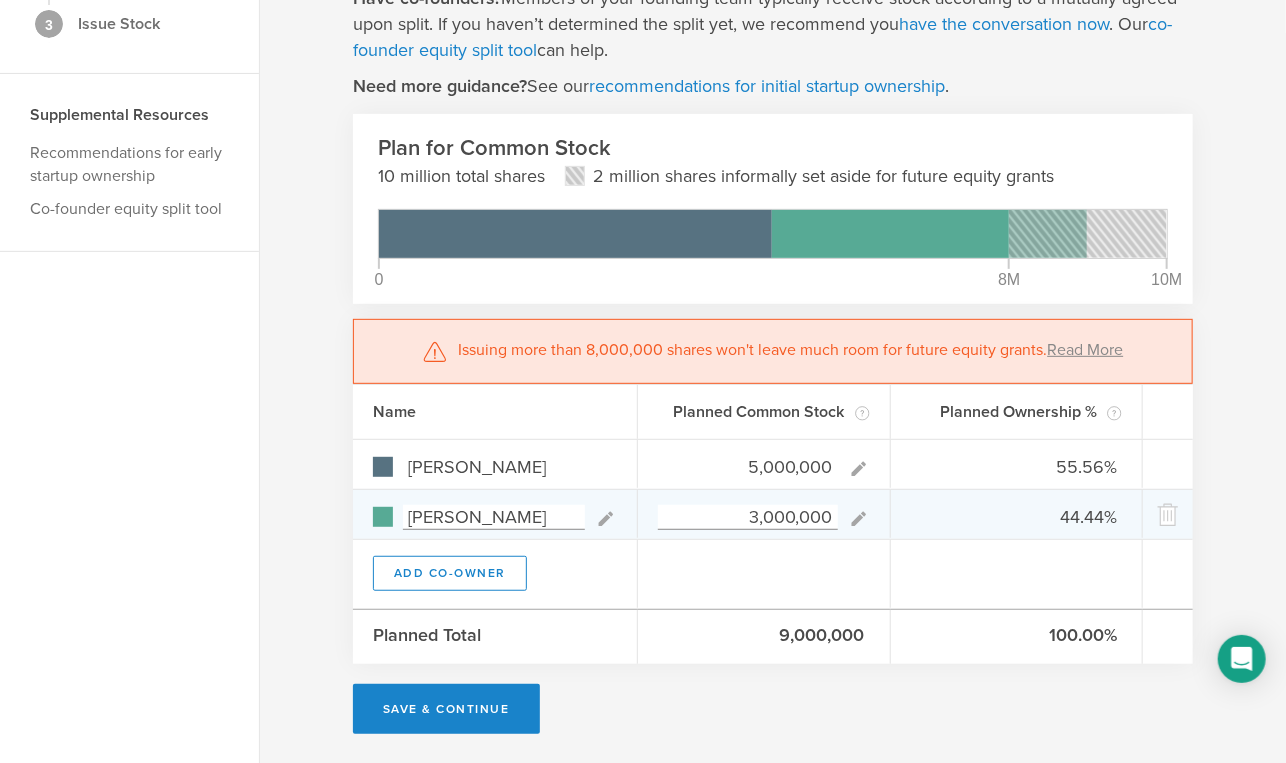 type on "62.50%" 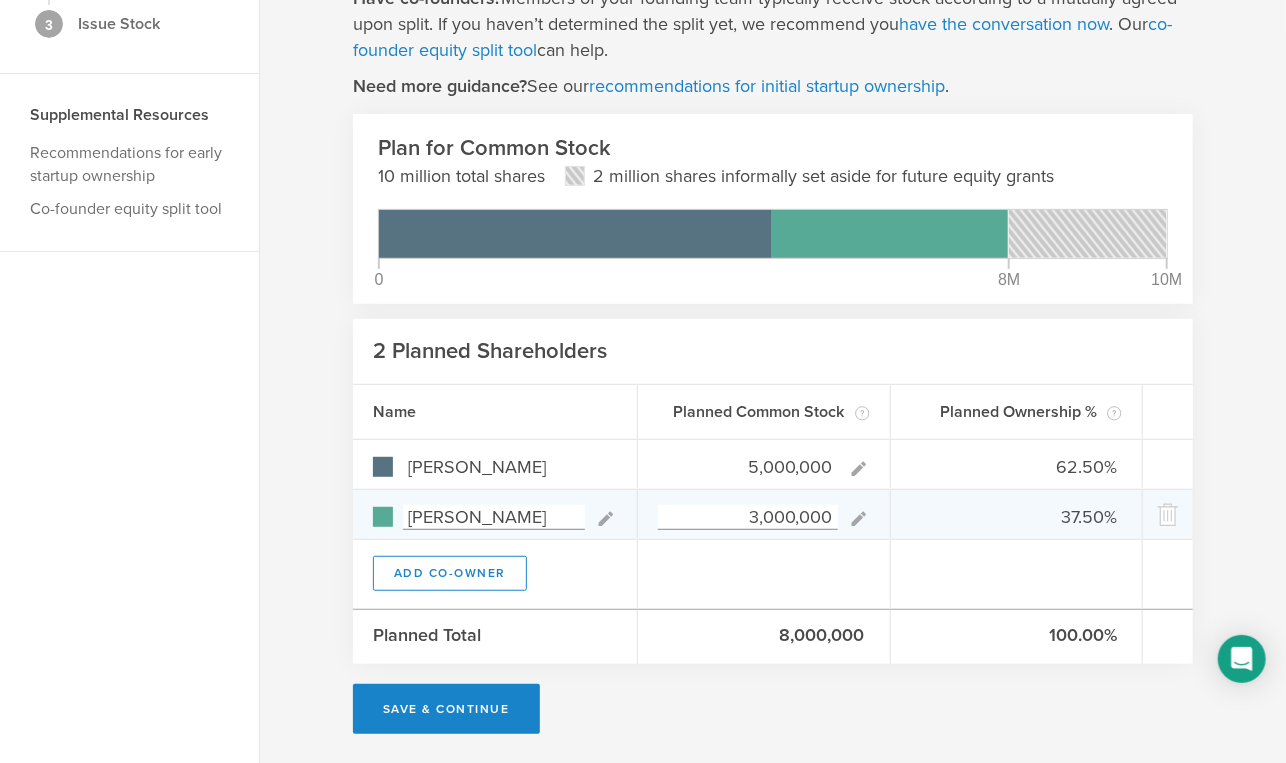 scroll, scrollTop: 0, scrollLeft: 0, axis: both 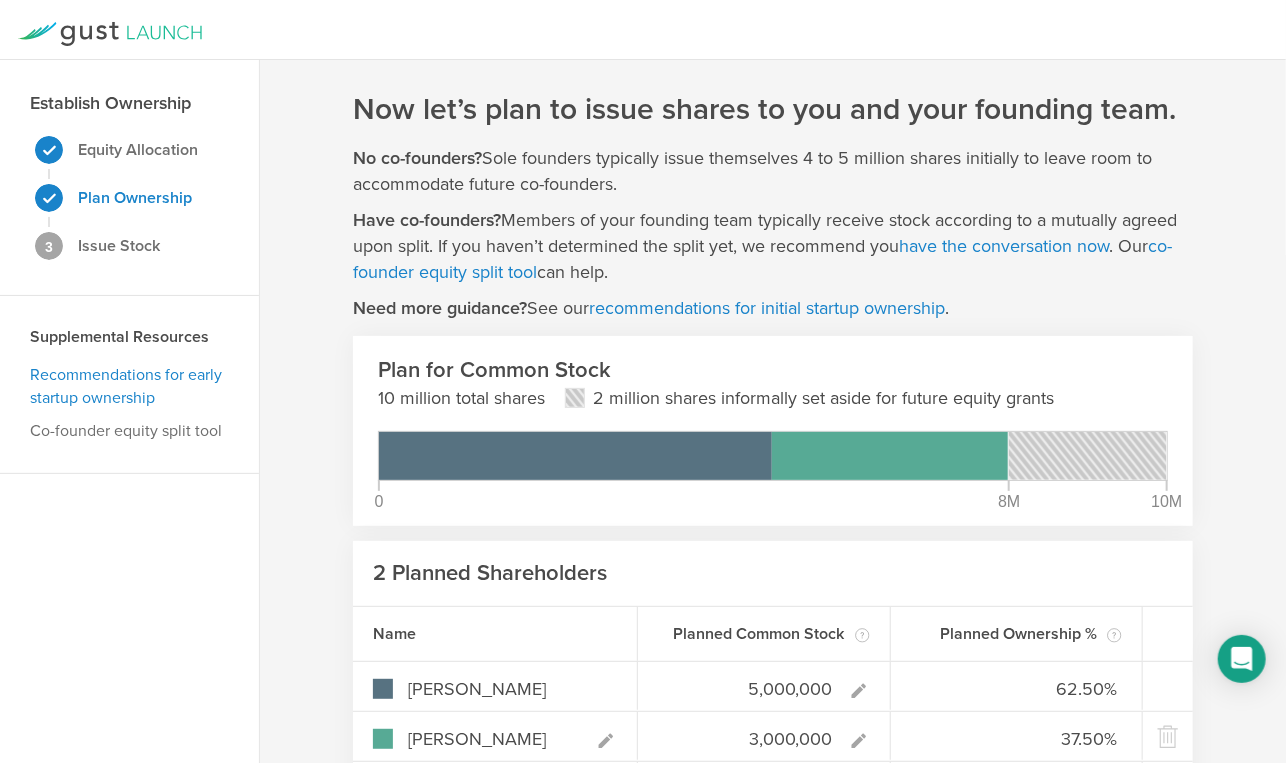 type on "3,000,000" 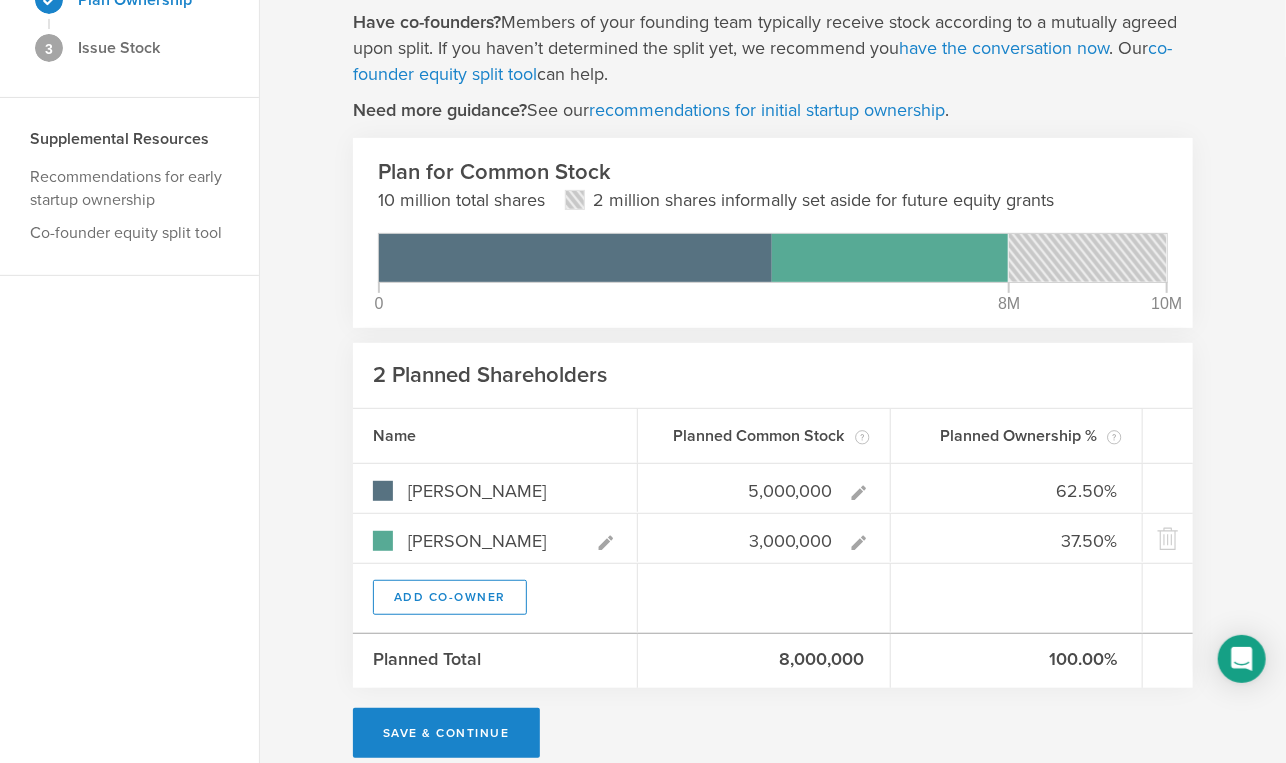 scroll, scrollTop: 222, scrollLeft: 0, axis: vertical 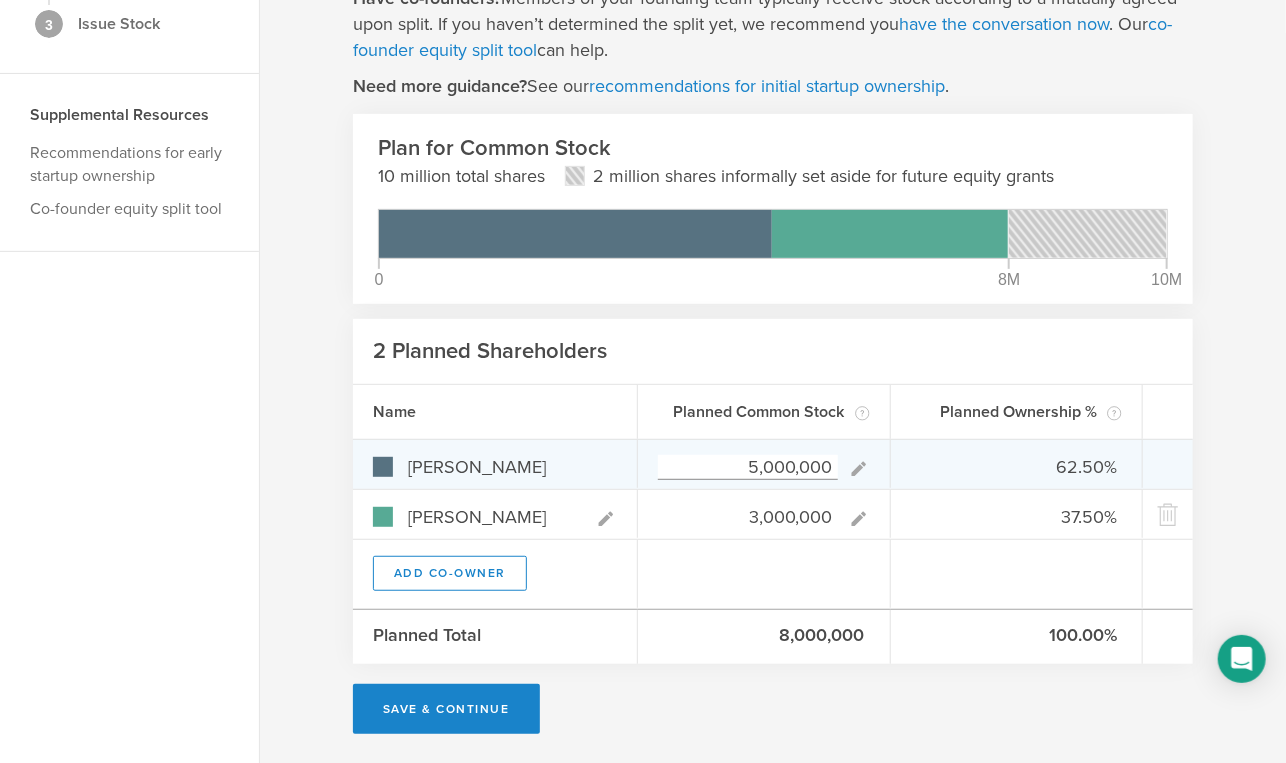 drag, startPoint x: 744, startPoint y: 466, endPoint x: 833, endPoint y: 462, distance: 89.08984 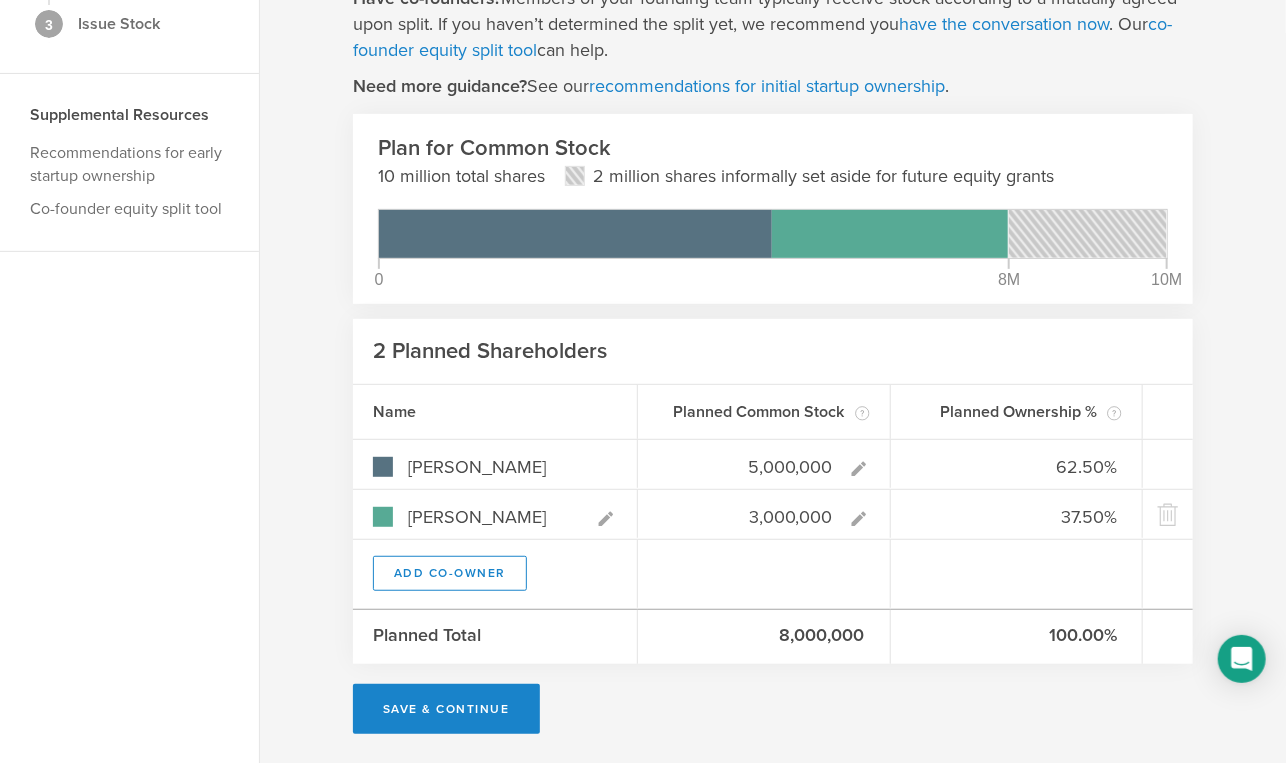 type on "5" 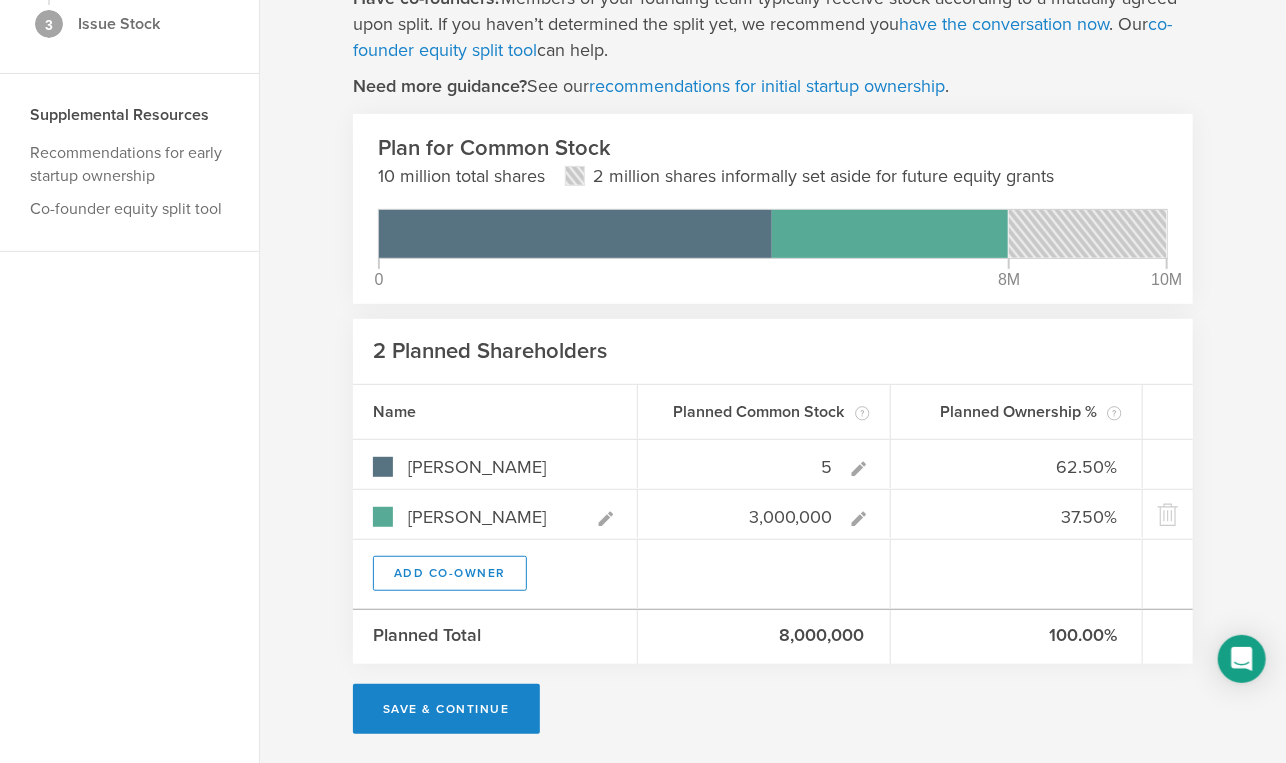 type on "0.00%" 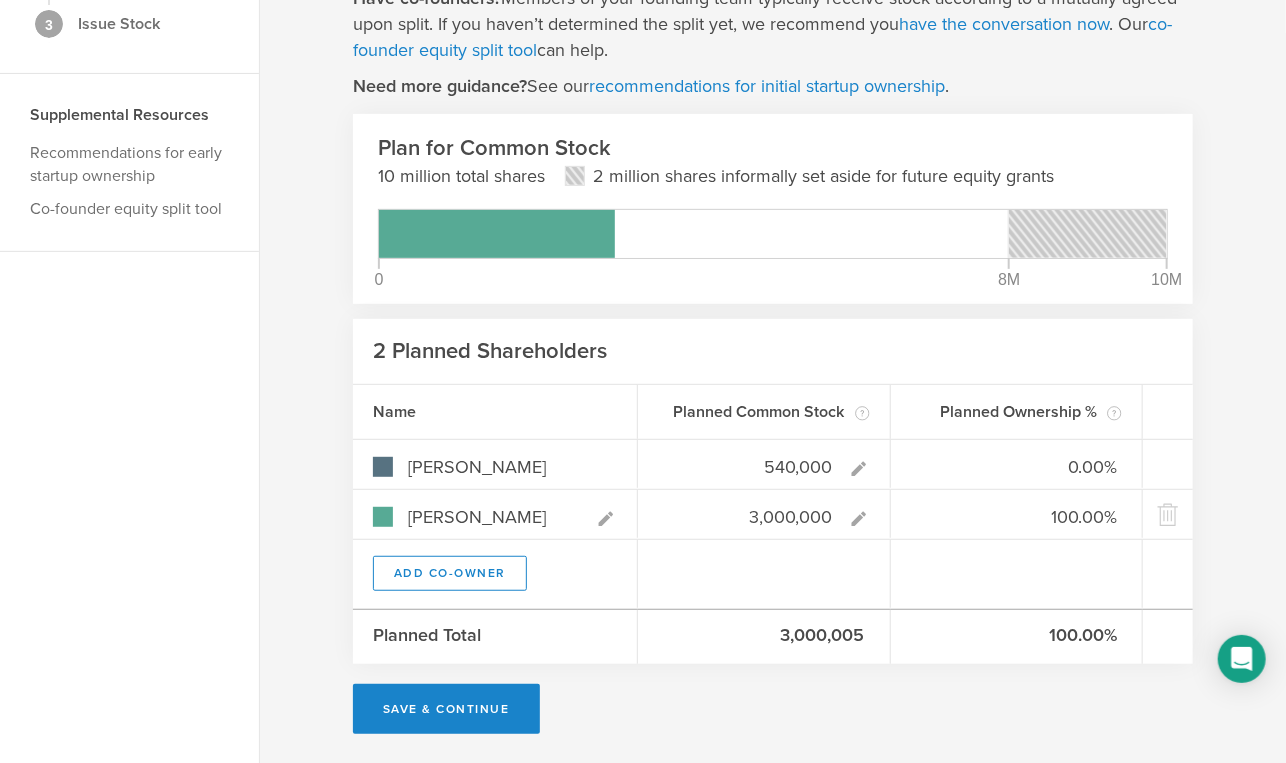 type on "5,400,000" 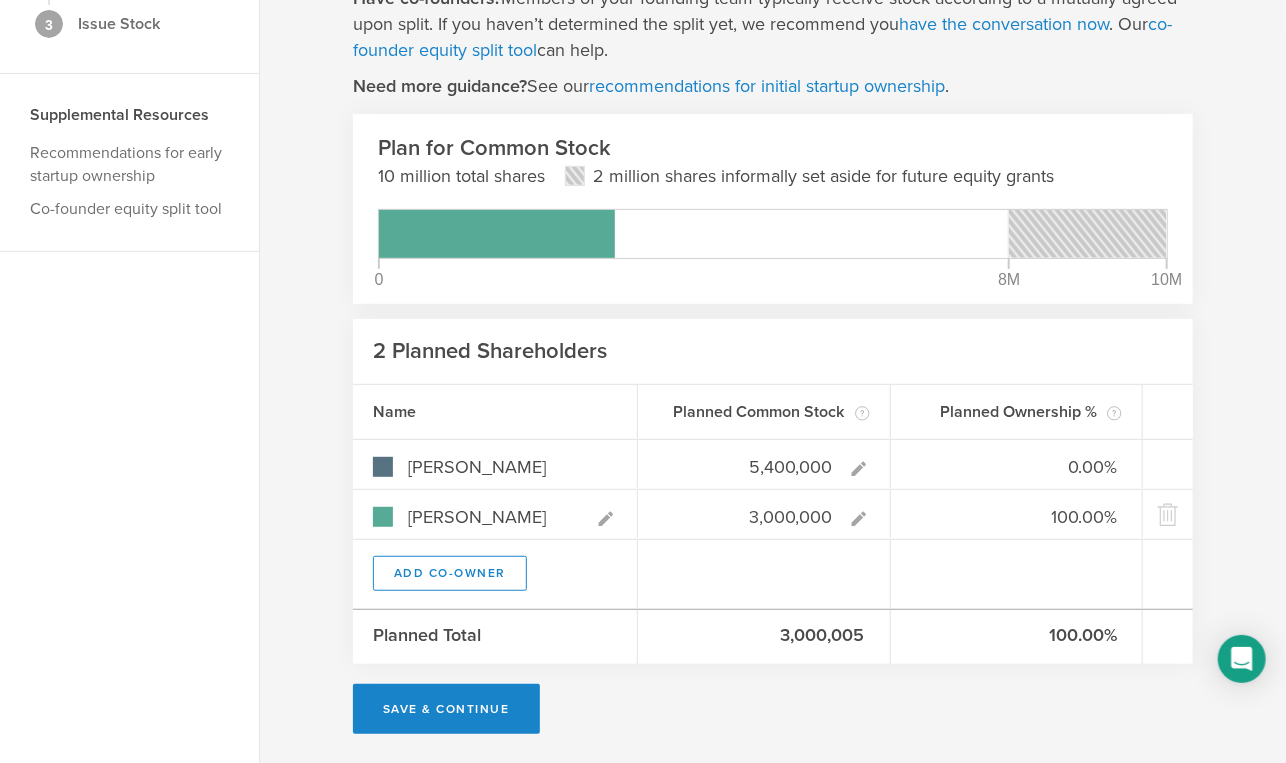 type on "64.29%" 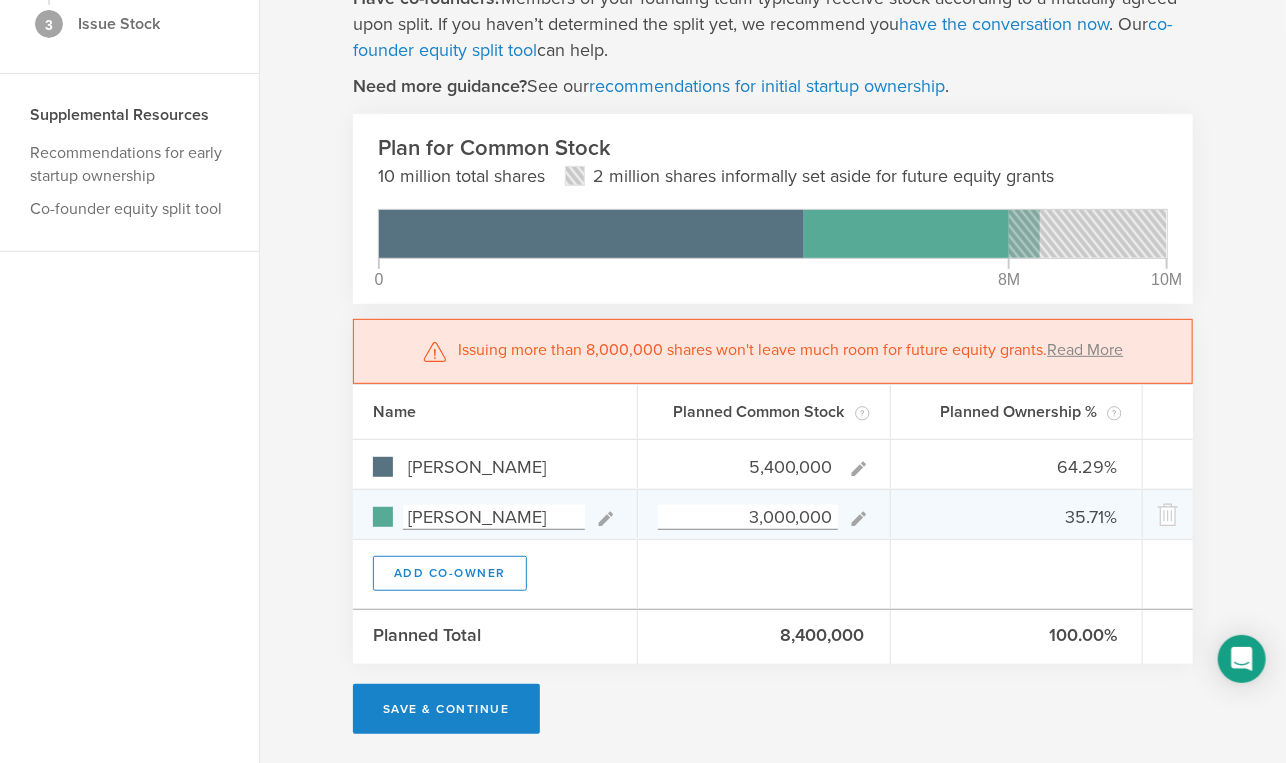 type on "5,400,000" 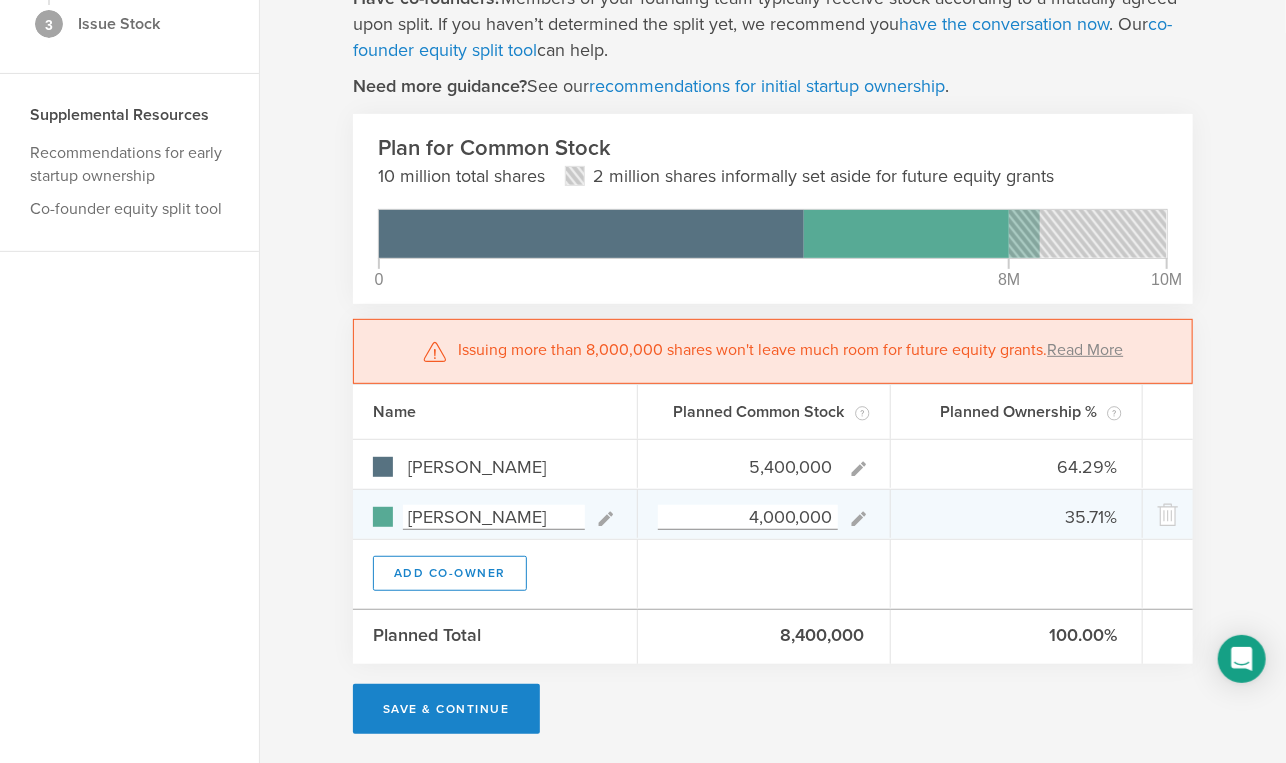 type on "57.45%" 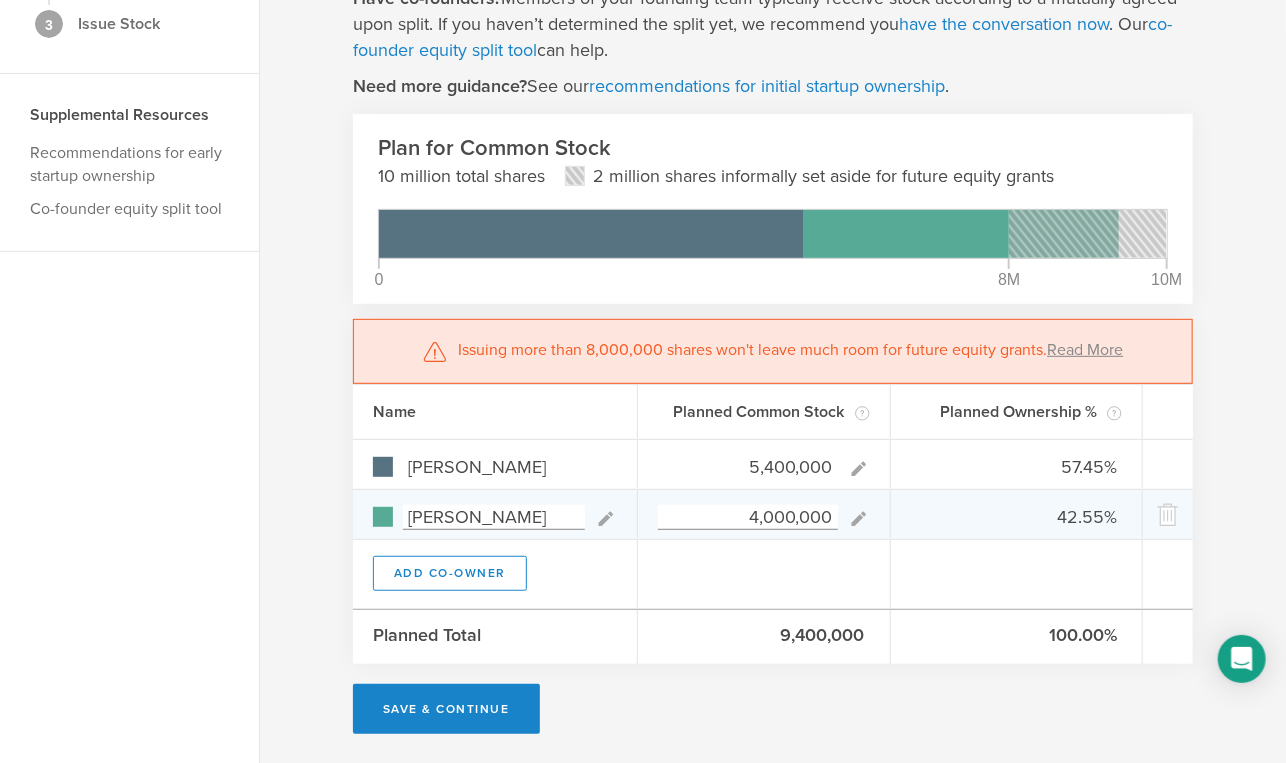 click on "4,000,000" at bounding box center [748, 517] 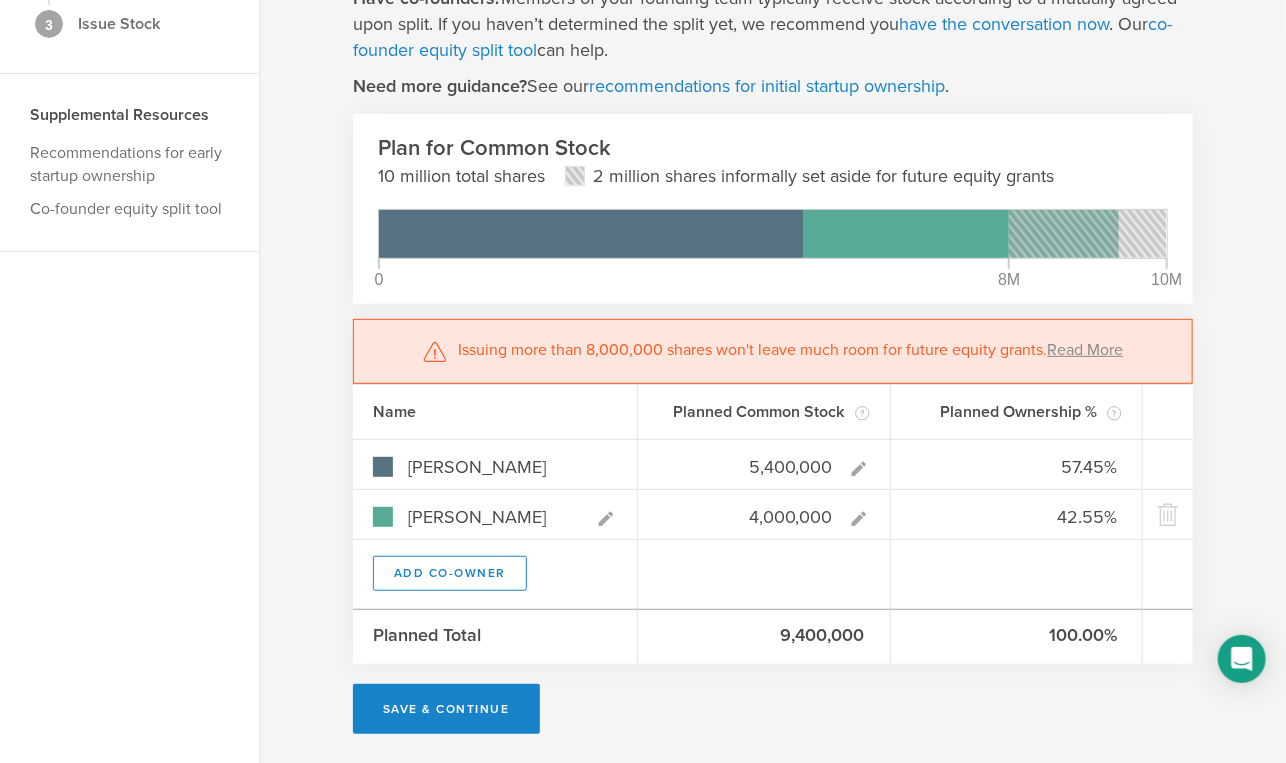 type on "4,600,000" 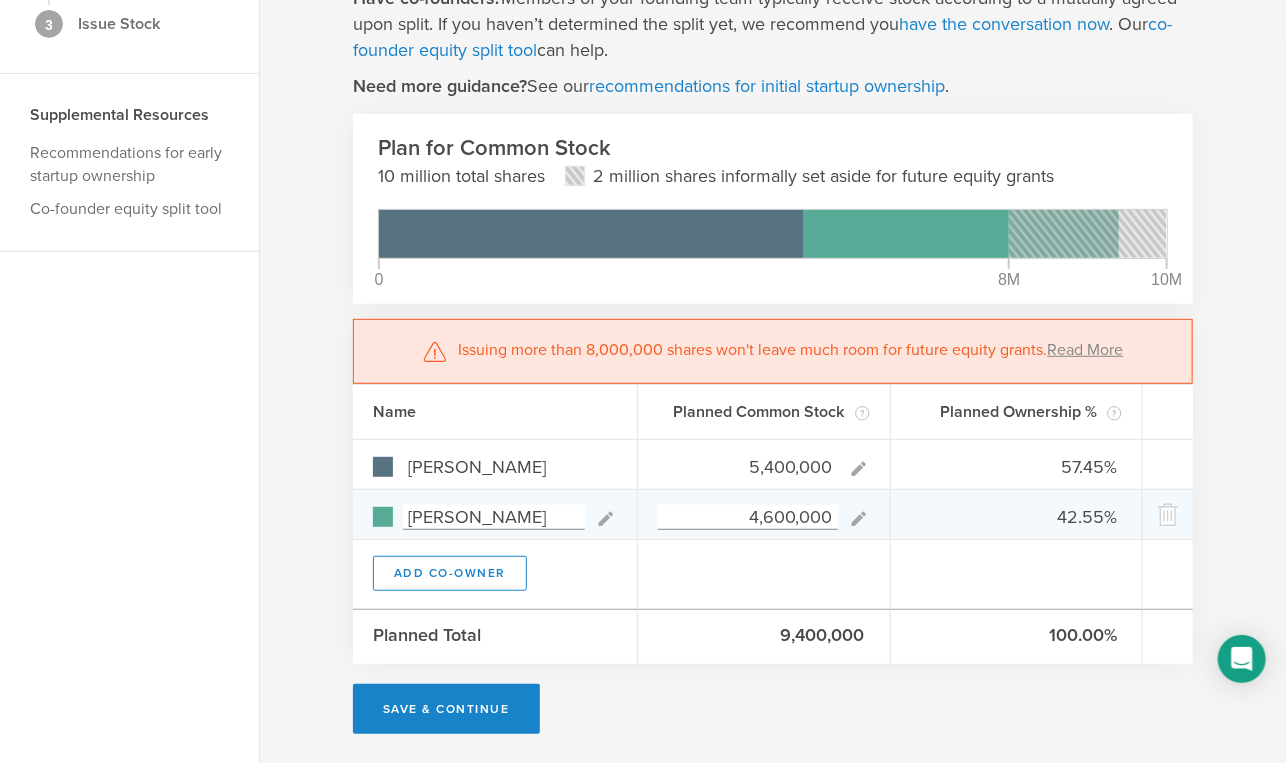 click on "4,600,000" at bounding box center [748, 517] 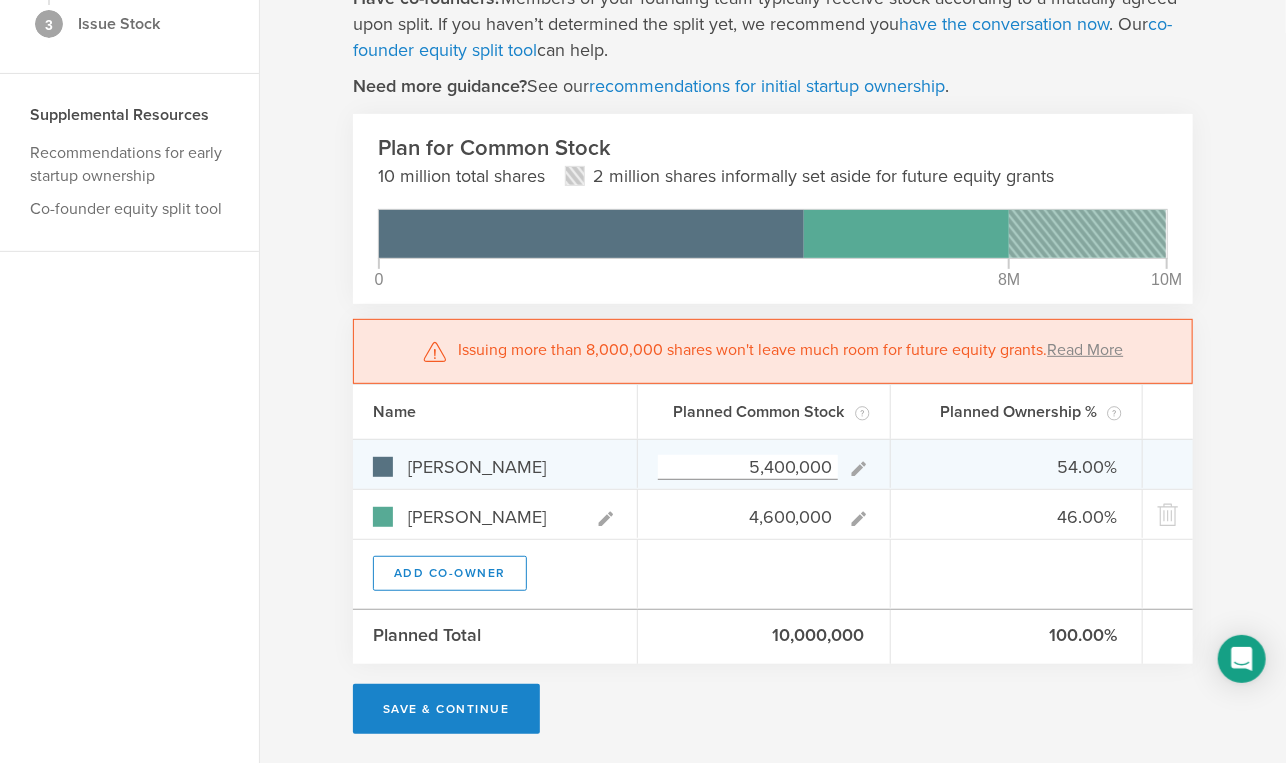 type on "4,600,000" 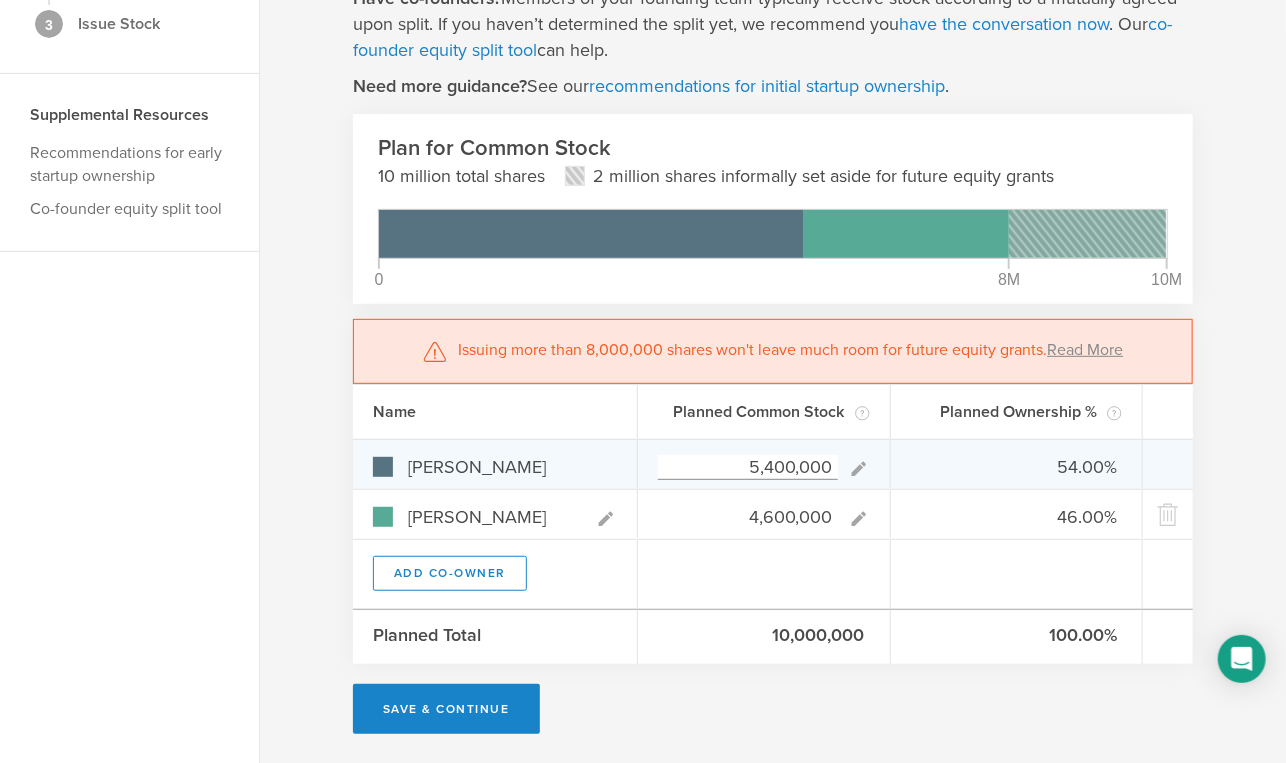 drag, startPoint x: 749, startPoint y: 465, endPoint x: 774, endPoint y: 472, distance: 25.96151 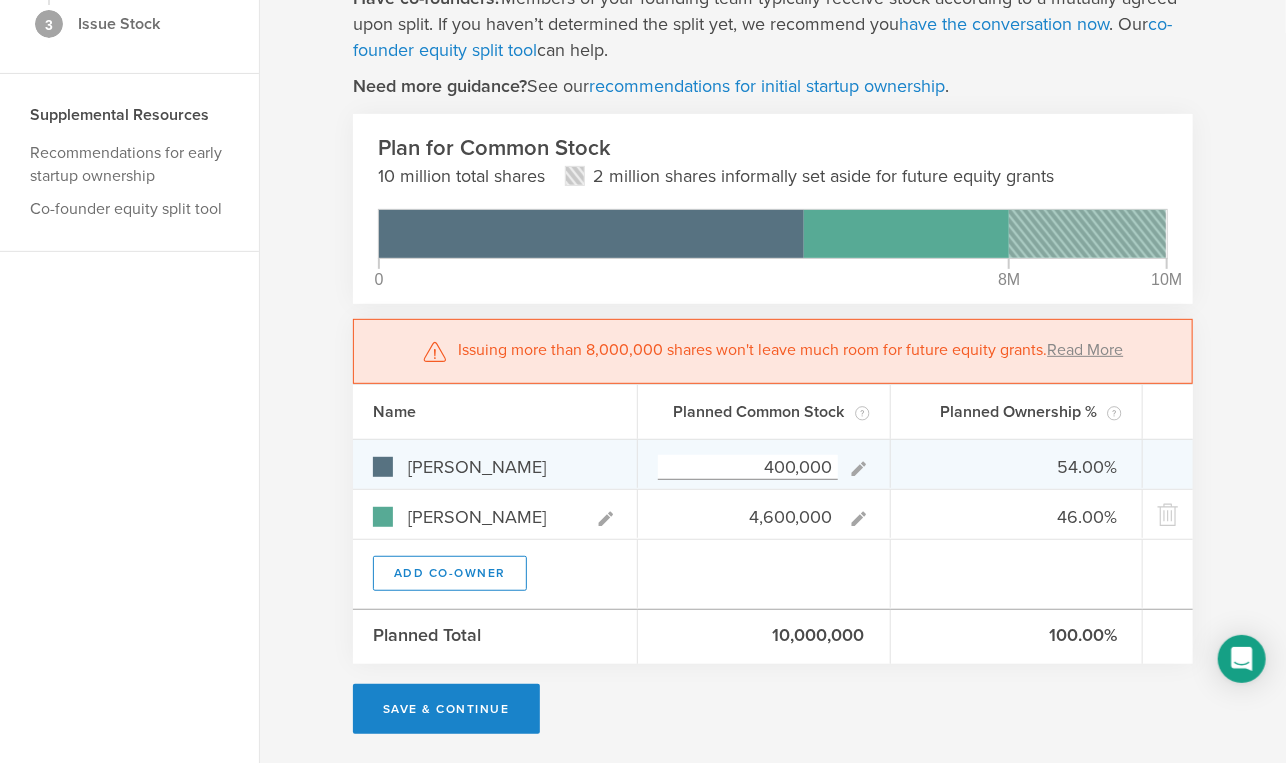 type on "400,000" 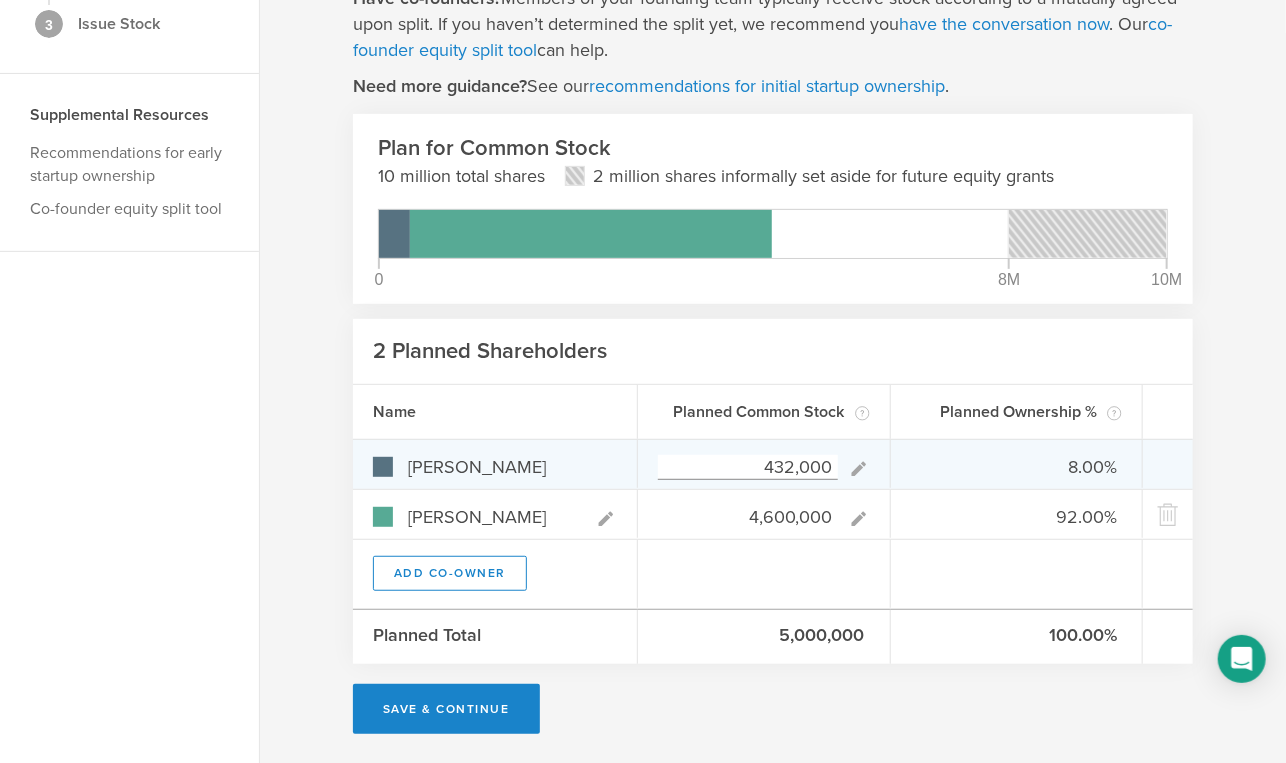 type on "4,320,000" 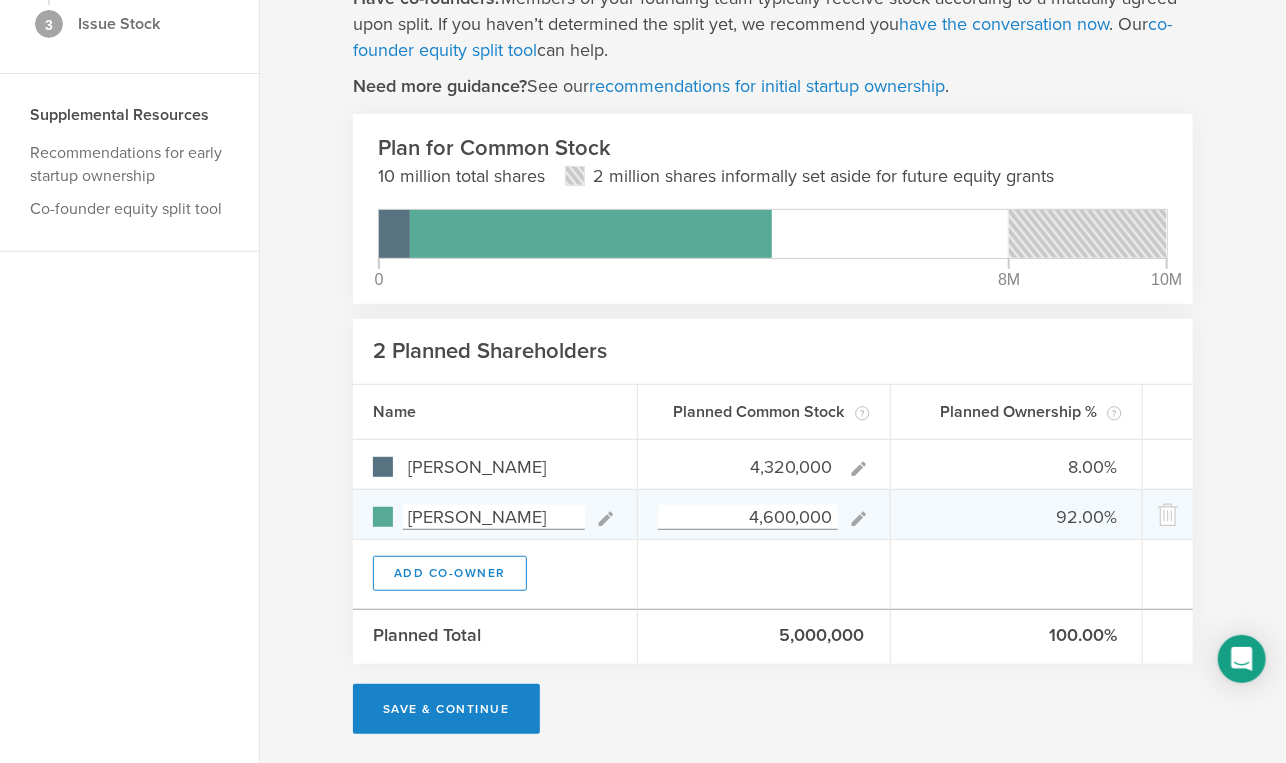 type on "48.43%" 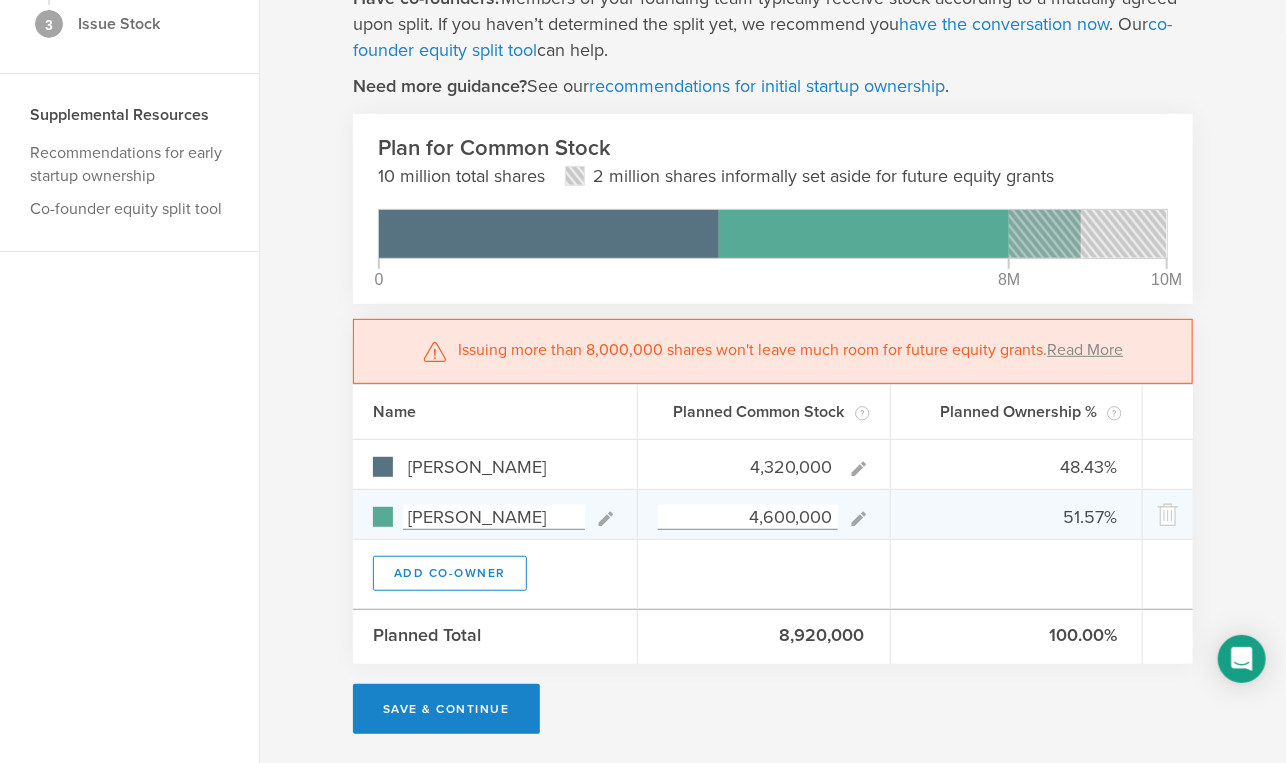 type on "4,320,000" 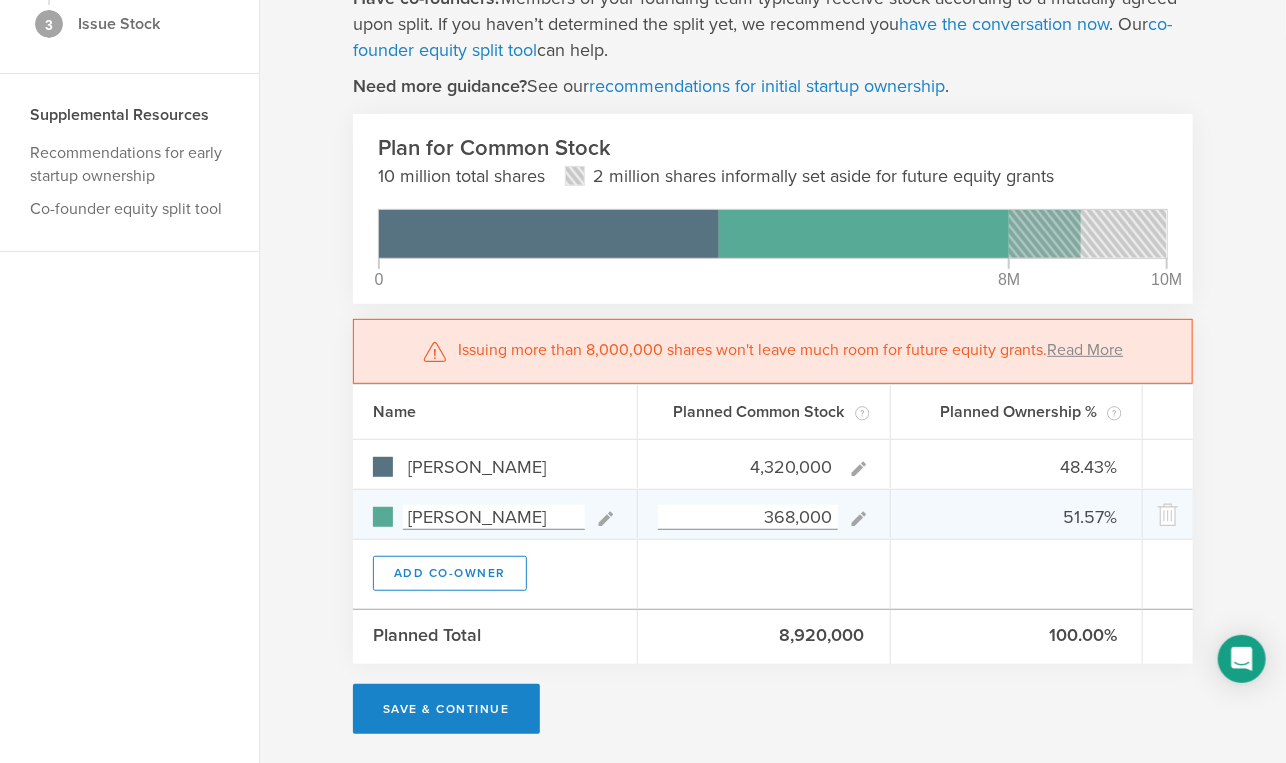 type on "3,680,000" 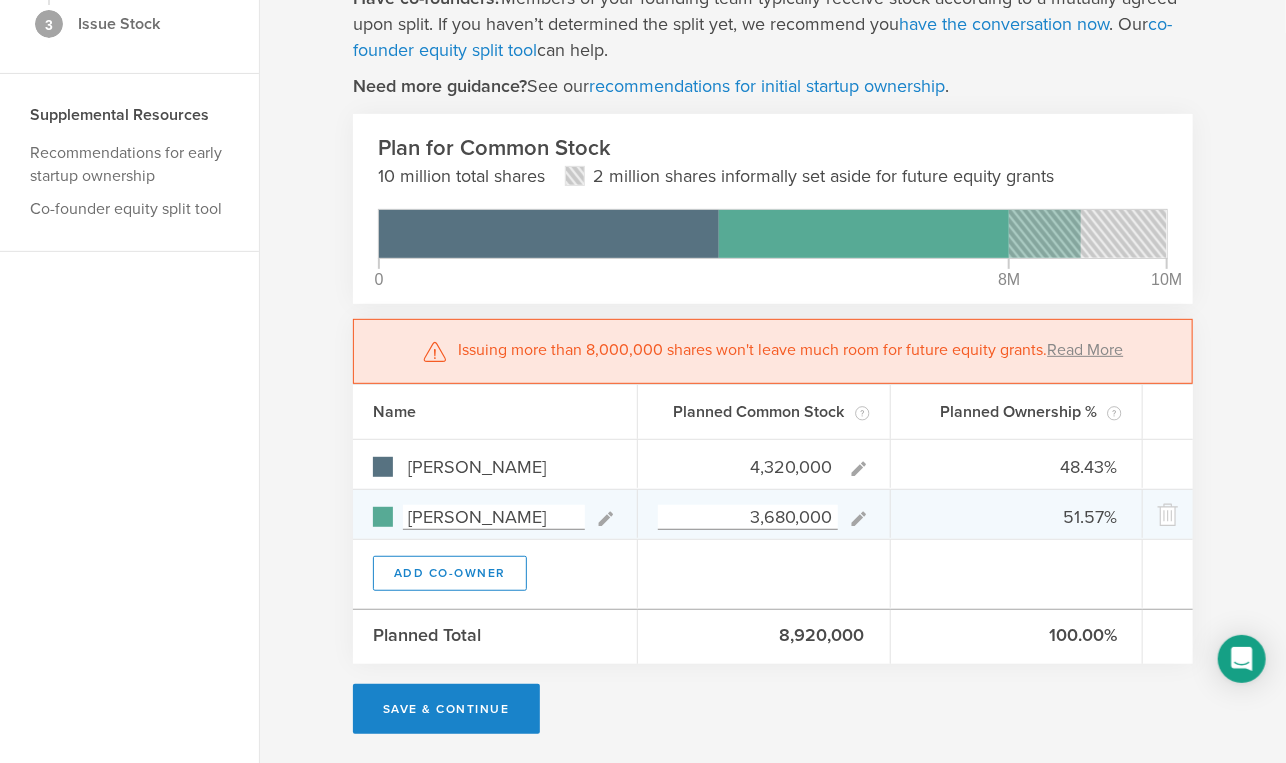 type on "54.00%" 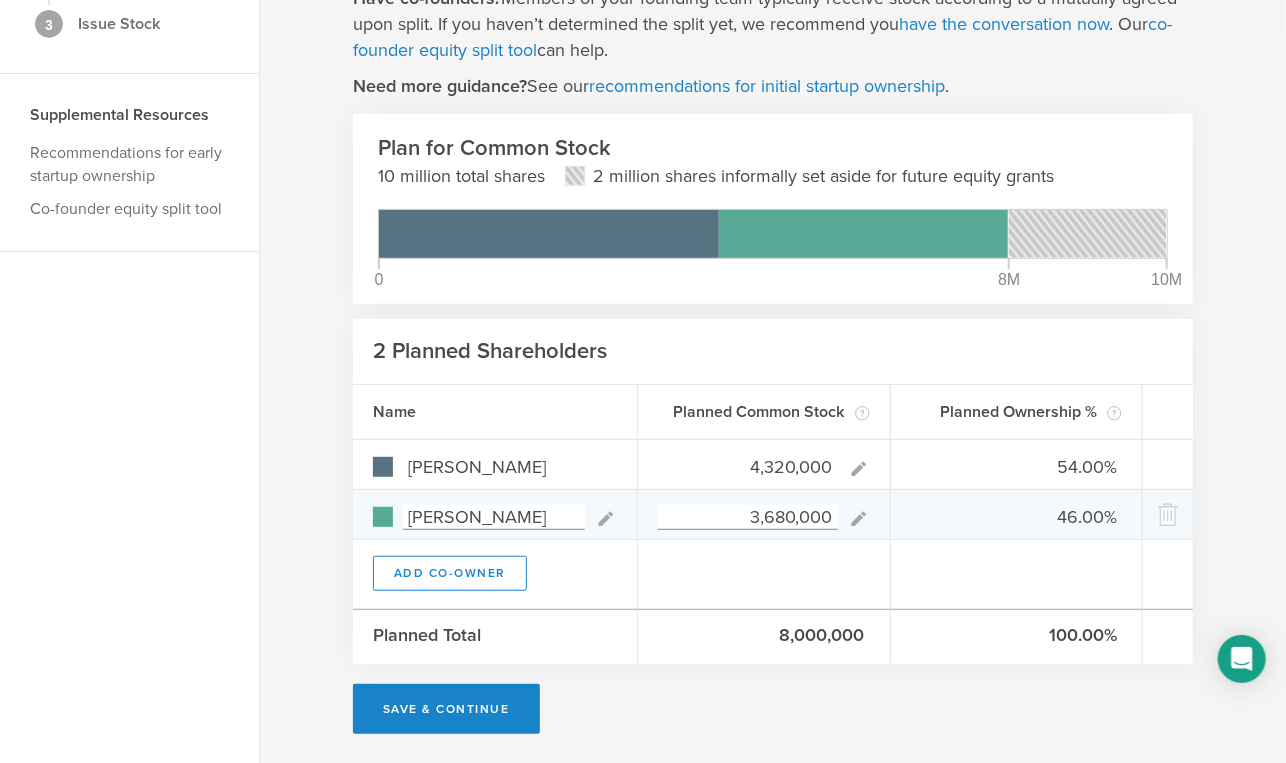 type on "3,680,000" 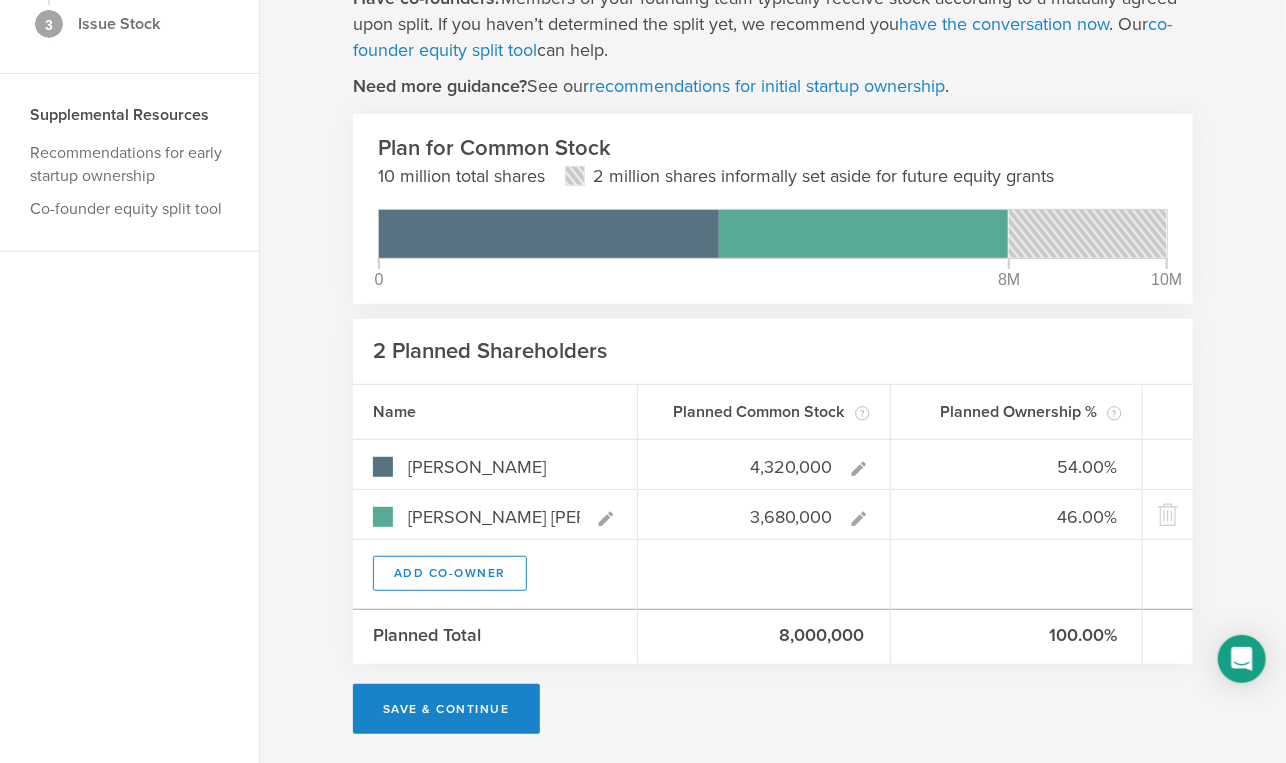 type on "Maxine Emmanuelle Levesque" 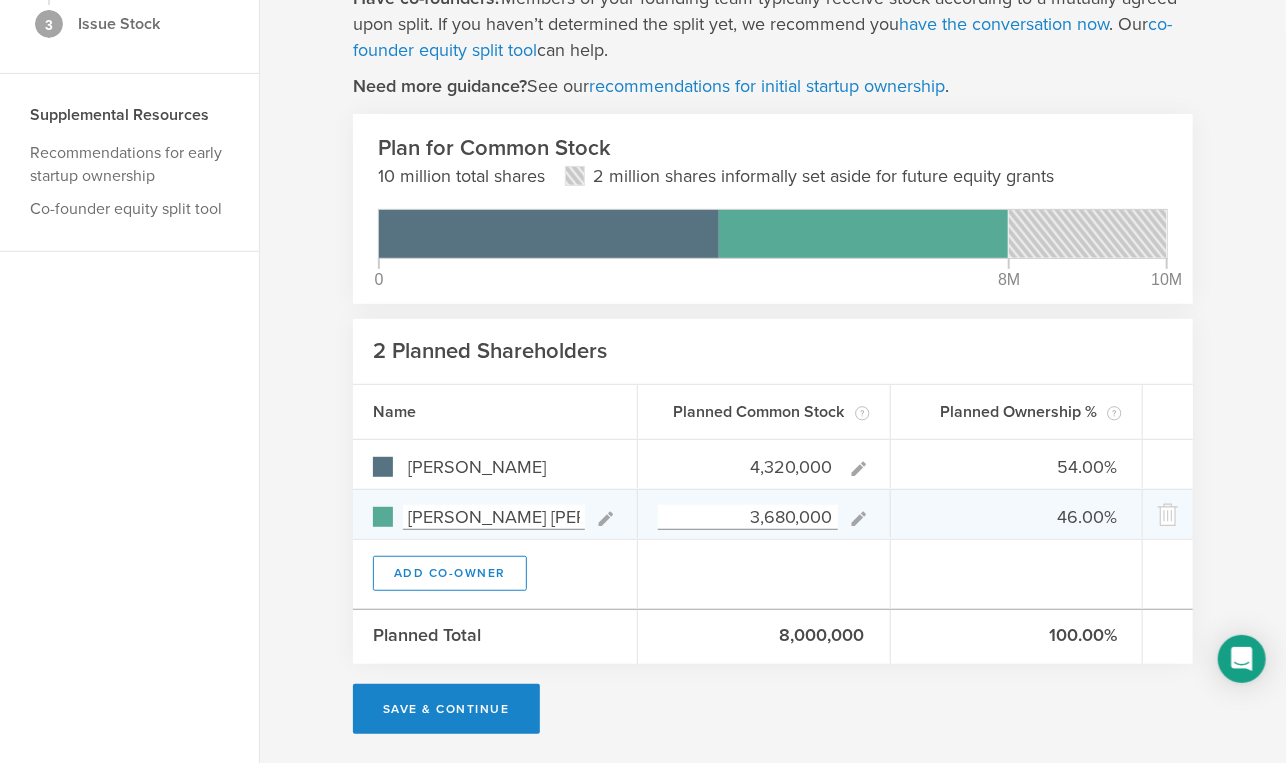 click on "Maxine Emmanuelle Levesque" at bounding box center (494, 517) 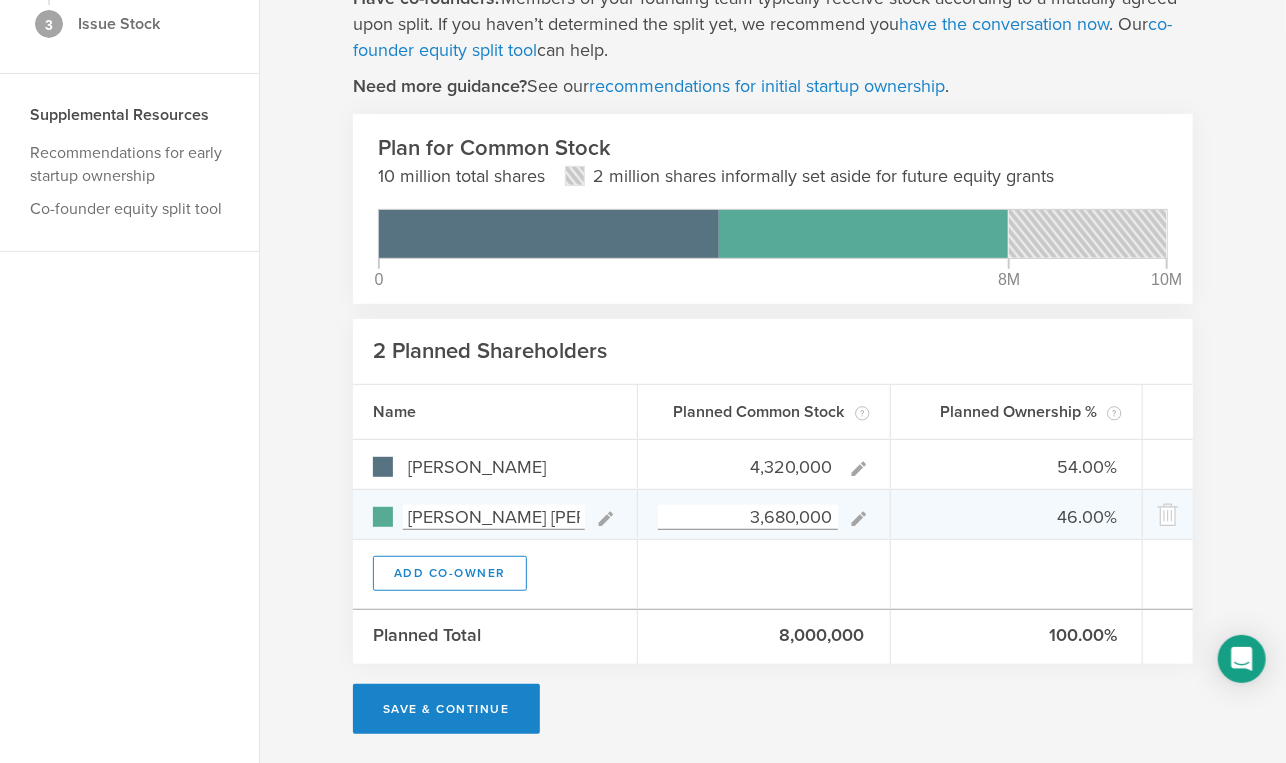 scroll, scrollTop: 0, scrollLeft: 67, axis: horizontal 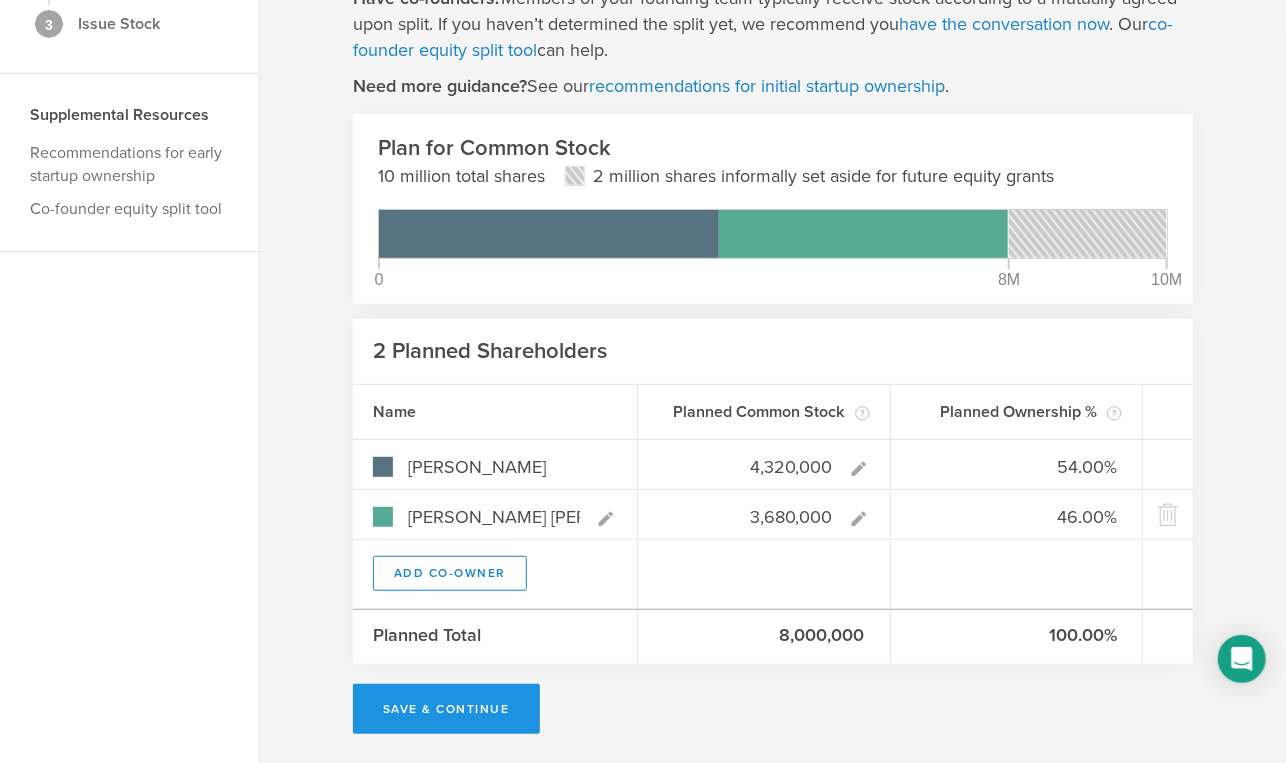 click on "Save & Continue" at bounding box center (446, 709) 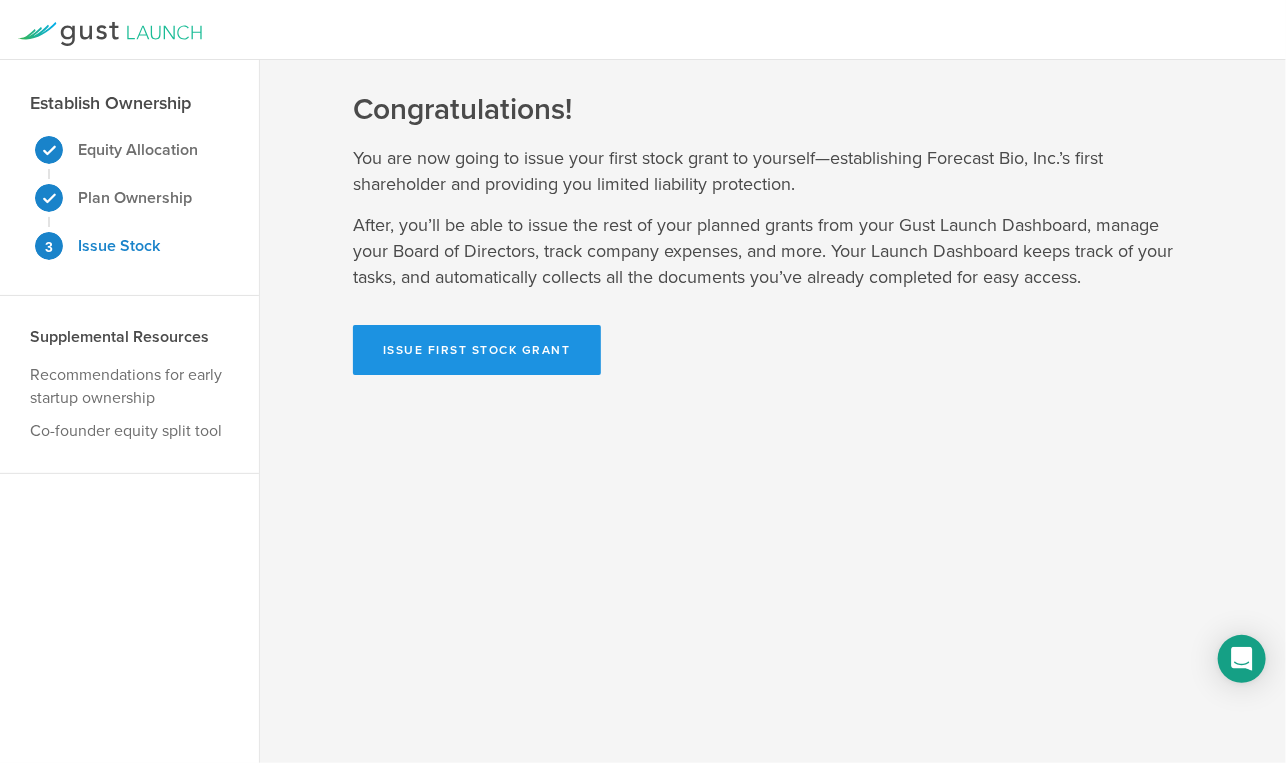 click on "Issue First Stock Grant" at bounding box center [477, 350] 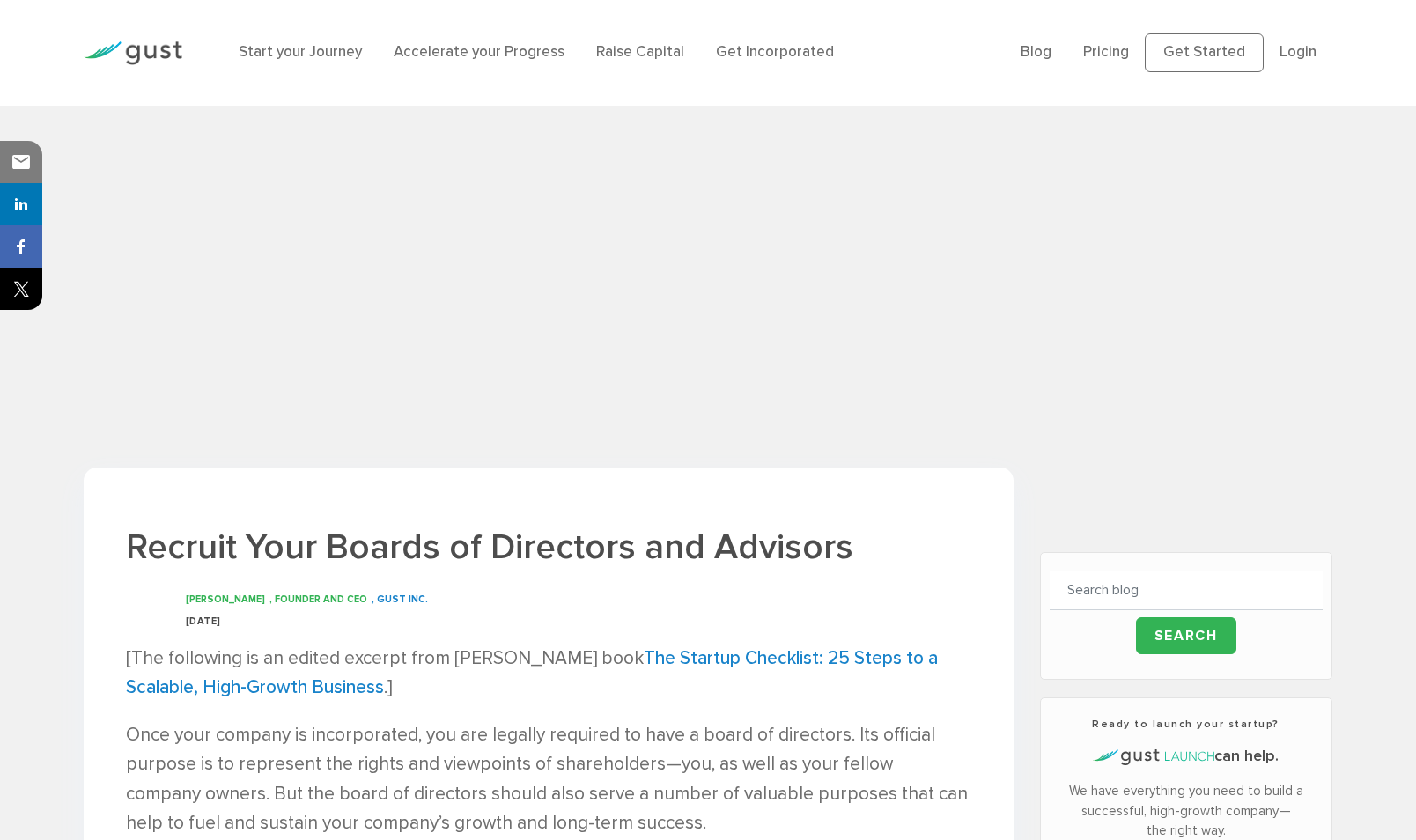 scroll, scrollTop: 0, scrollLeft: 0, axis: both 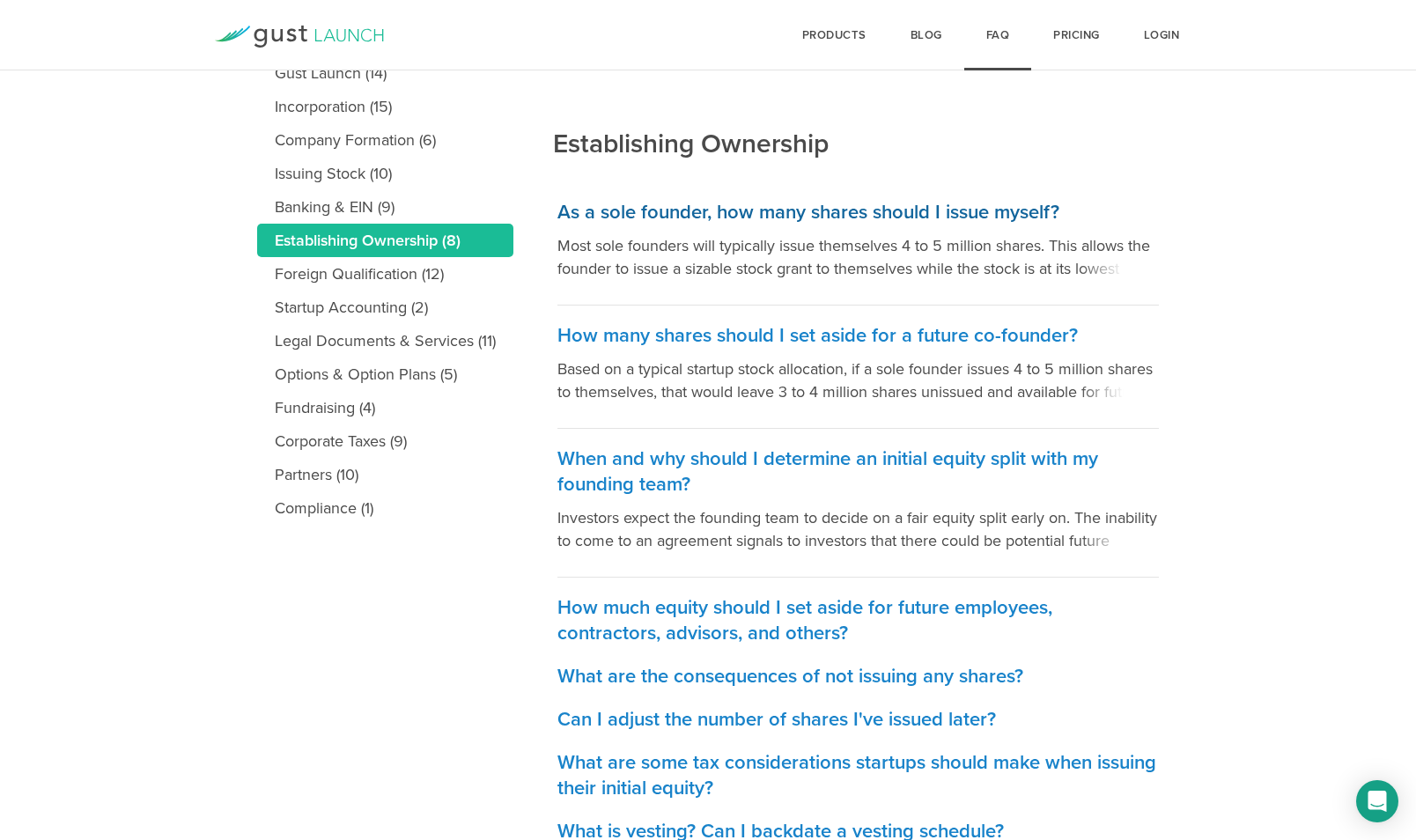 click on "Most sole founders will typically issue themselves 4 to 5 million shares. This allows the founder to issue a sizable stock grant to themselves while the stock is at its lowest (par) value. Also, issuing this amount of stock leaves room for granting shares to potential future cofounders without having to make an adjustment to the Certificate of Incorporation." at bounding box center (858, 257) 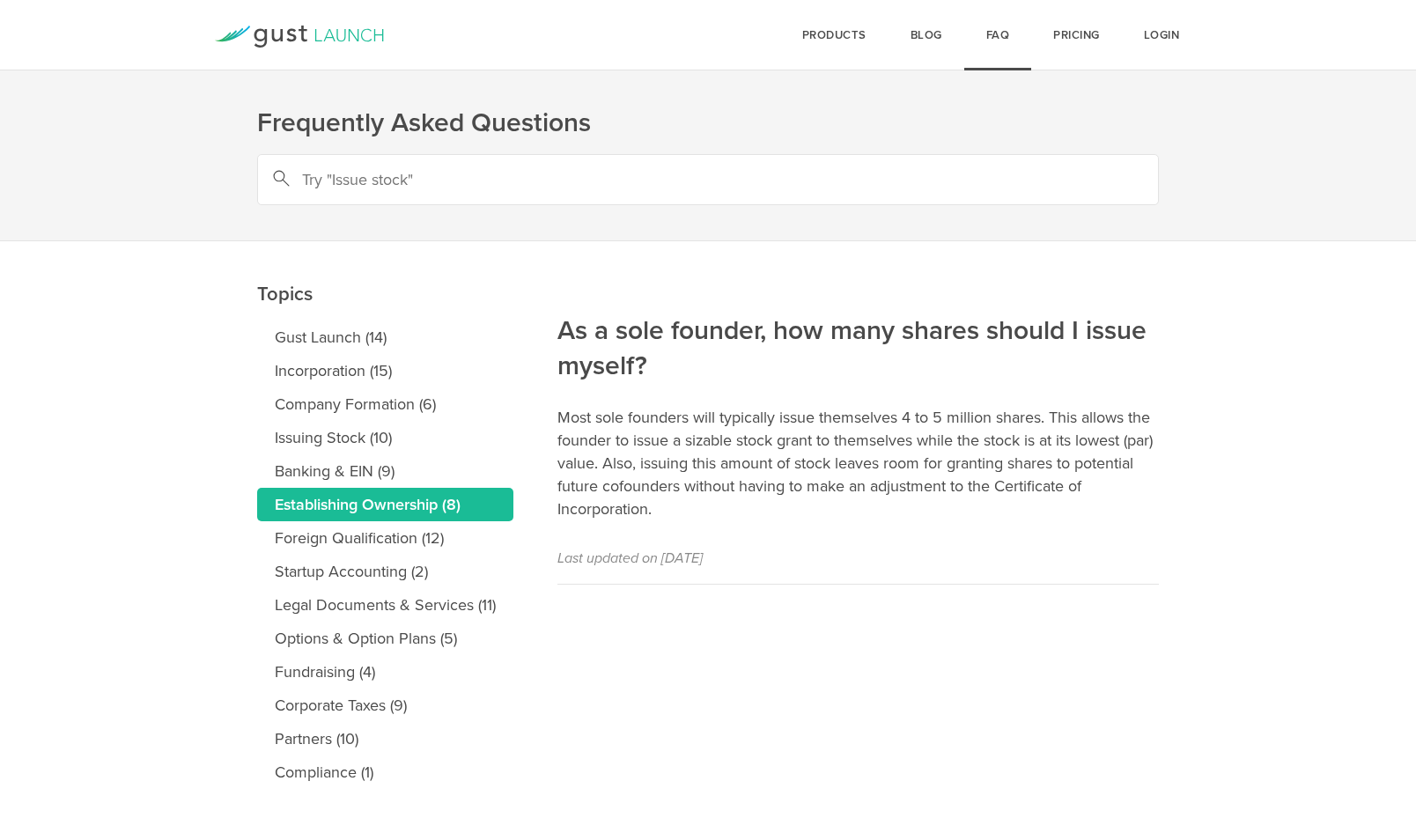 scroll, scrollTop: 0, scrollLeft: 0, axis: both 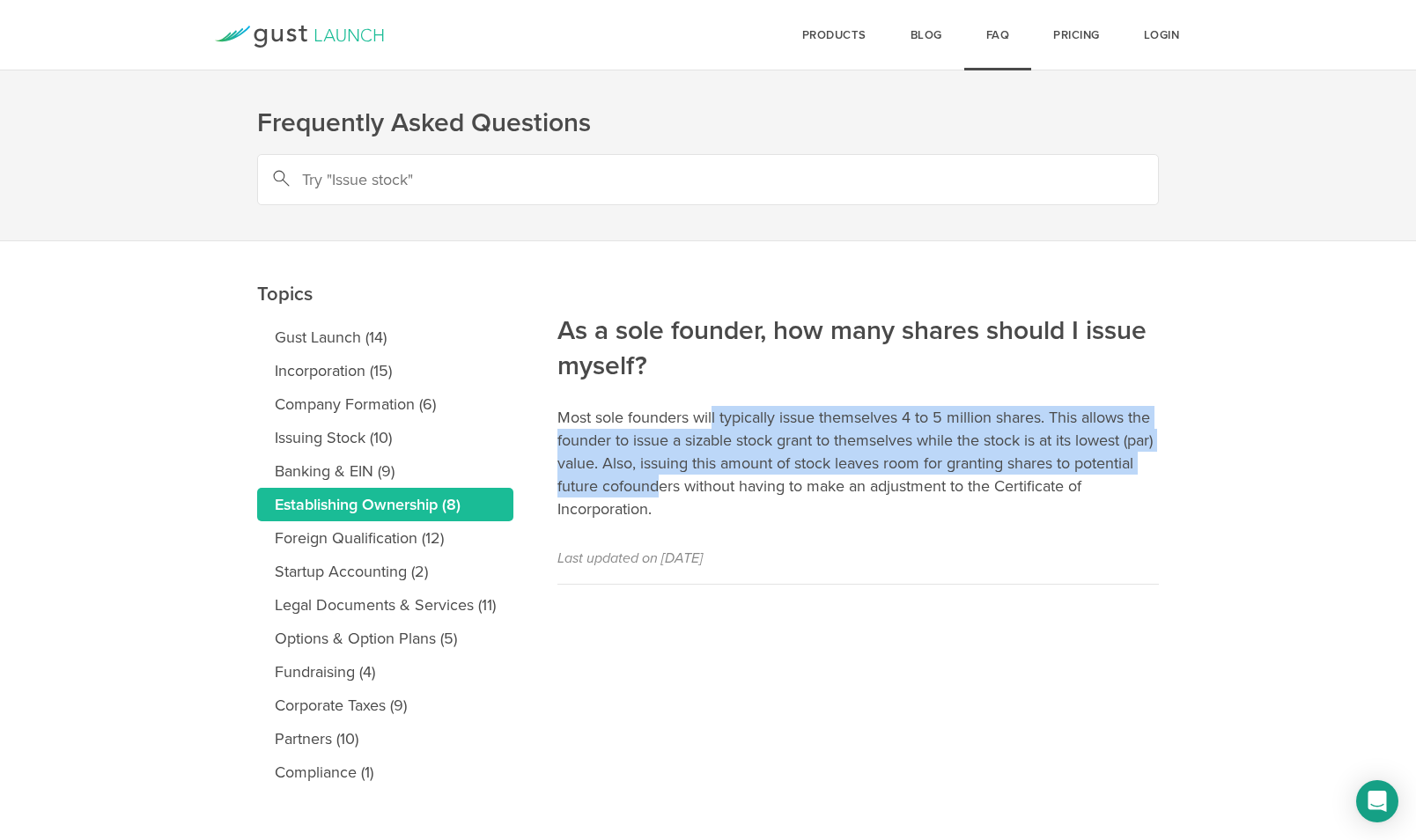 drag, startPoint x: 712, startPoint y: 418, endPoint x: 719, endPoint y: 483, distance: 65.37584 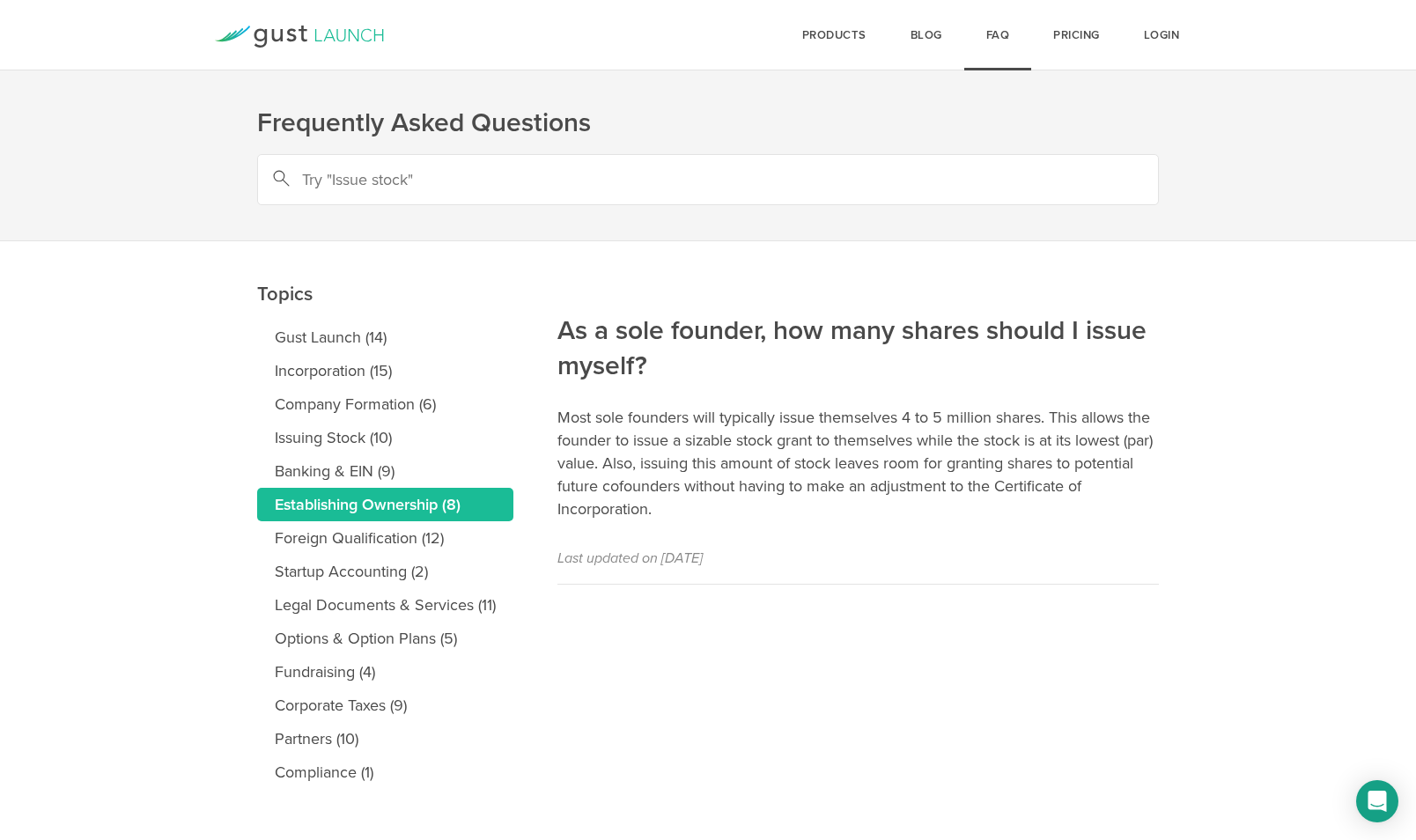 click on "Most sole founders will typically issue themselves 4 to 5 million shares. This allows the founder to issue a sizable stock grant to themselves while the stock is at its lowest (par) value. Also, issuing this amount of stock leaves room for granting shares to potential future cofounders without having to make an adjustment to the Certificate of Incorporation." at bounding box center [858, 463] 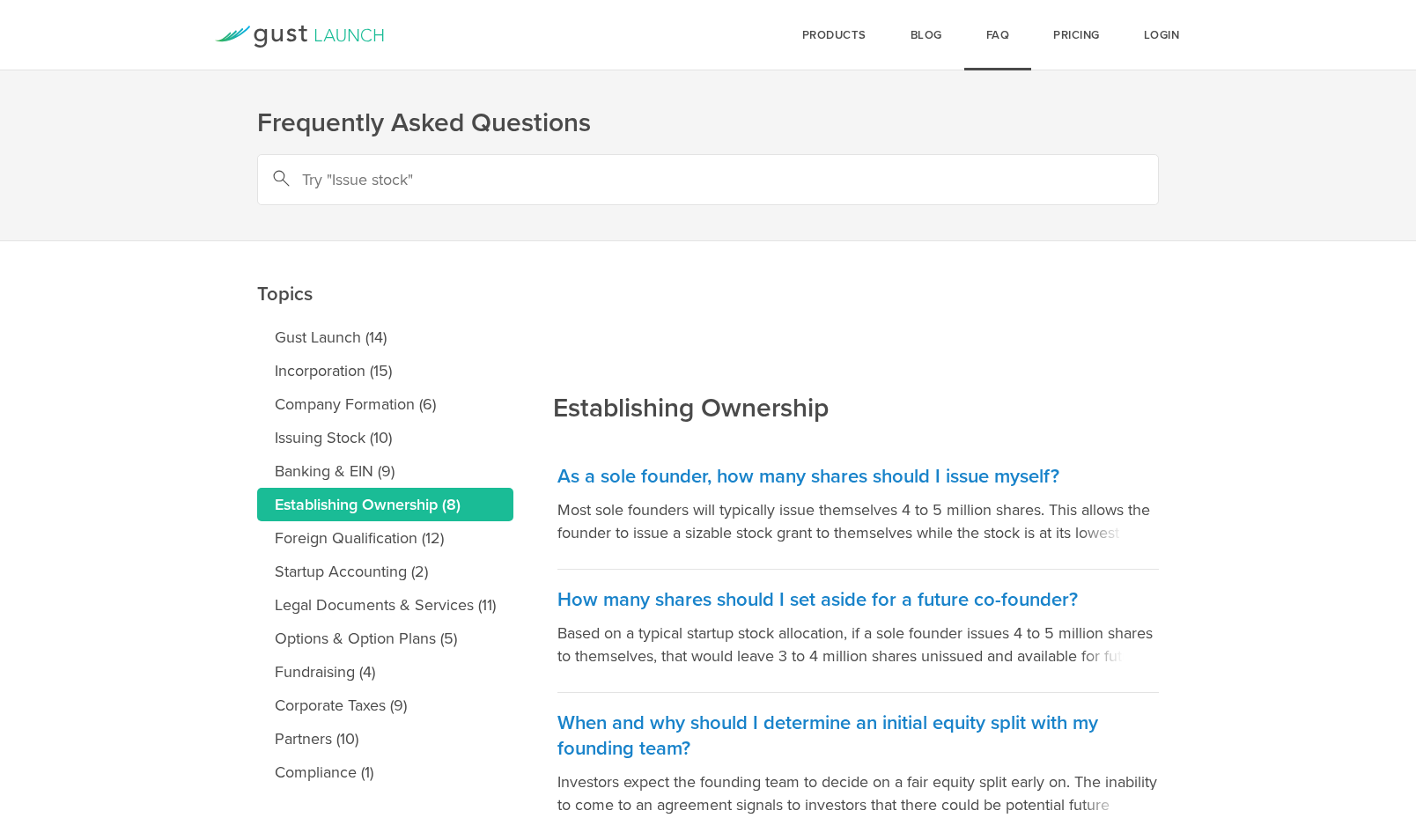 scroll, scrollTop: 264, scrollLeft: 0, axis: vertical 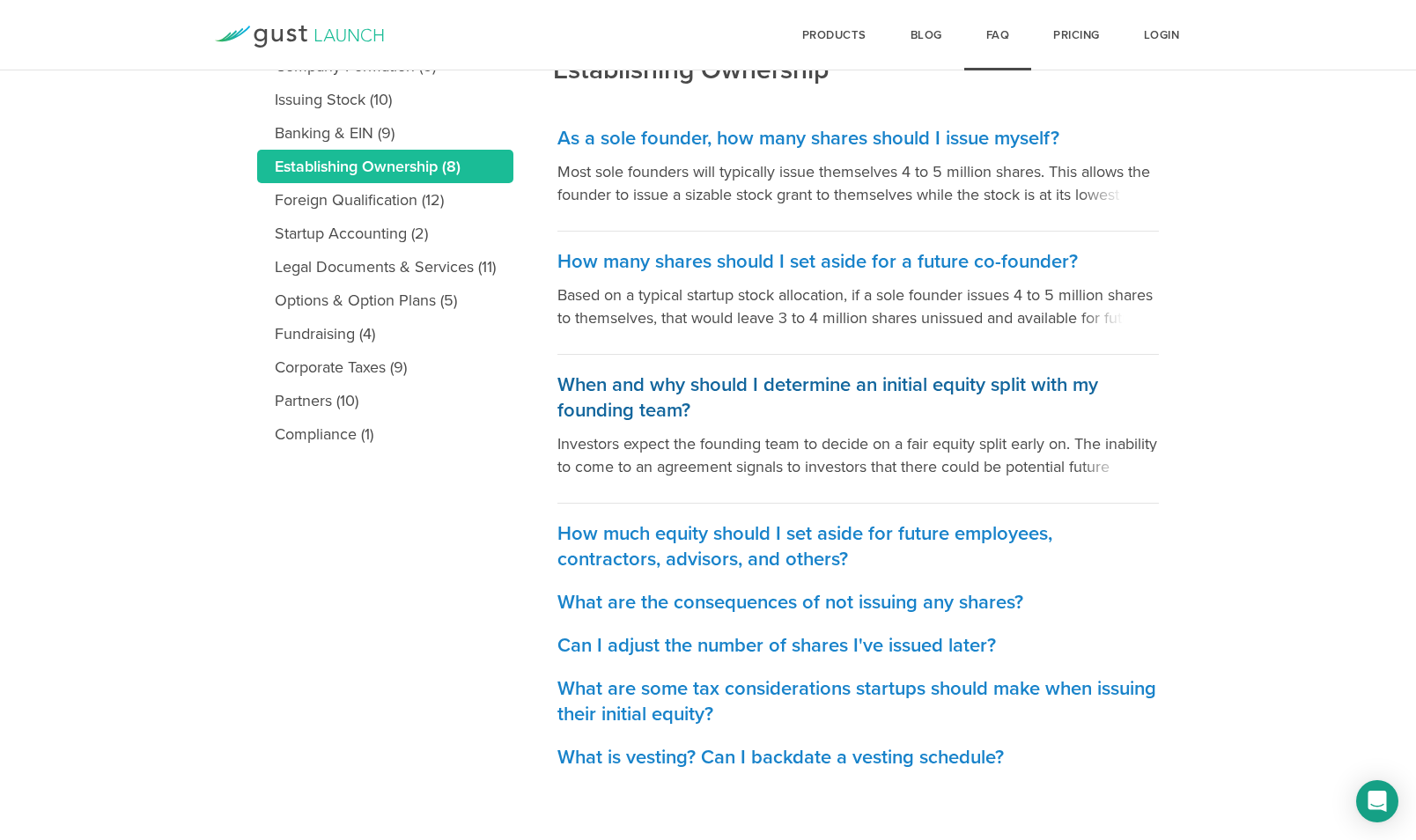 click on "When and why should I determine an initial equity split with my founding team?" at bounding box center (858, 398) 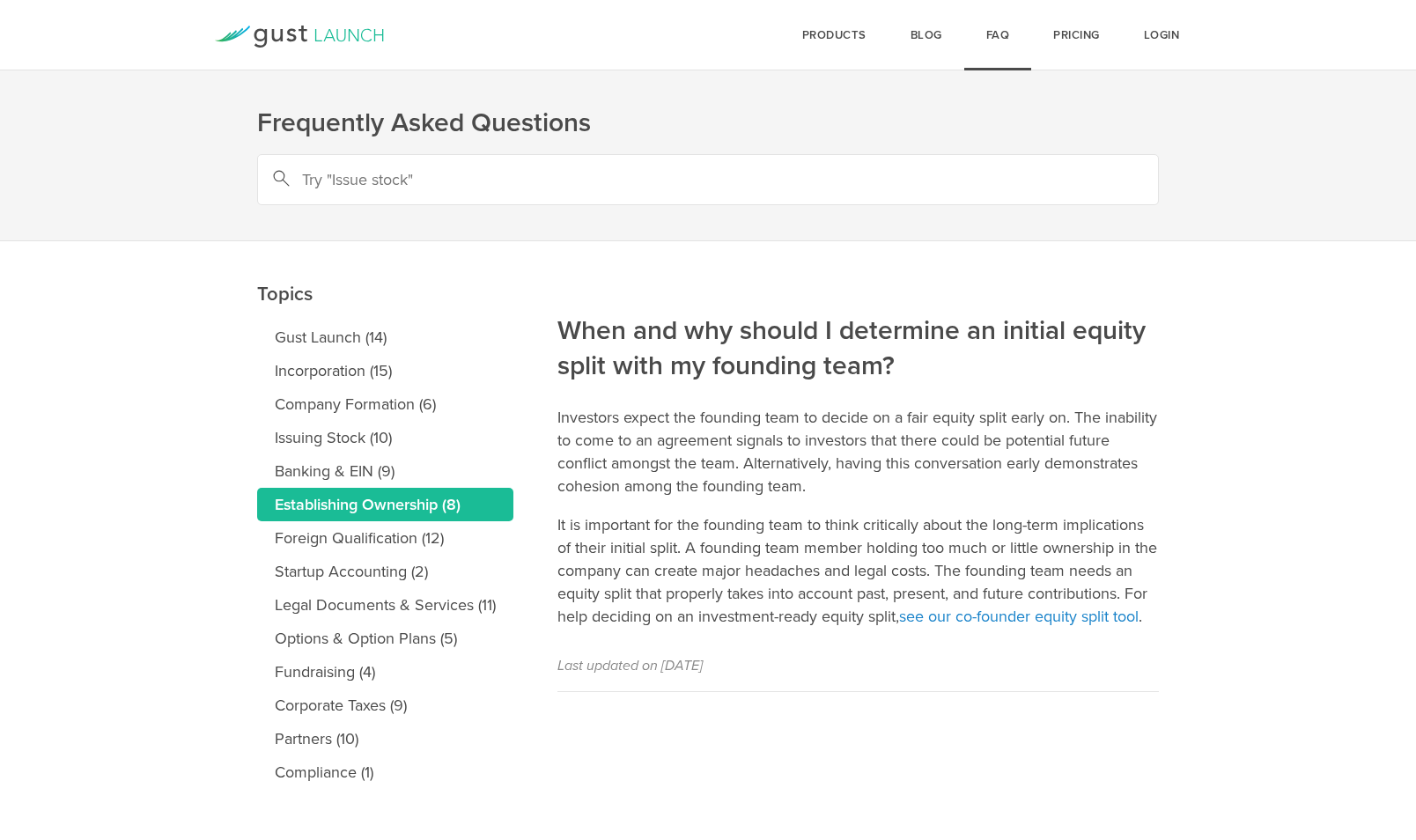 scroll, scrollTop: 0, scrollLeft: 0, axis: both 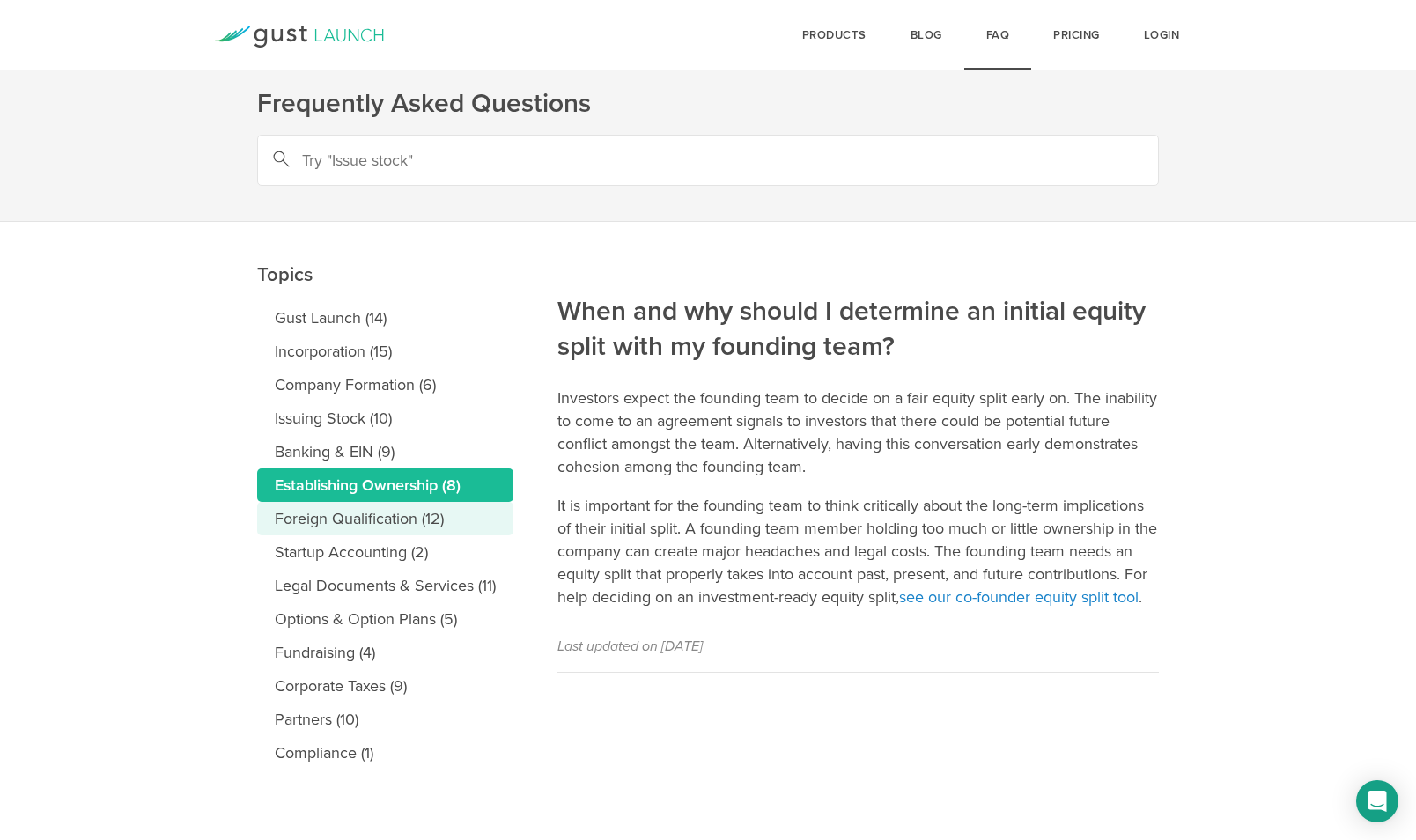 click on "Foreign Qualification (12)" at bounding box center [385, 519] 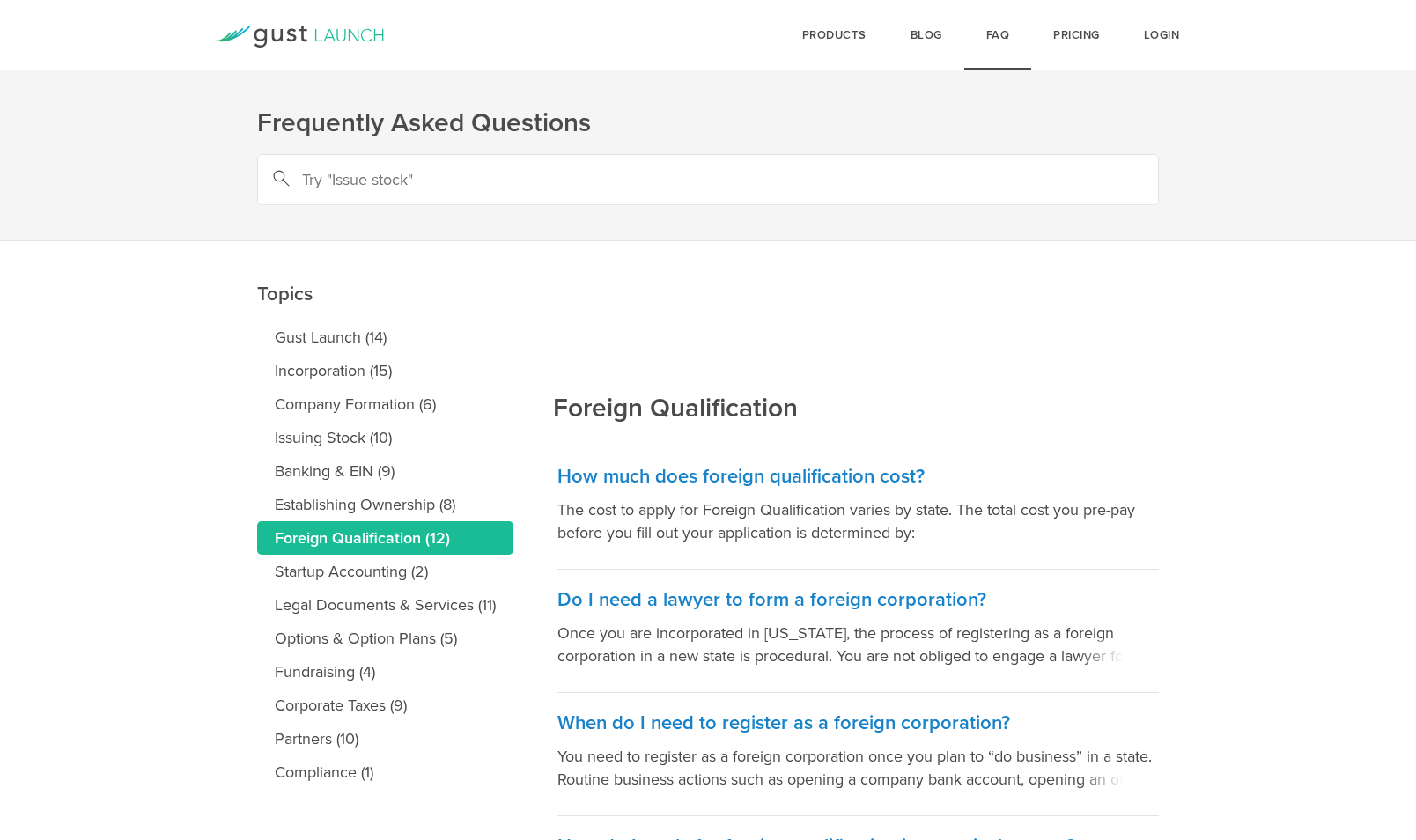 scroll, scrollTop: 0, scrollLeft: 0, axis: both 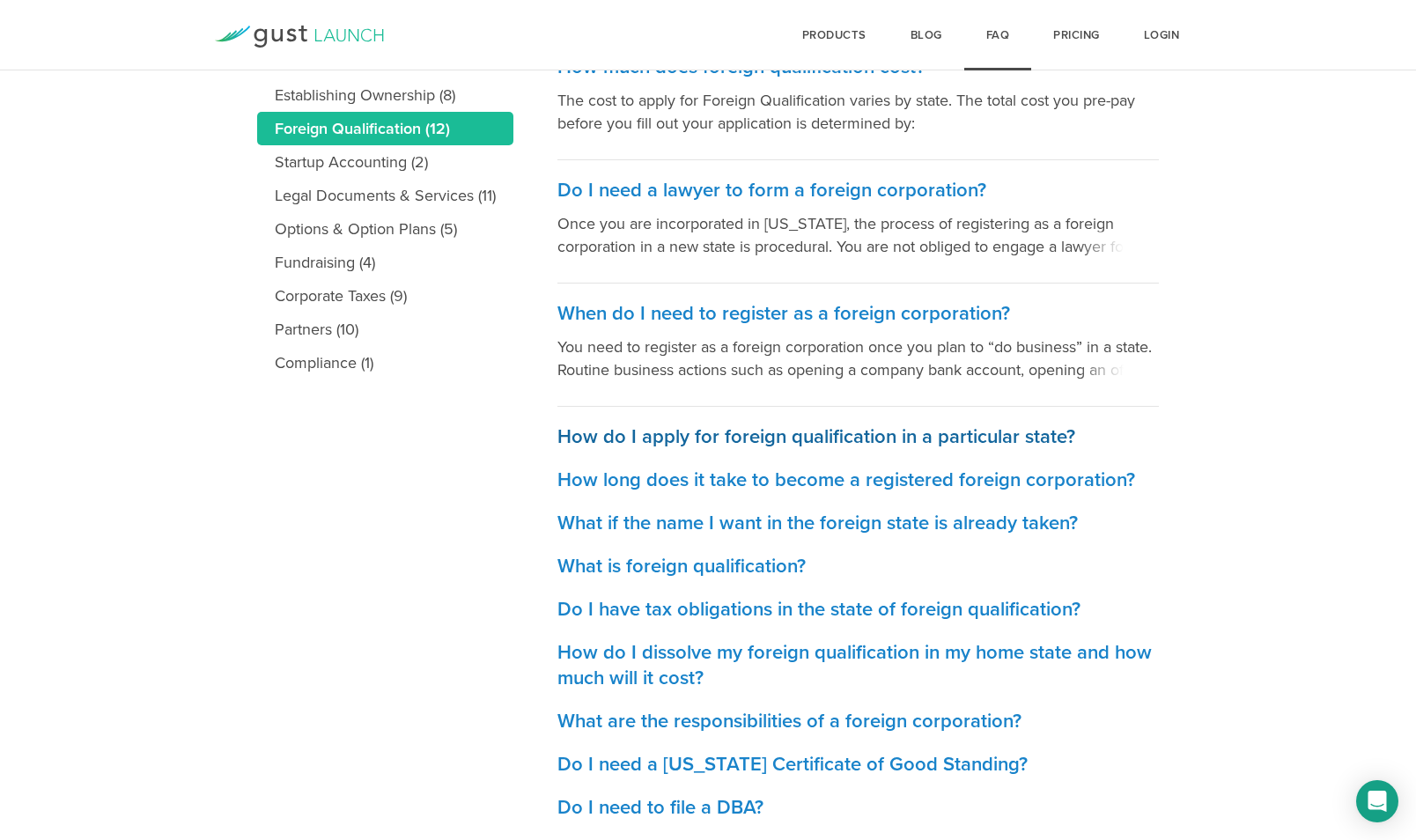 click on "How do I apply for foreign qualification in a particular state?" at bounding box center (858, 437) 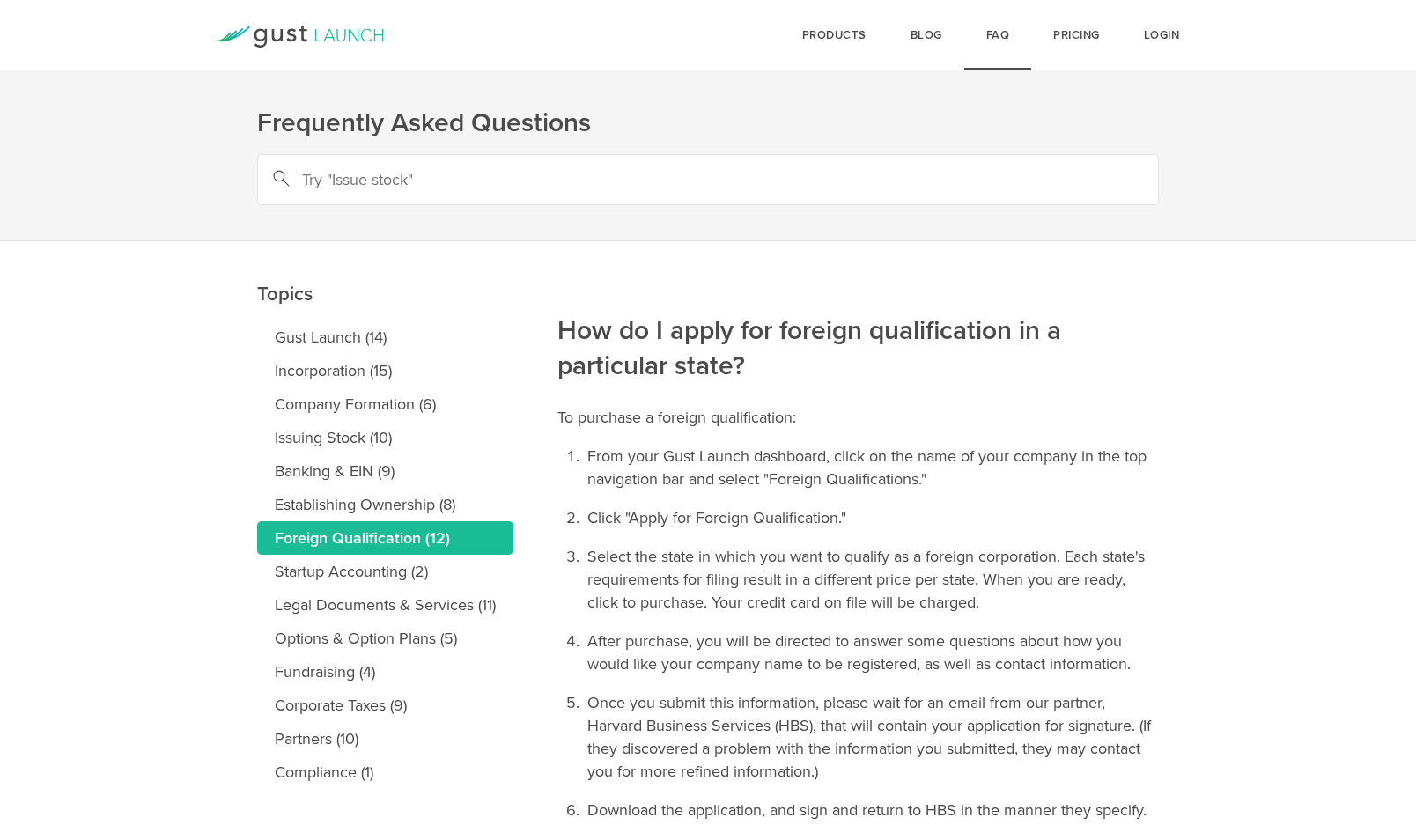 scroll, scrollTop: 0, scrollLeft: 0, axis: both 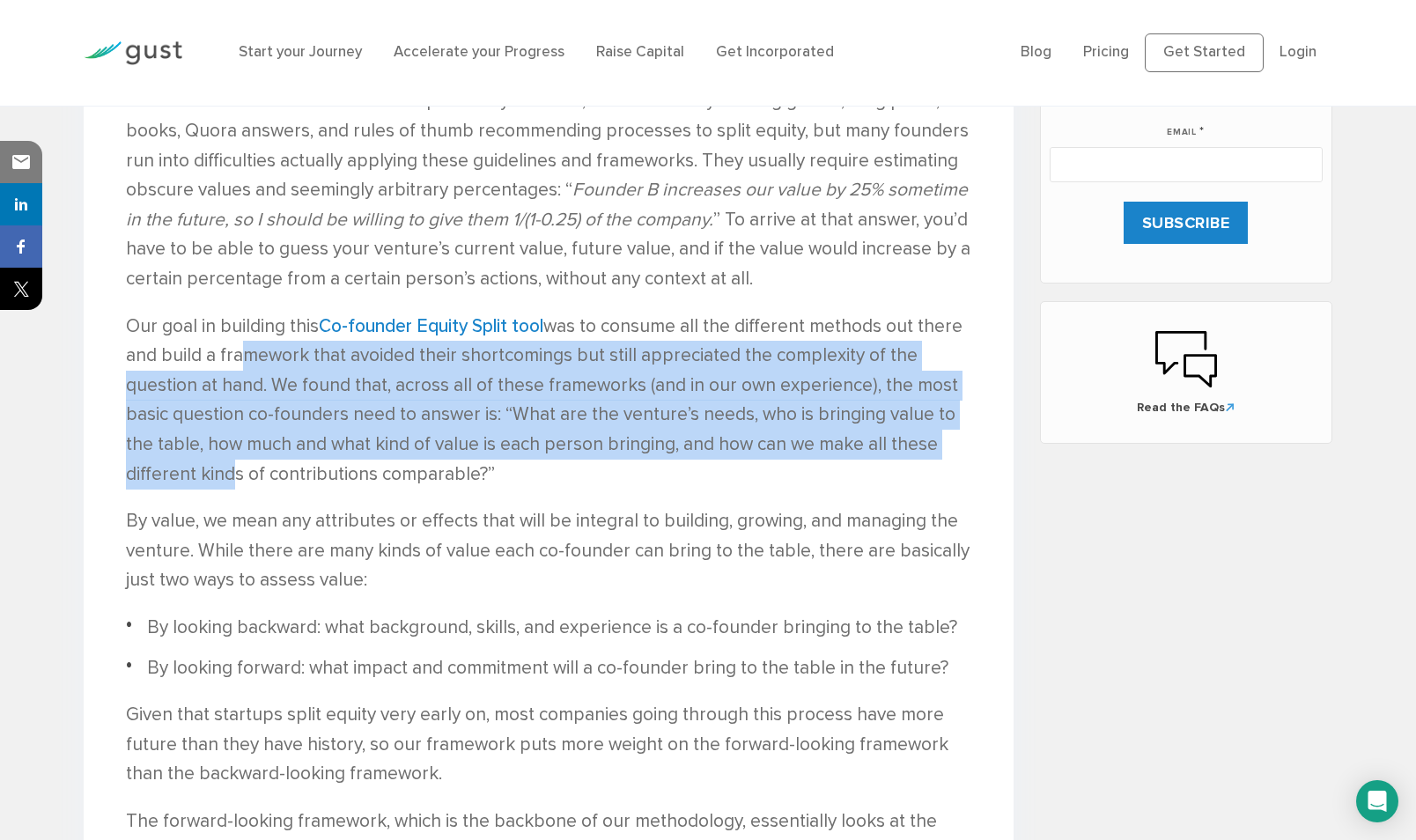 drag, startPoint x: 230, startPoint y: 348, endPoint x: 218, endPoint y: 487, distance: 139.517 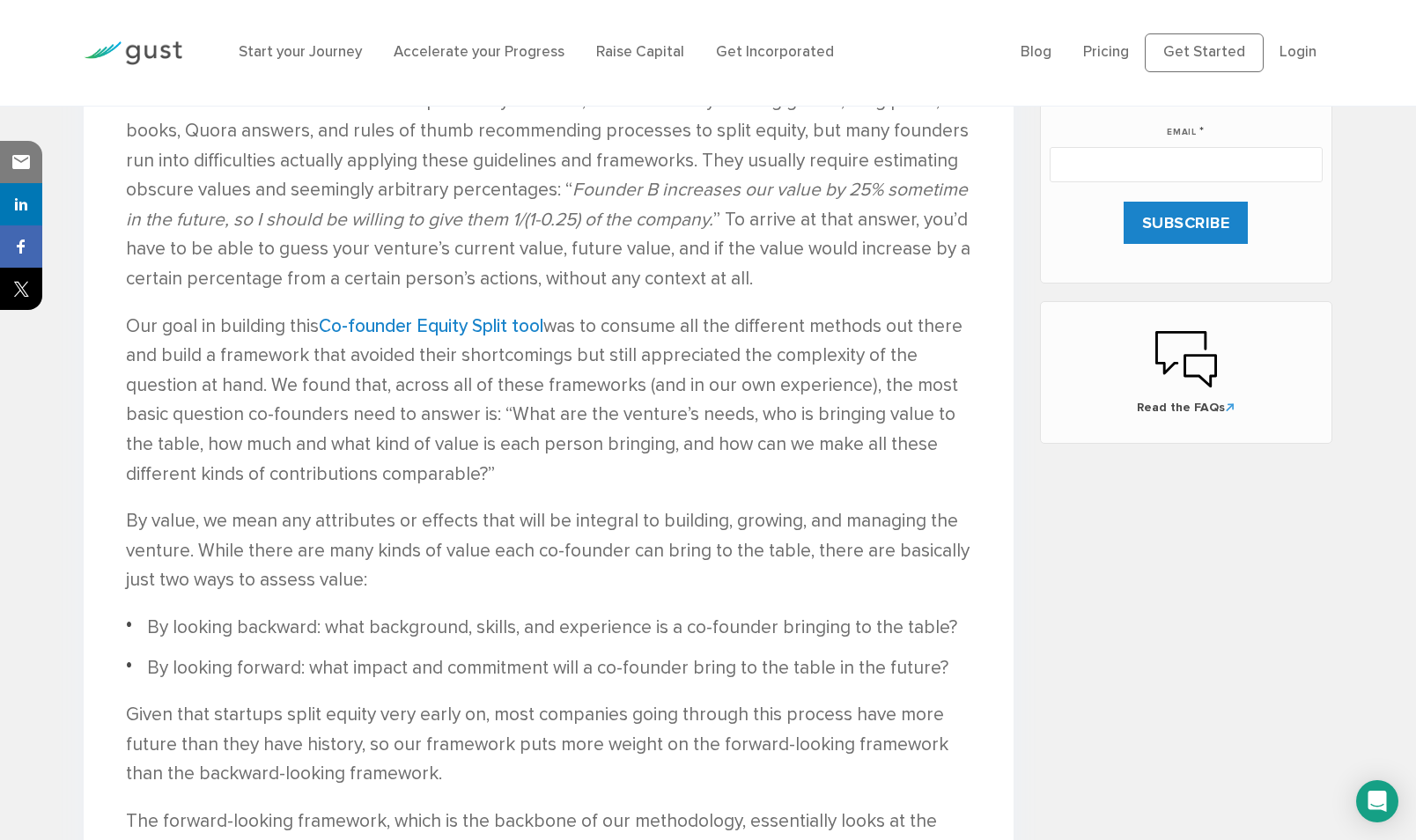 click on "Our goal in building this  Co-founder Equity Split tool  was to consume all the different methods out there and build a framework that avoided their shortcomings but still appreciated the complexity of the question at hand. We found that, across all of these frameworks (and in our own experience), the most basic question co-founders need to answer is: “What are the venture’s needs, who is bringing value to the table, how much and what kind of value is each person bringing, and how can we make all these different kinds of contributions comparable?”" at bounding box center (548, 401) 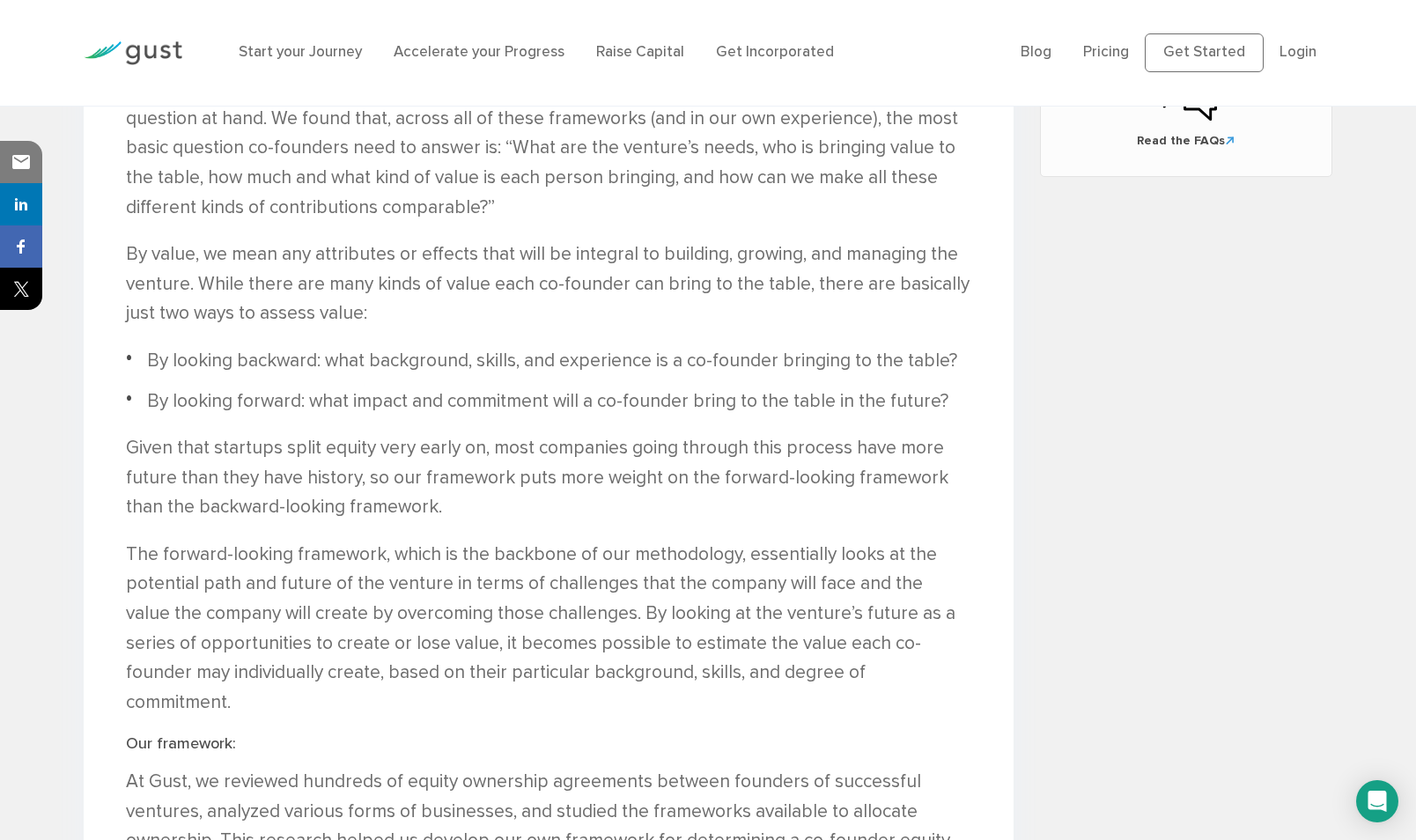 scroll, scrollTop: 1302, scrollLeft: 0, axis: vertical 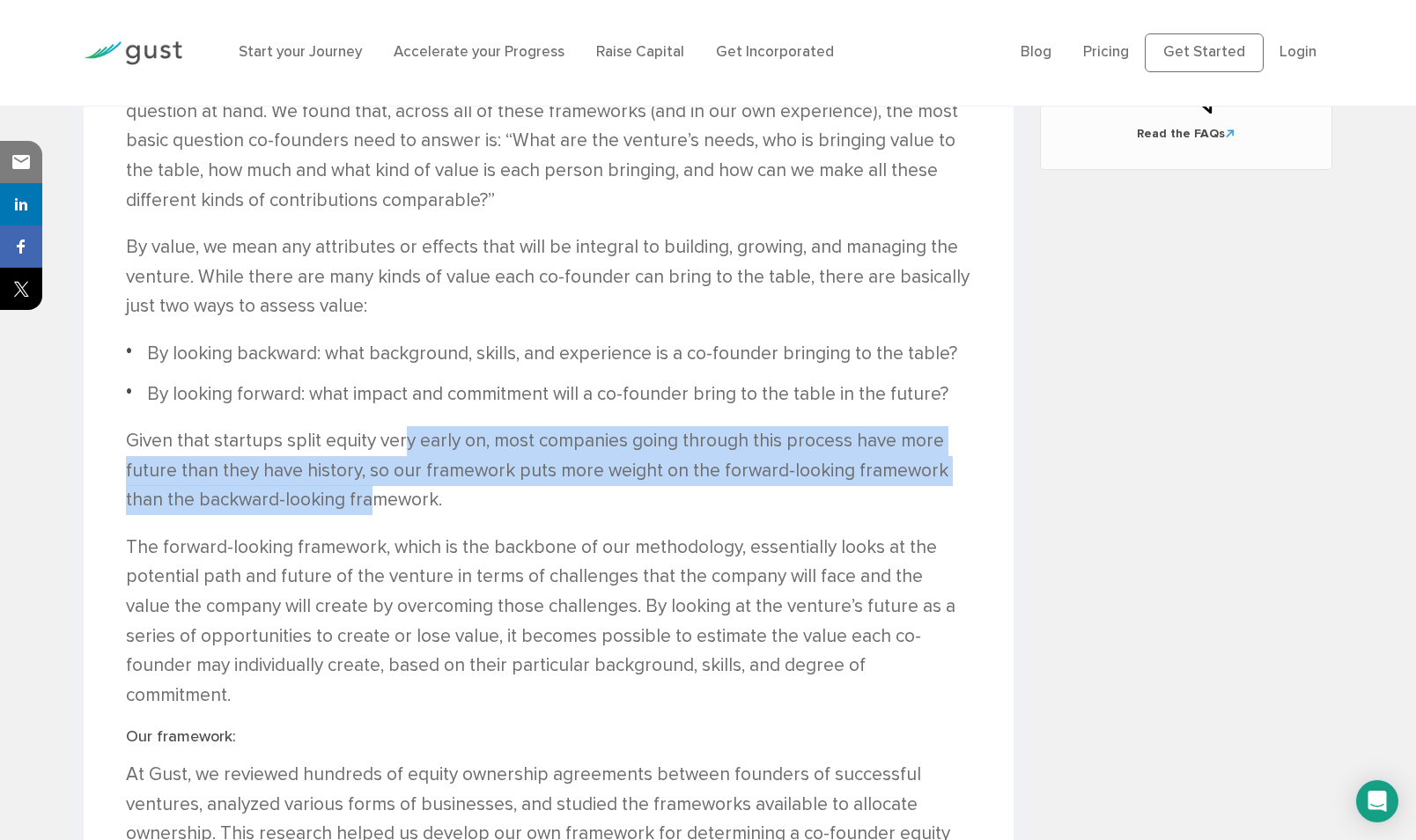 drag, startPoint x: 400, startPoint y: 441, endPoint x: 368, endPoint y: 510, distance: 76.05919 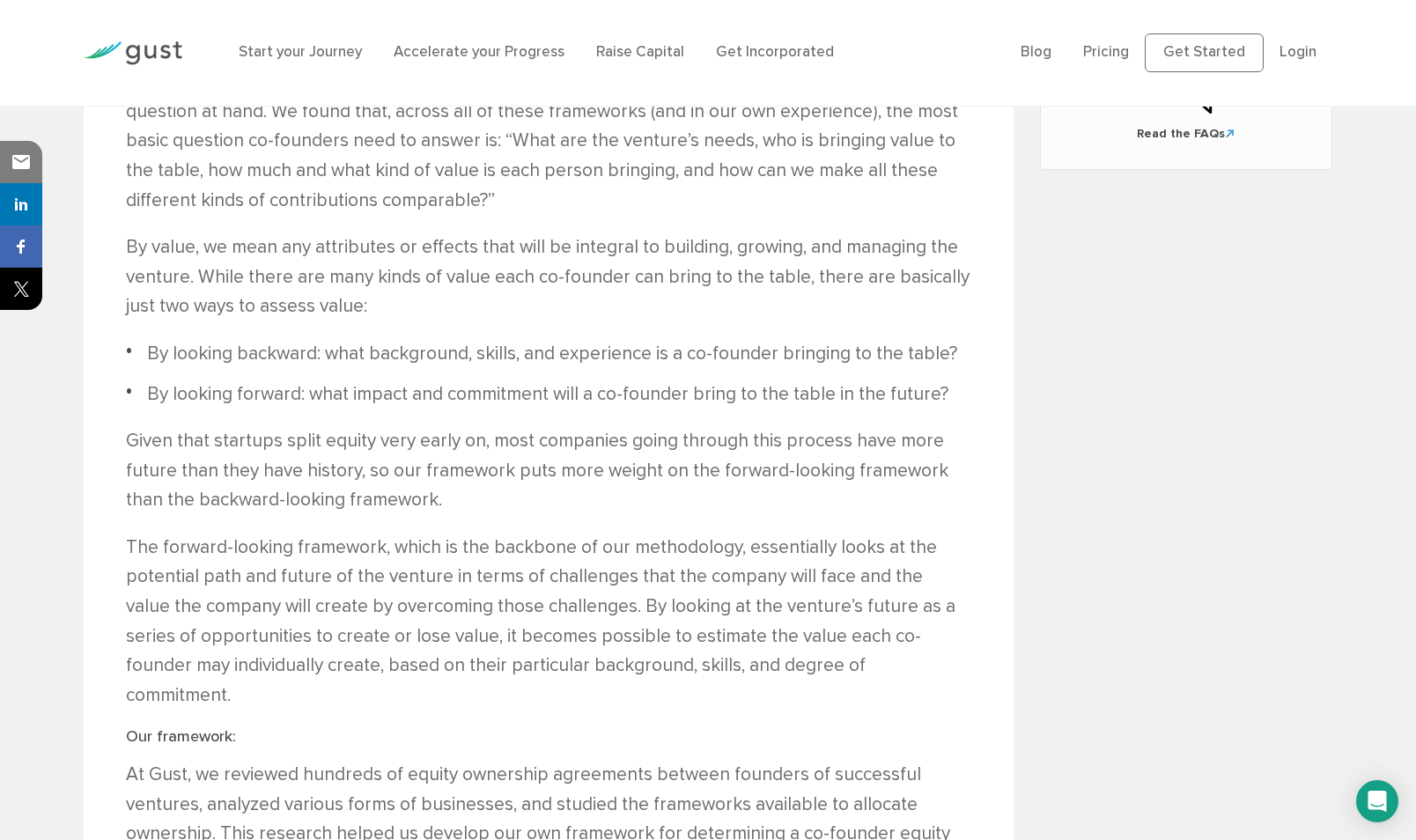 click on "Given that startups split equity very early on, most companies going through this process have more future than they have history, so our framework puts more weight on the forward-looking framework than the backward-looking framework." at bounding box center (548, 470) 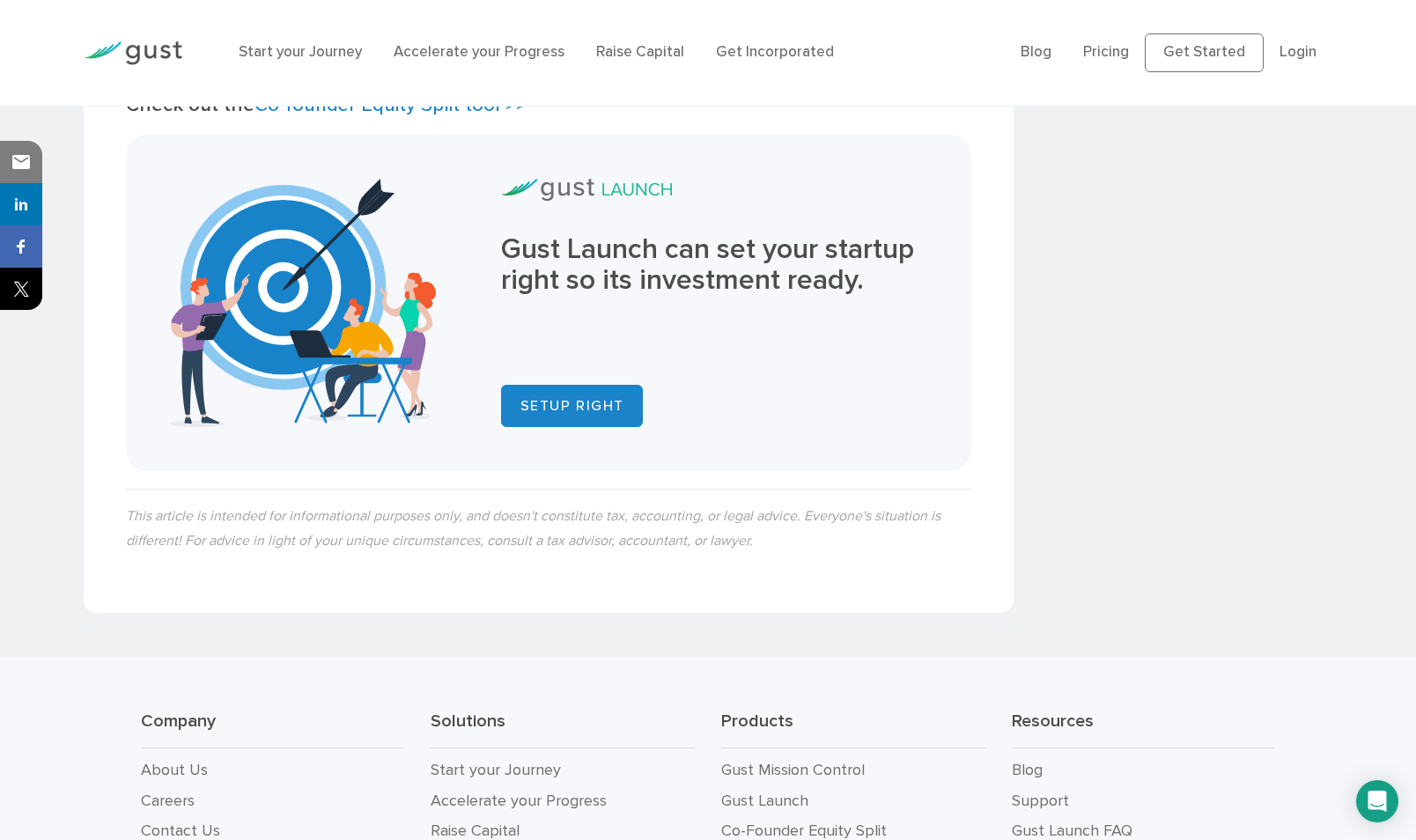 scroll, scrollTop: 4506, scrollLeft: 0, axis: vertical 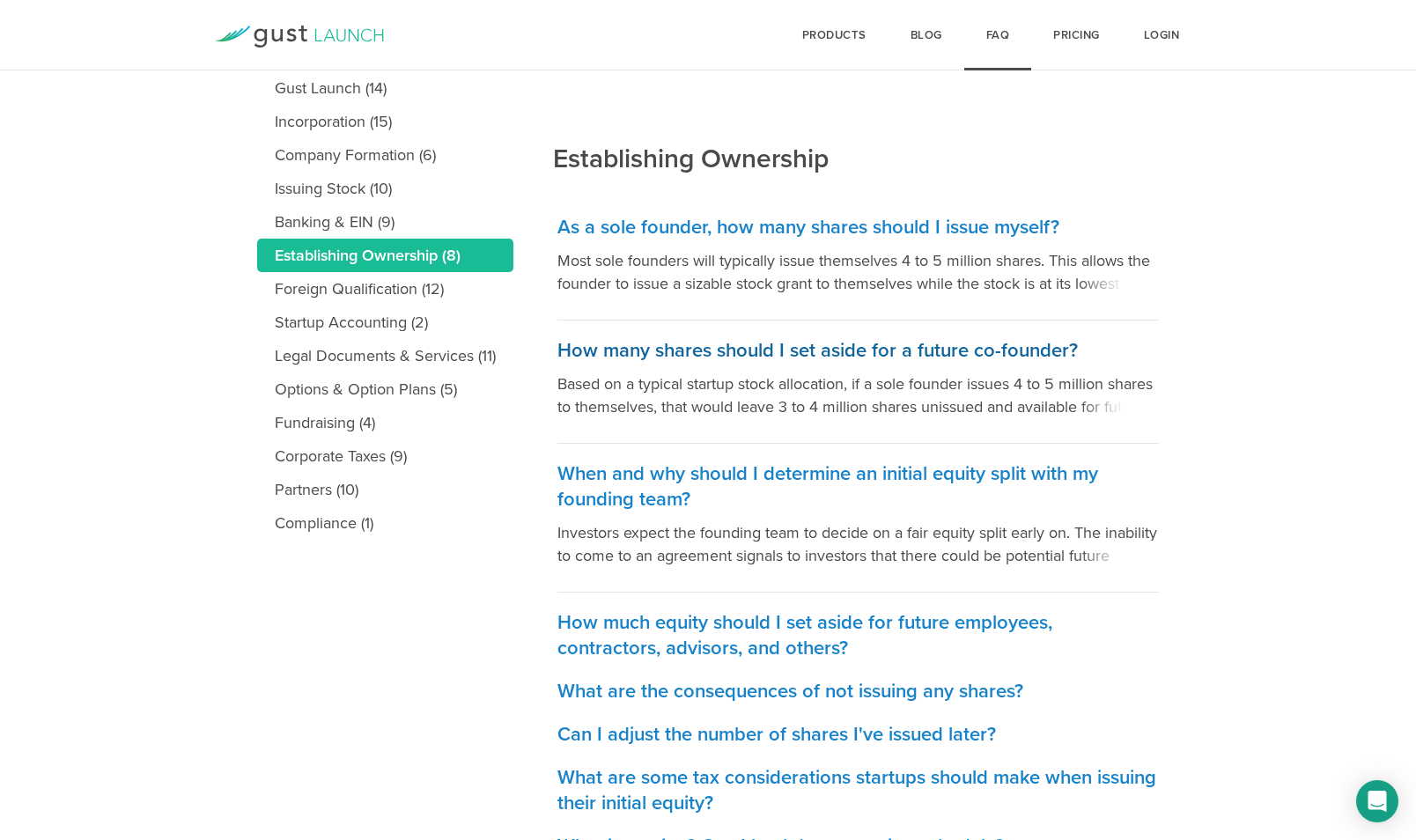 click on "Based on a typical startup stock allocation, if a sole founder issues 4 to 5 million shares to themselves, that would leave 3 to 4 million shares unissued and available for future co-founders. The future co-founders will typically receive smaller initial grants to reflect the previous sole founder’s substantial early contributions to the company." at bounding box center [858, 395] 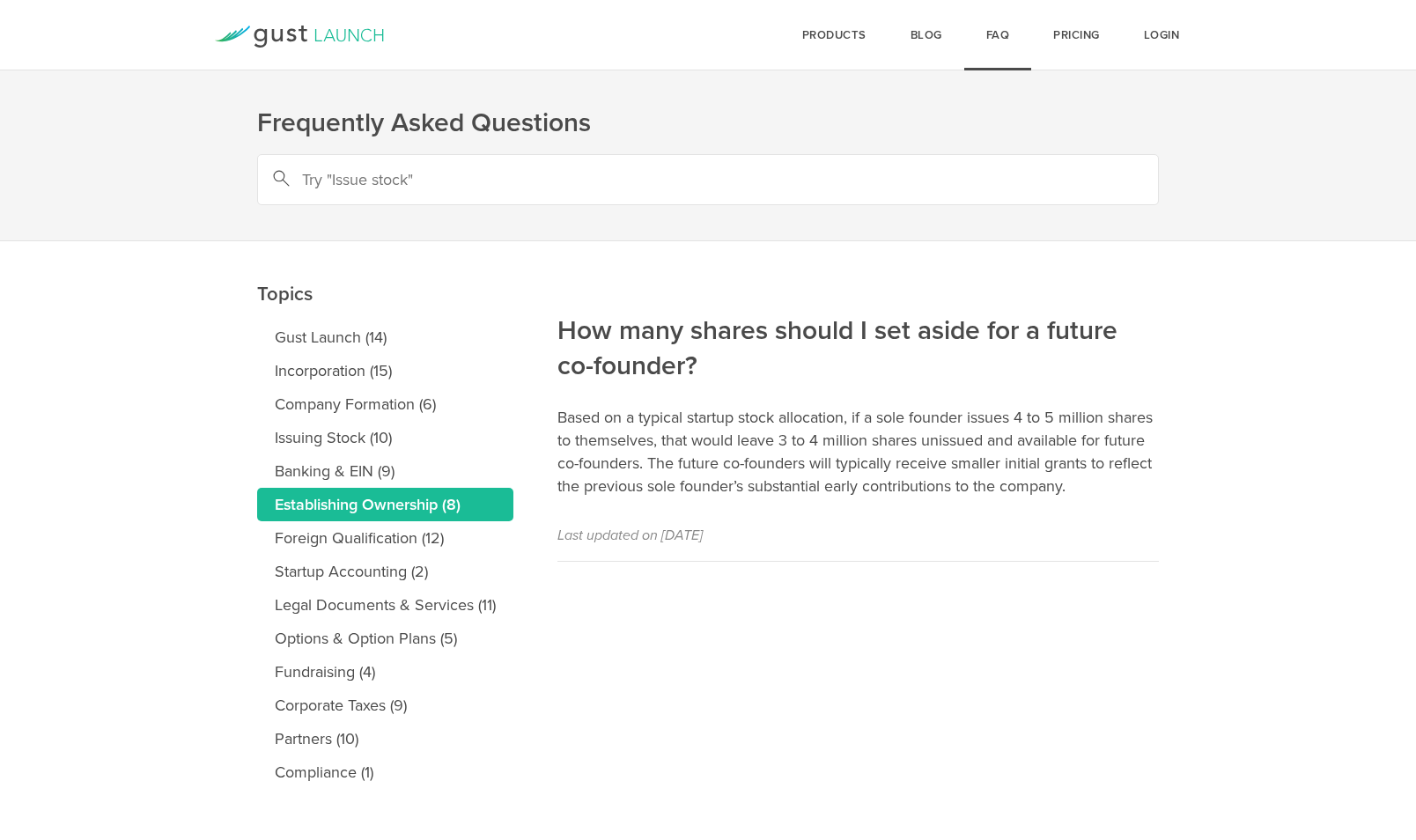 scroll, scrollTop: 0, scrollLeft: 0, axis: both 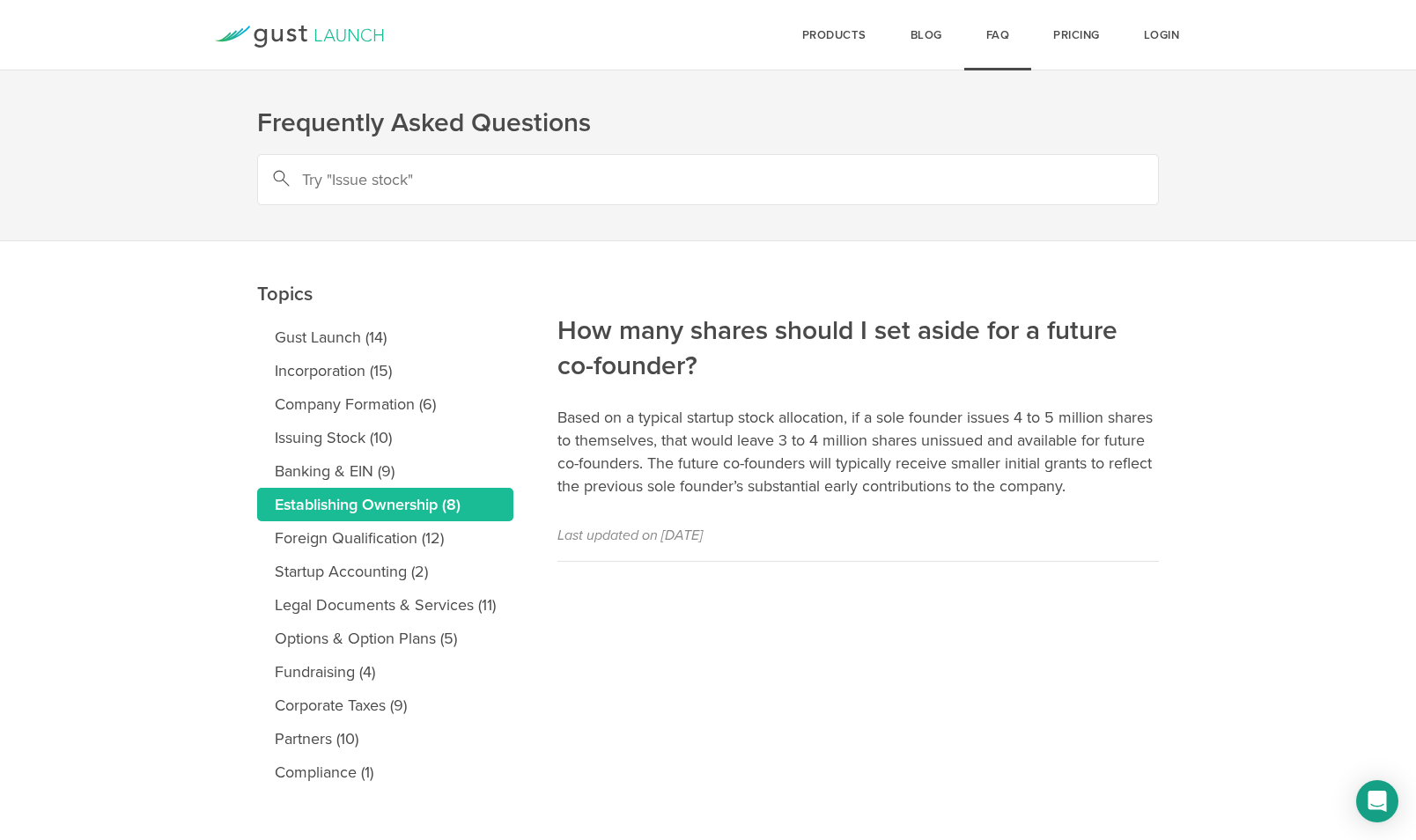 click on "Establishing Ownership (8)" at bounding box center [385, 505] 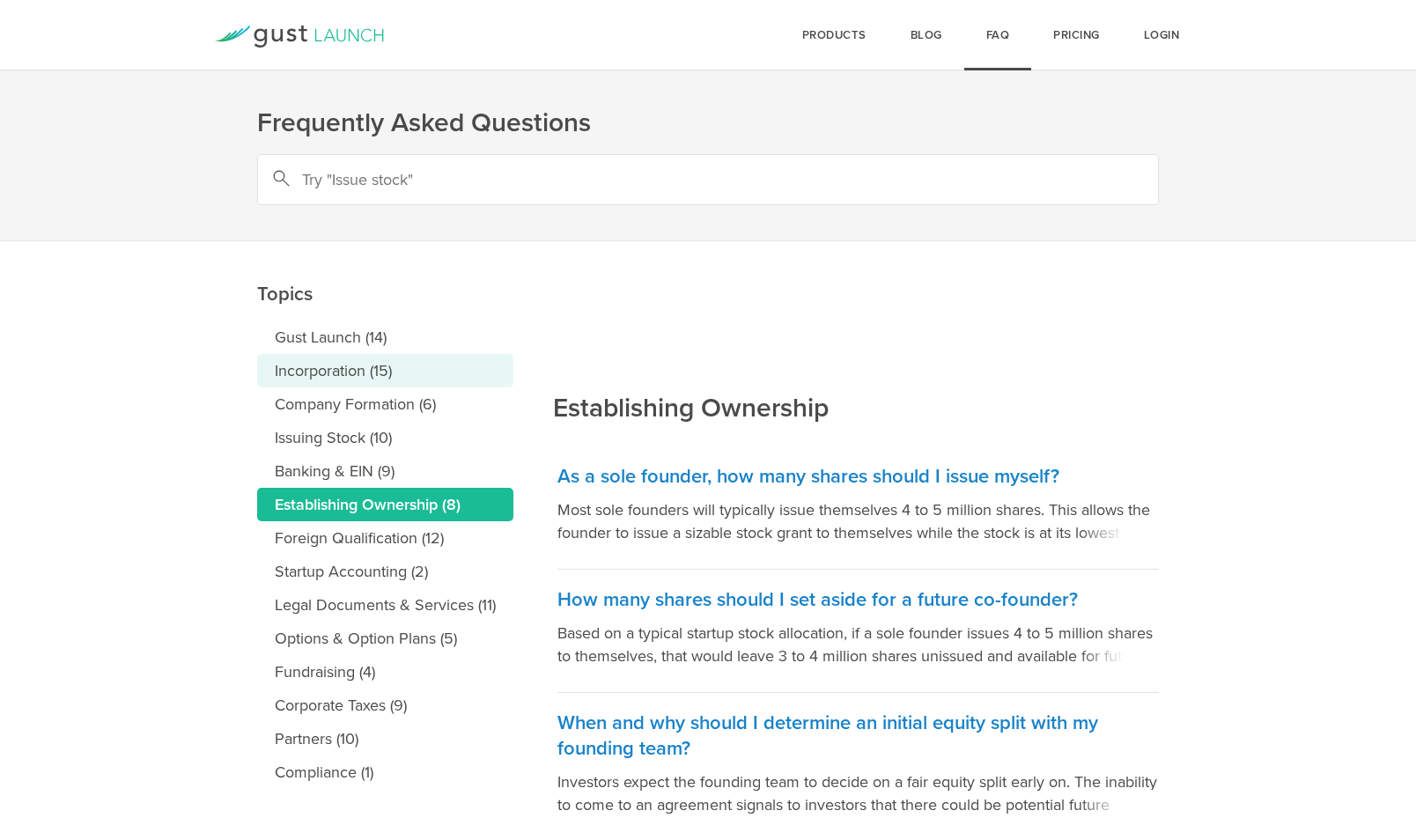 scroll, scrollTop: 0, scrollLeft: 0, axis: both 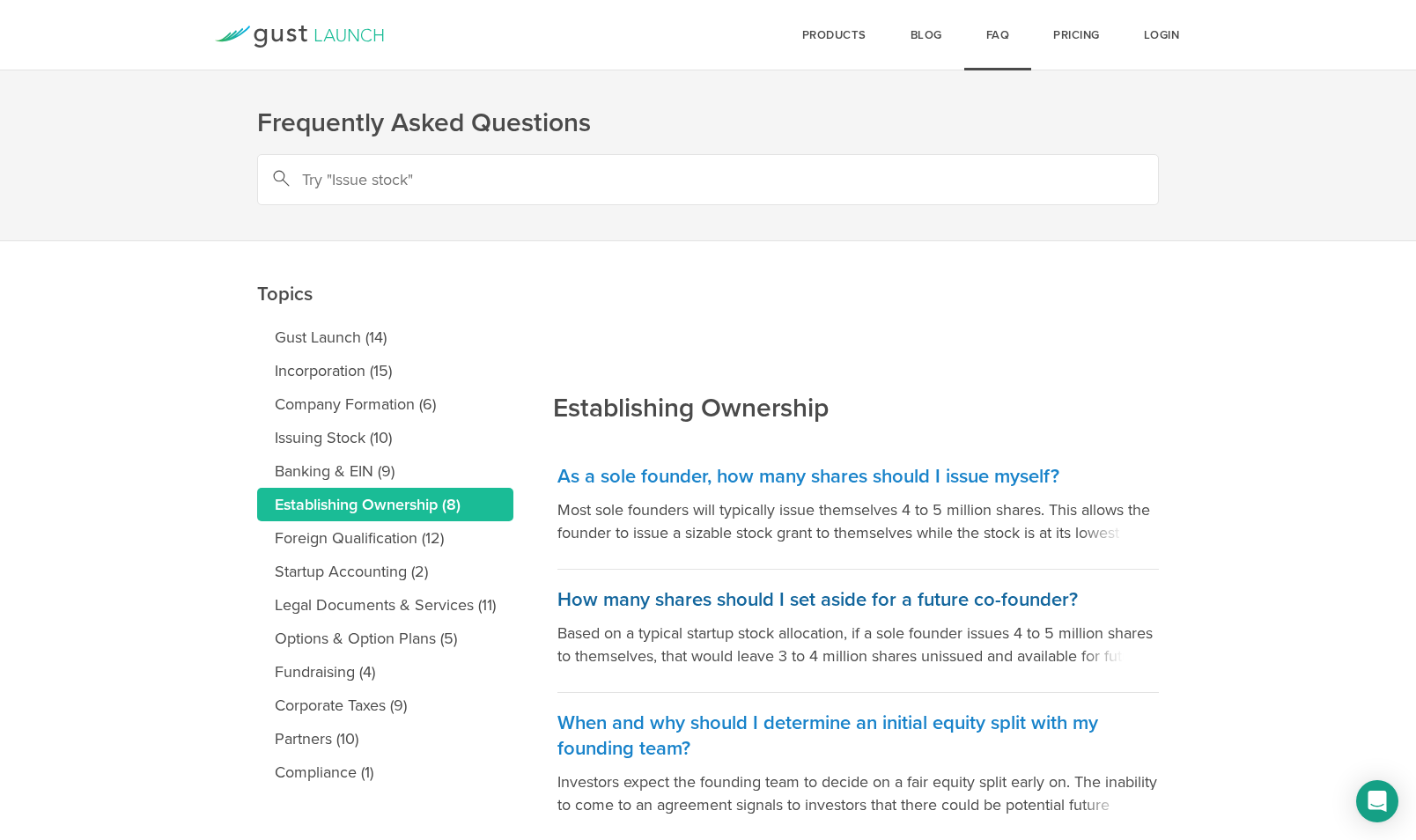 click on "Based on a typical startup stock allocation, if a sole founder issues 4 to 5 million shares to themselves, that would leave 3 to 4 million shares unissued and available for future co-founders. The future co-founders will typically receive smaller initial grants to reflect the previous sole founder’s substantial early contributions to the company." at bounding box center [858, 645] 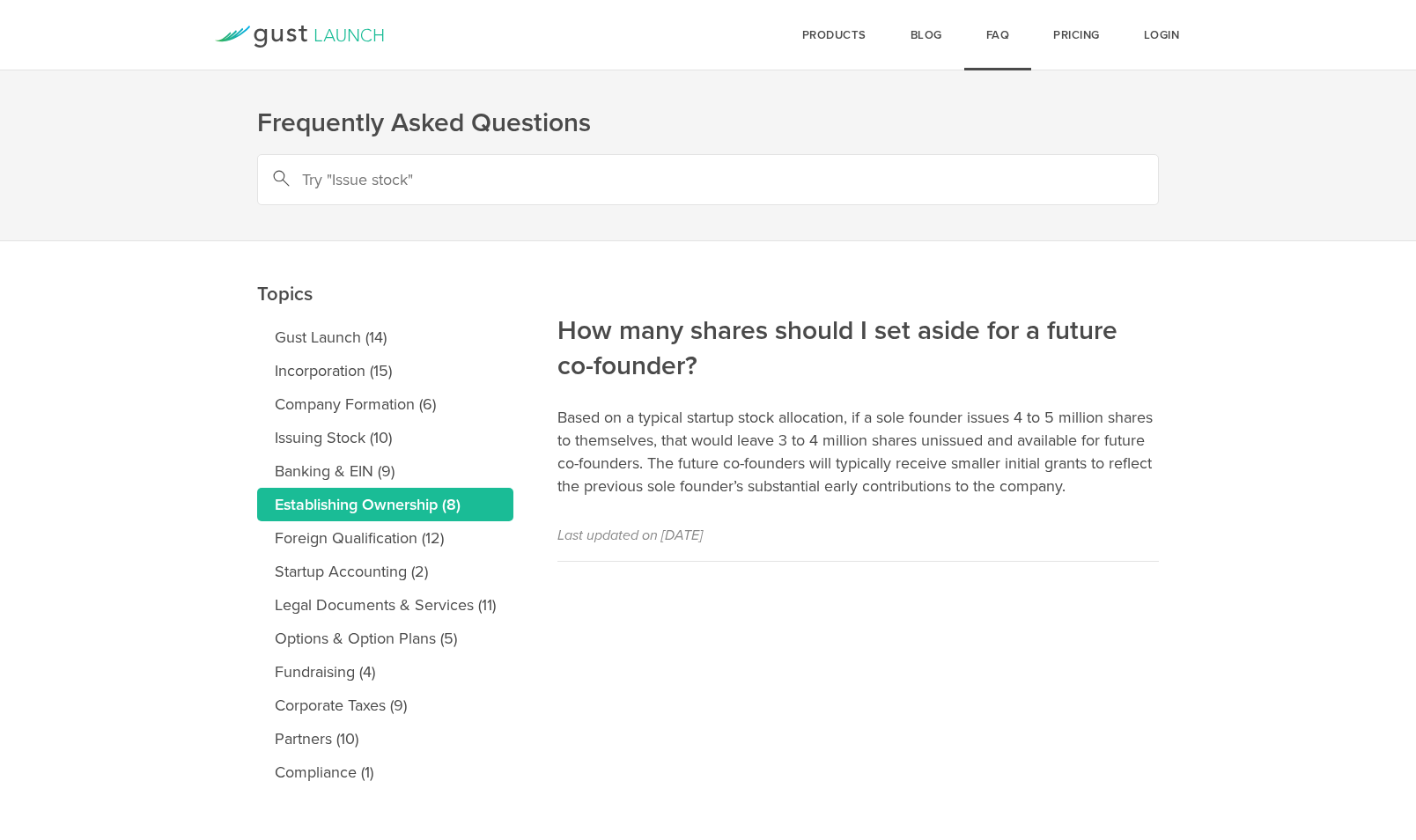 scroll, scrollTop: 0, scrollLeft: 0, axis: both 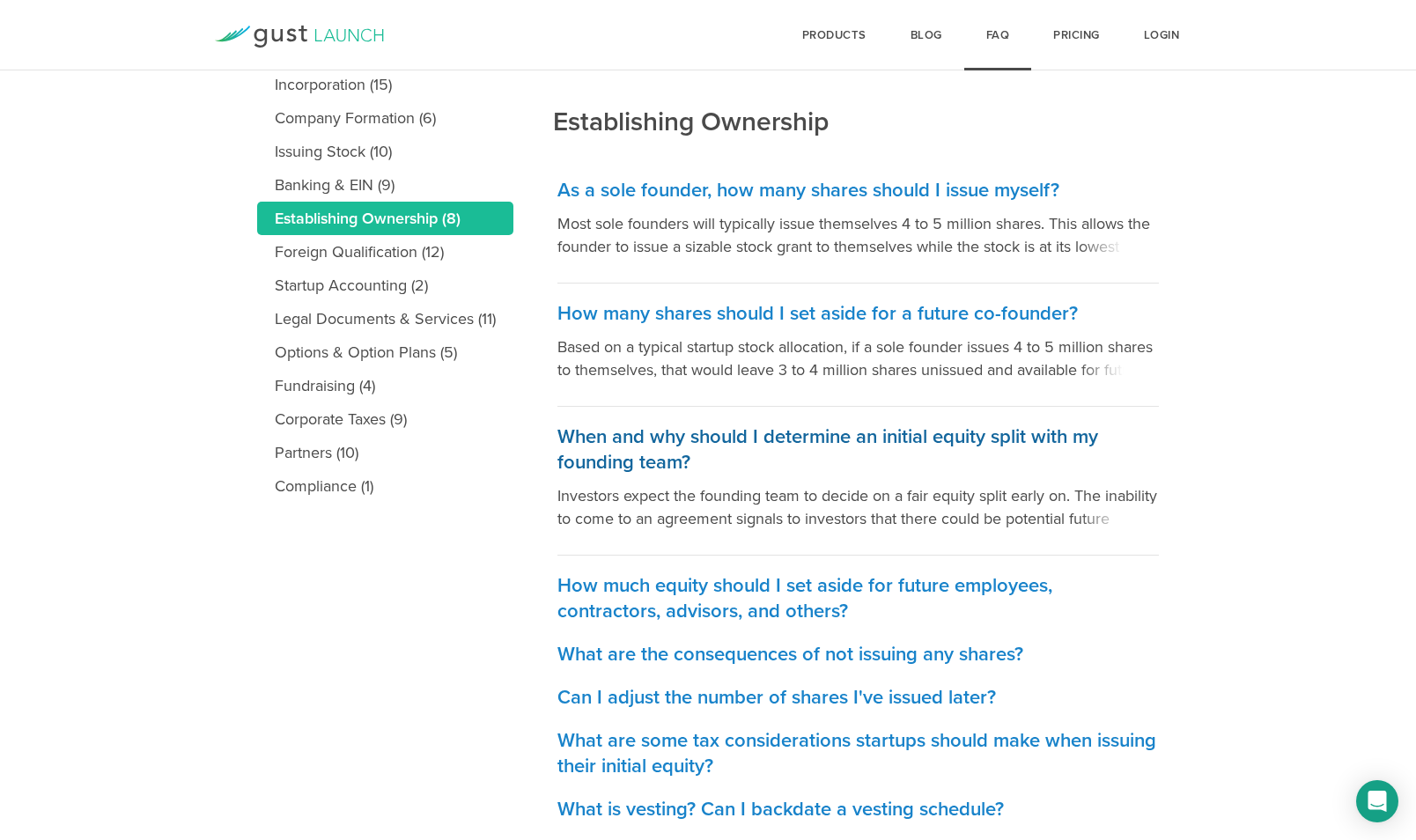 click on "Investors expect the founding team to decide on a fair equity split early on. The inability to come to an agreement signals to investors that there could be potential future conflict amongst the team. Alternatively, having this conversation early demonstrates cohesion among the founding team." at bounding box center [858, 507] 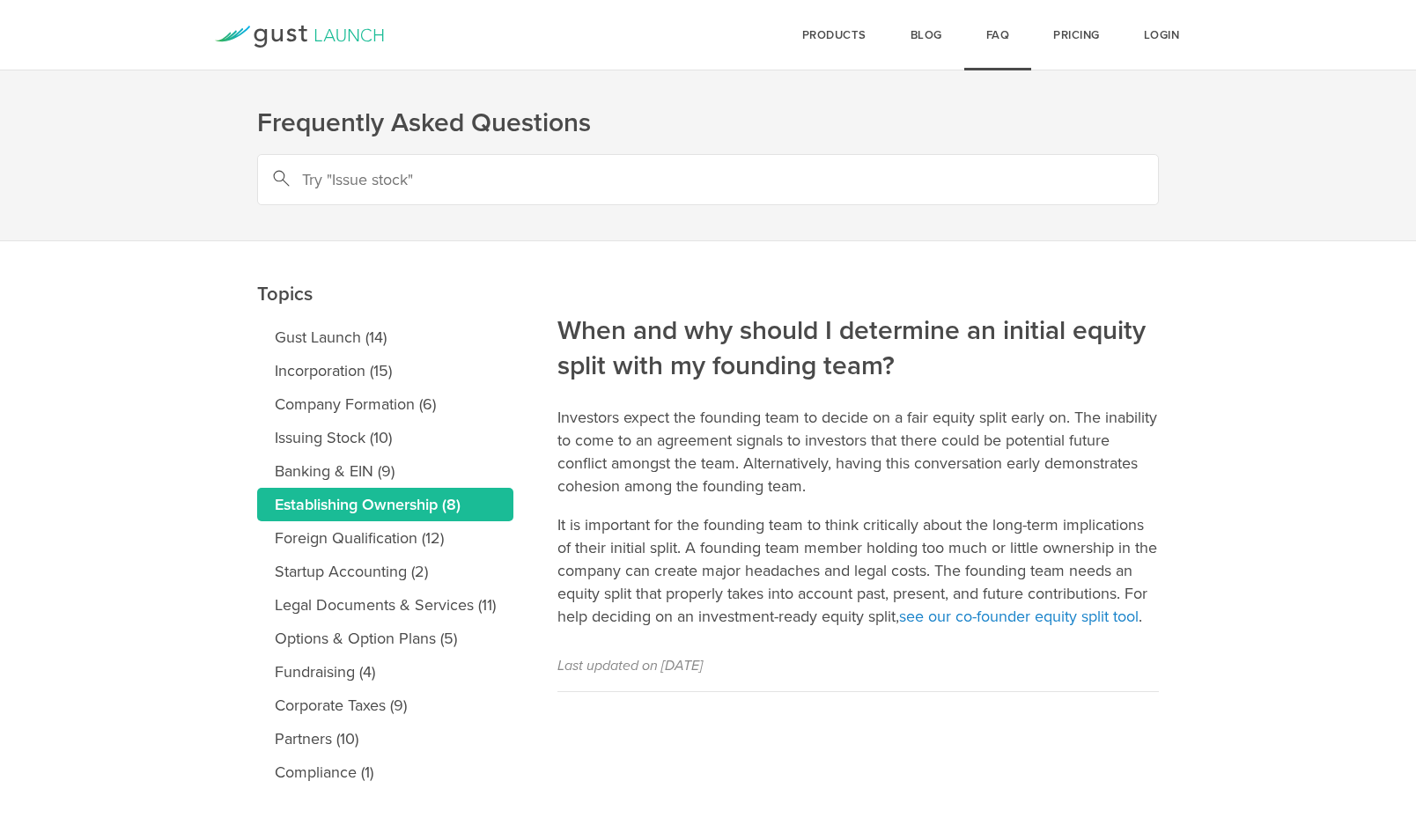 scroll, scrollTop: 0, scrollLeft: 0, axis: both 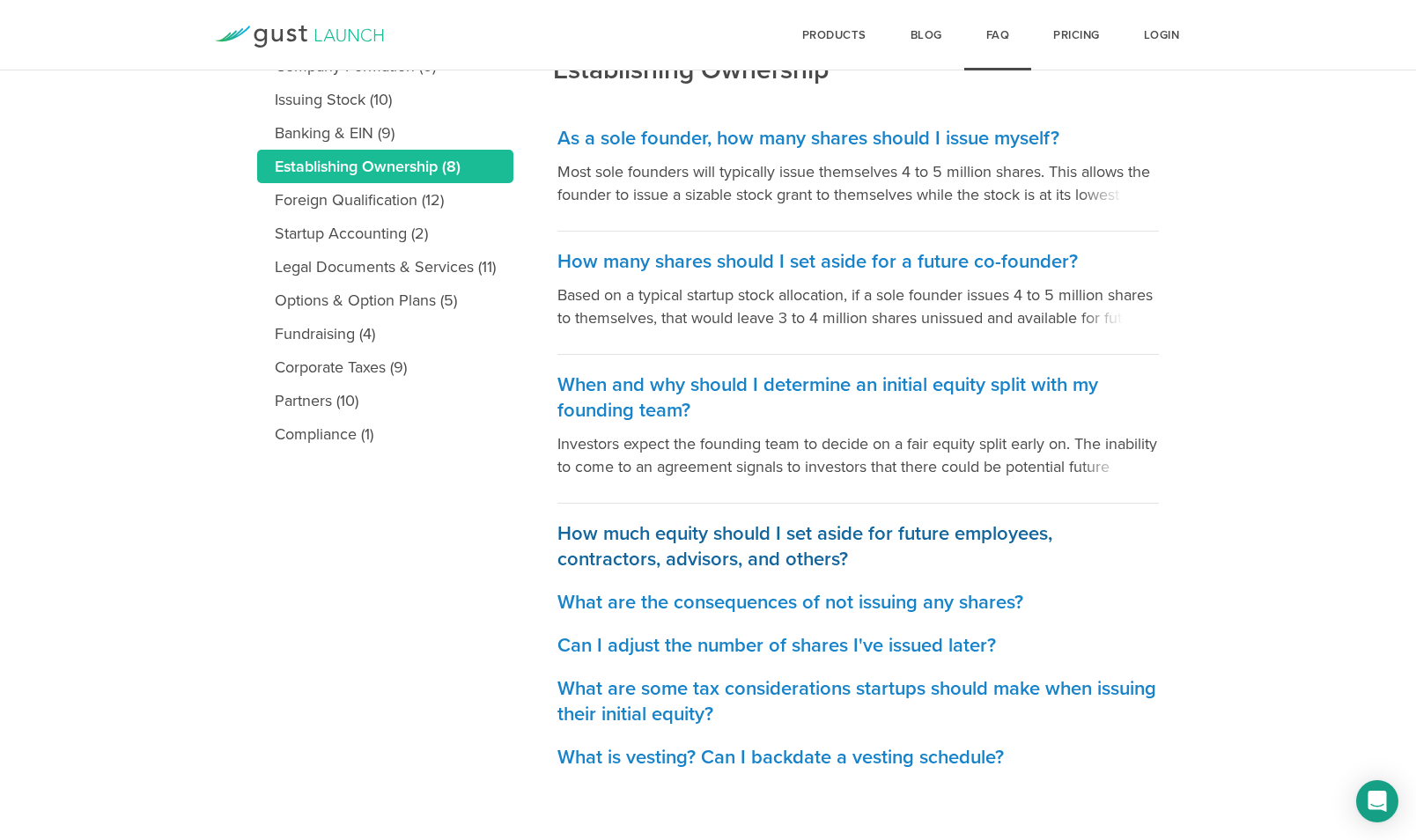 click on "How much equity should I set aside for future employees, contractors, advisors, and others?" at bounding box center (858, 547) 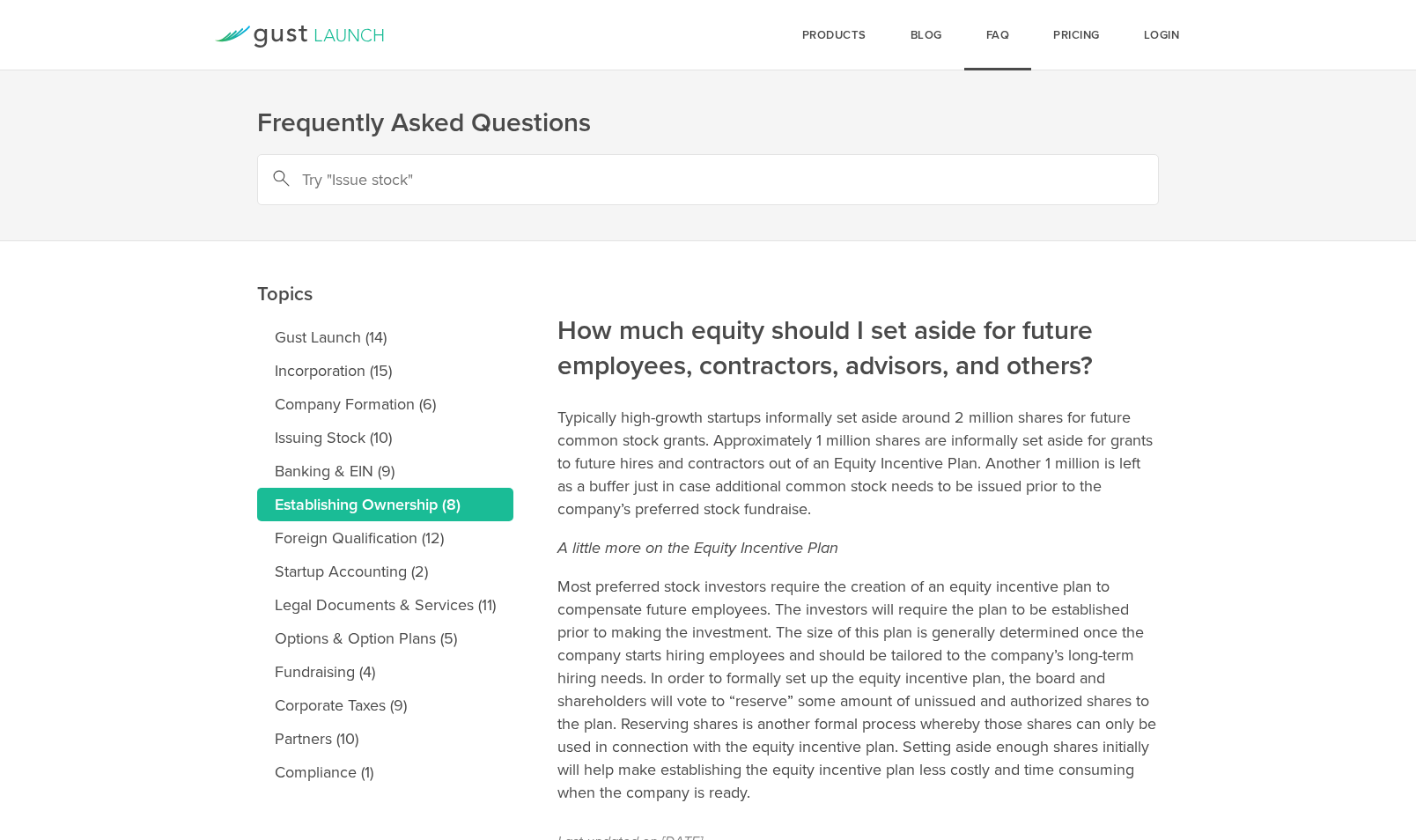 scroll, scrollTop: 0, scrollLeft: 0, axis: both 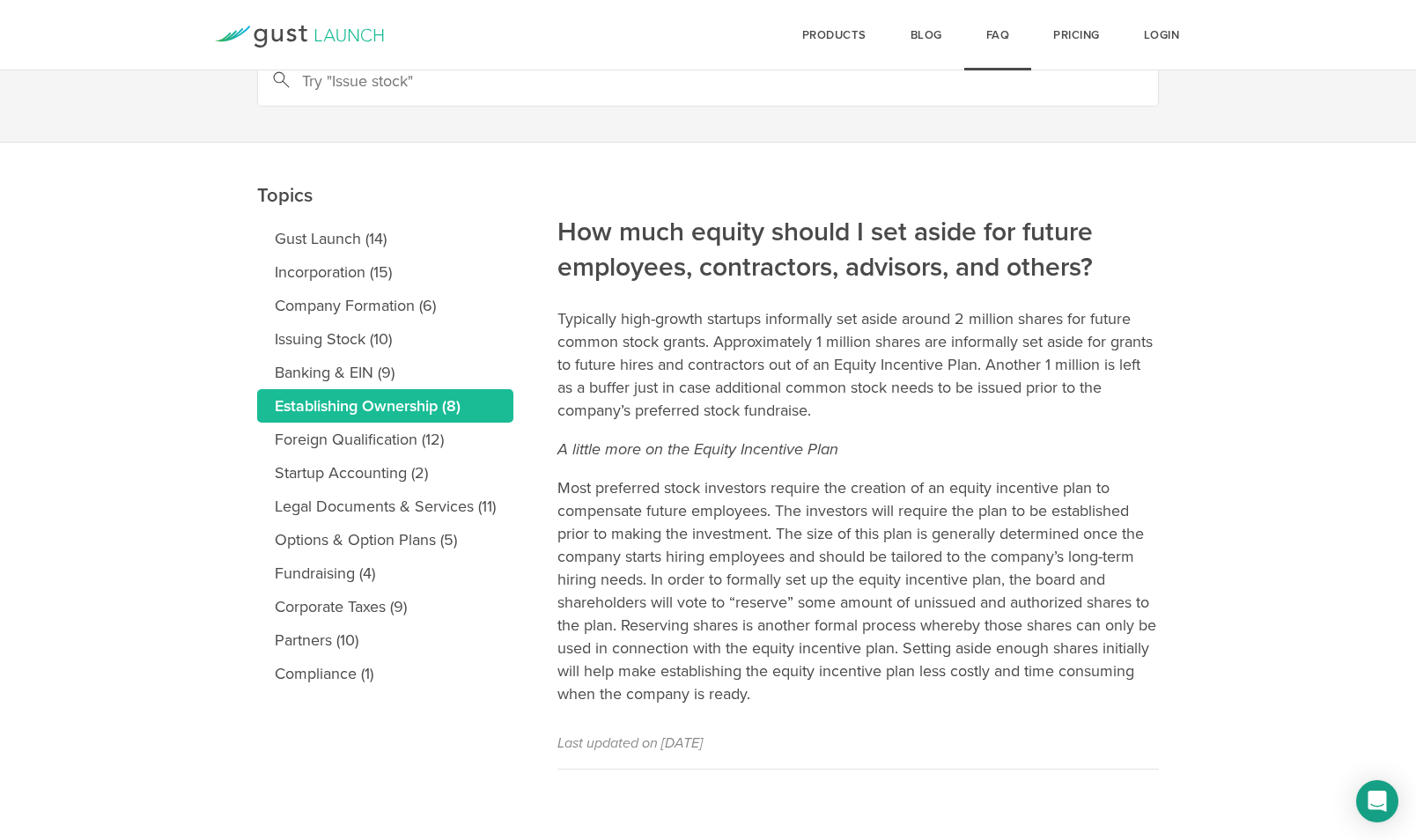 click on "Establishing Ownership (8)" at bounding box center [385, 406] 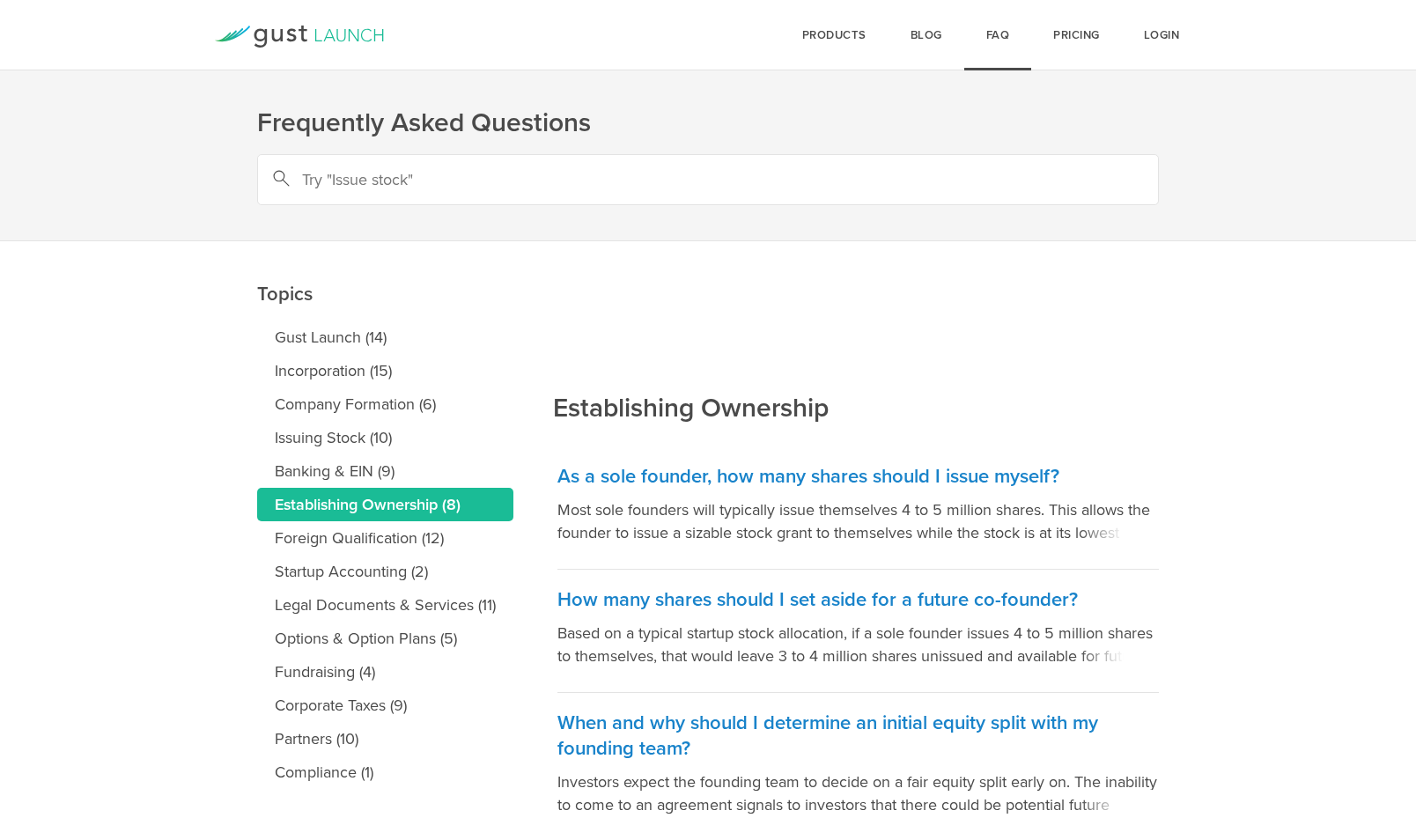 scroll, scrollTop: 0, scrollLeft: 0, axis: both 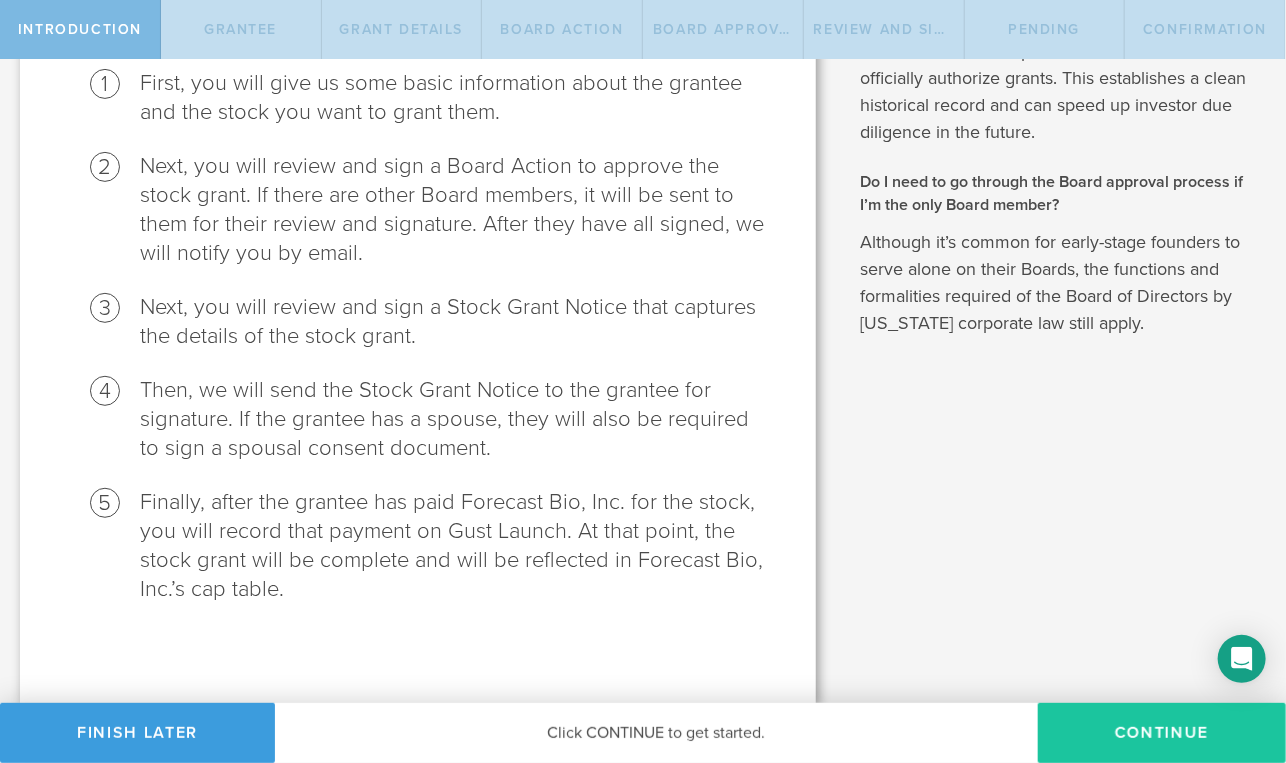 click on "Continue" at bounding box center (1162, 733) 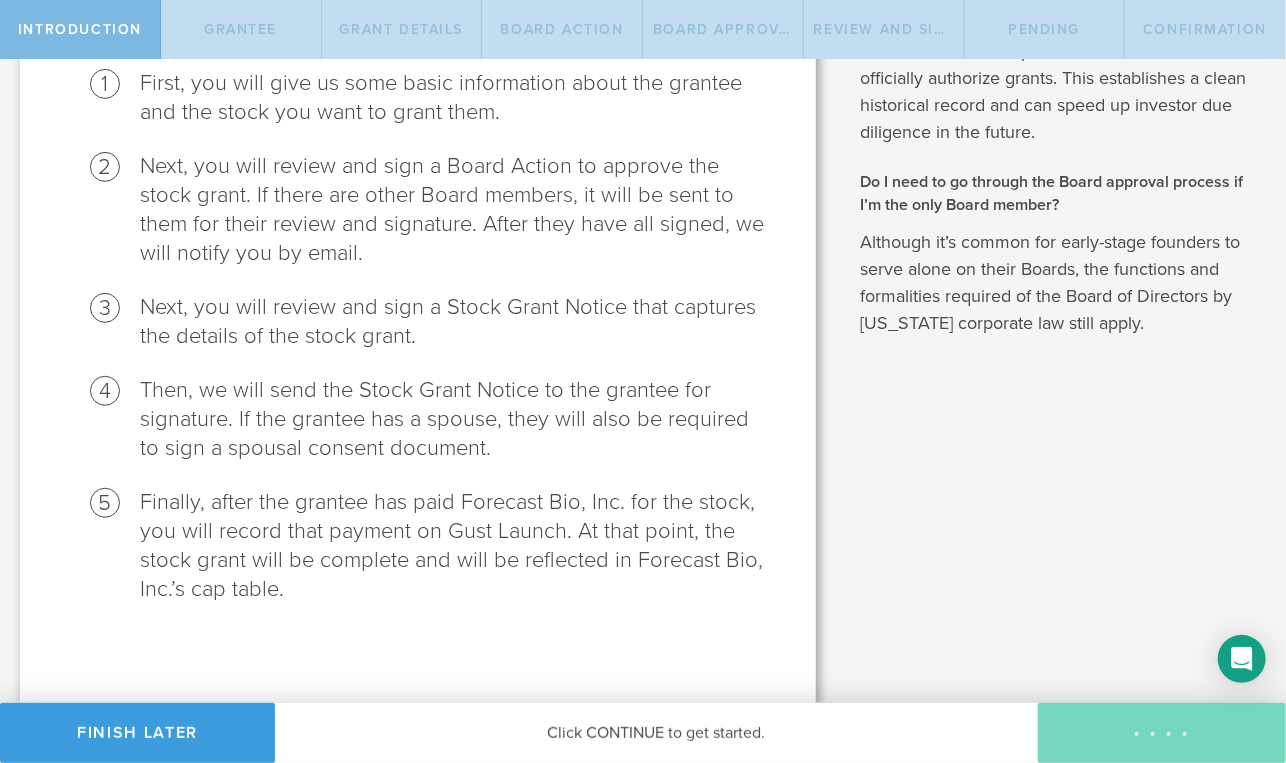 radio on "true" 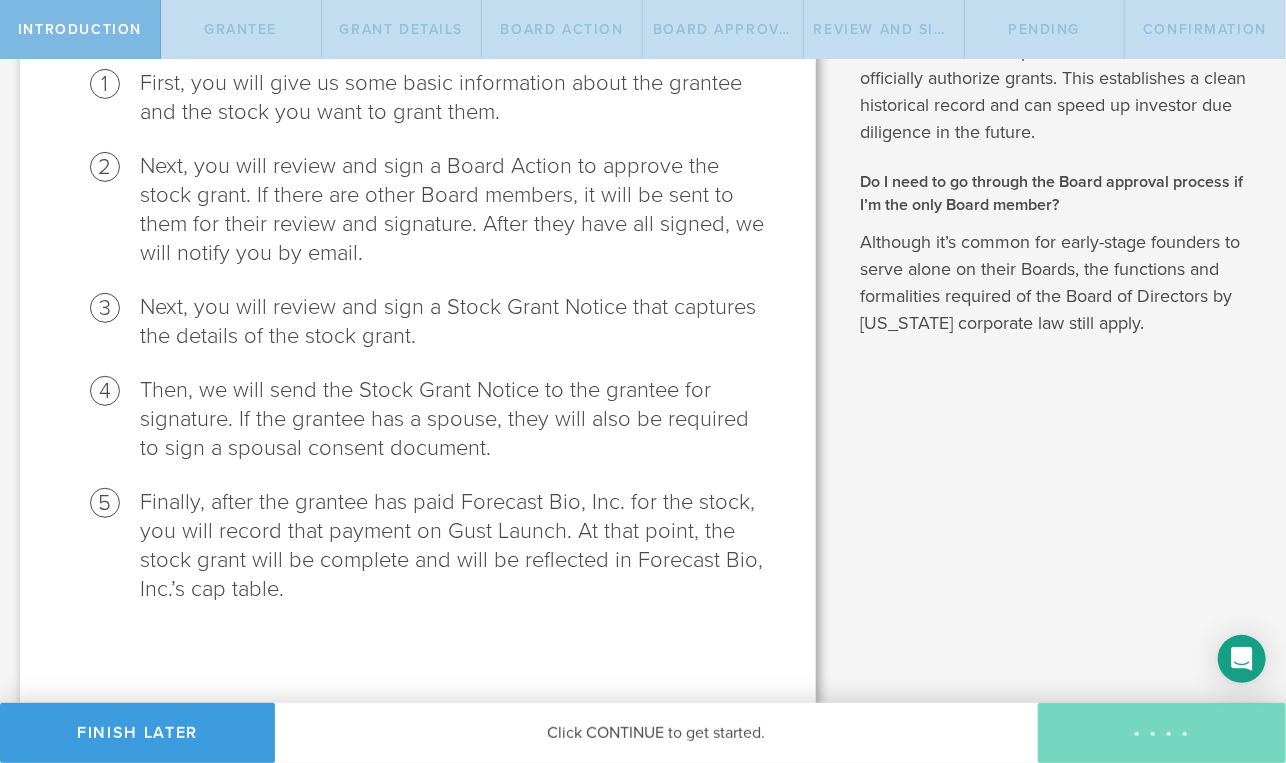 scroll, scrollTop: 0, scrollLeft: 0, axis: both 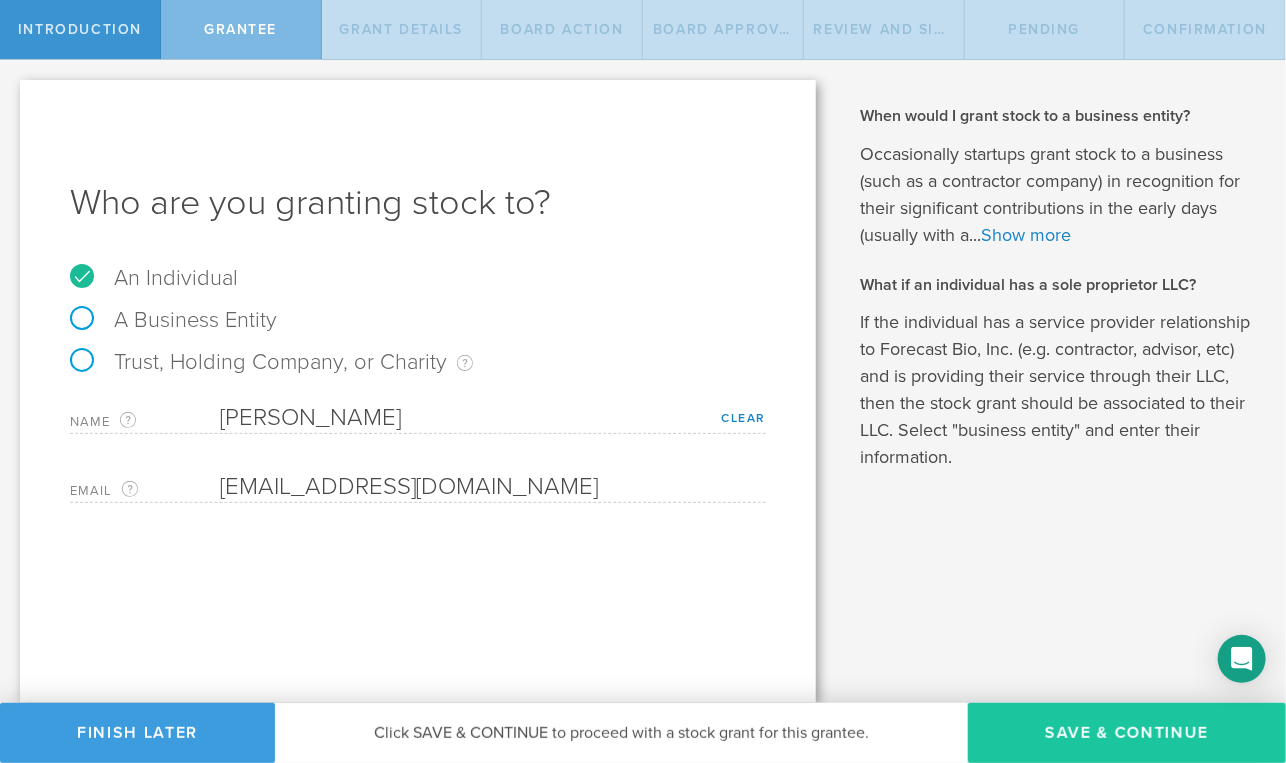 click on "Save & Continue" at bounding box center (1127, 733) 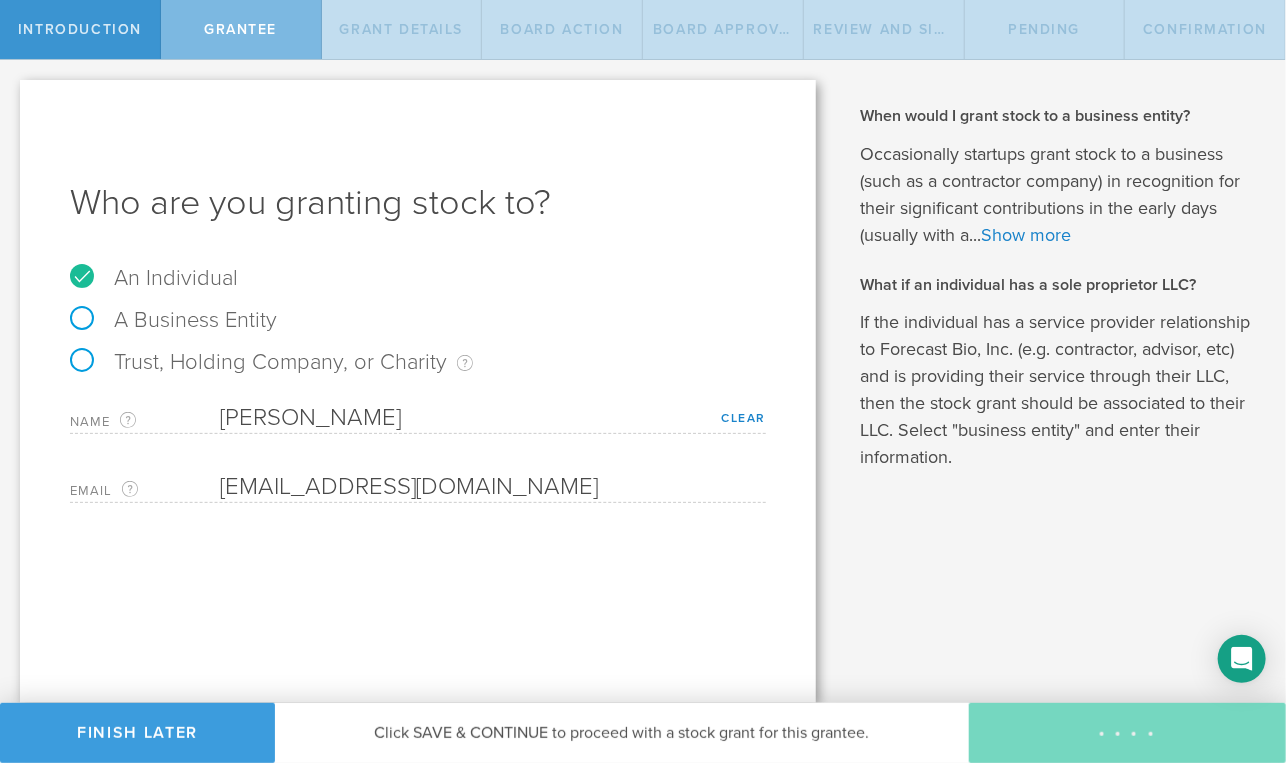 type on "4,320,000" 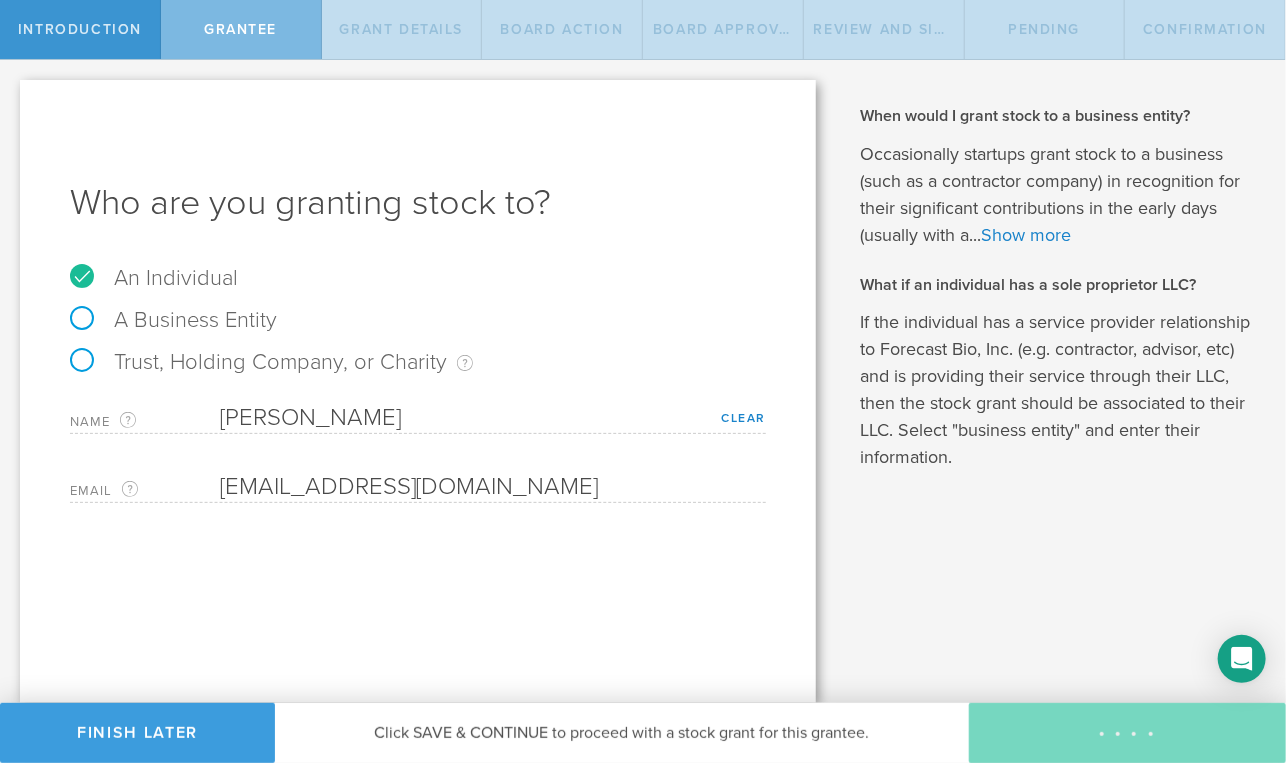 type on "48" 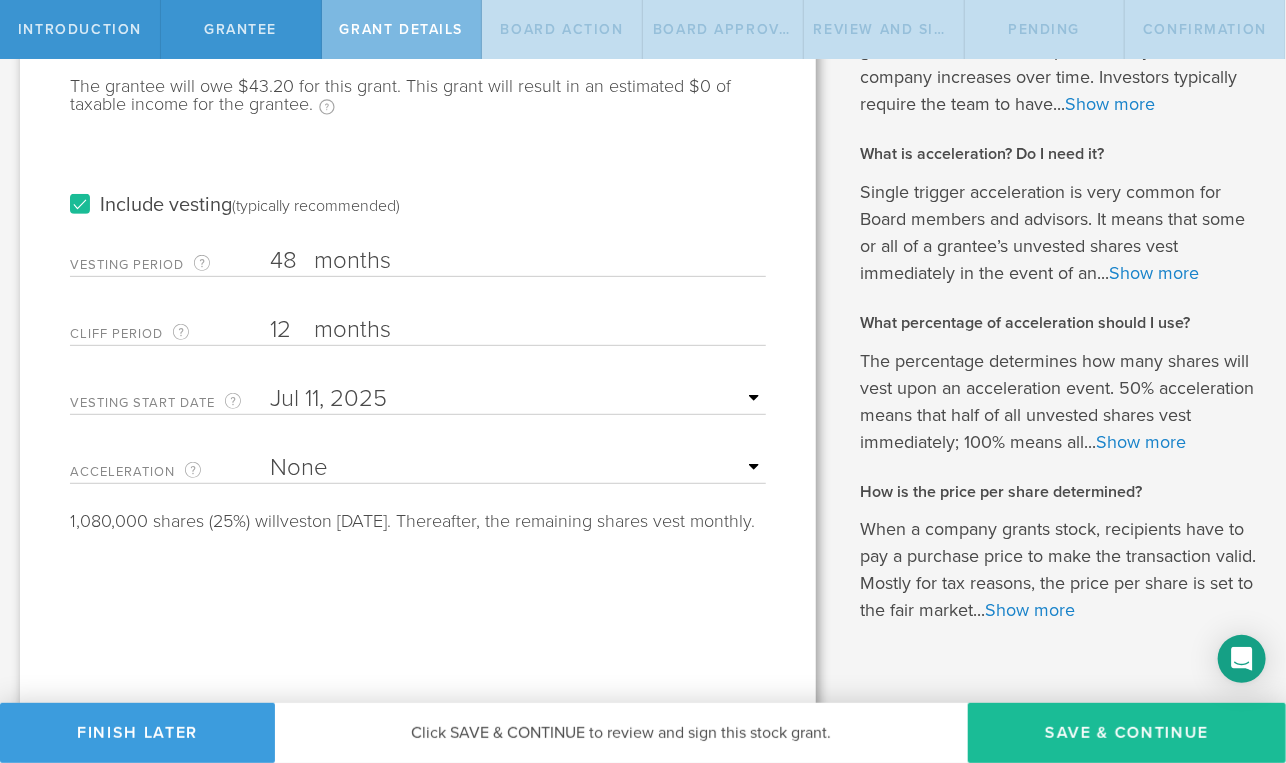 scroll, scrollTop: 300, scrollLeft: 0, axis: vertical 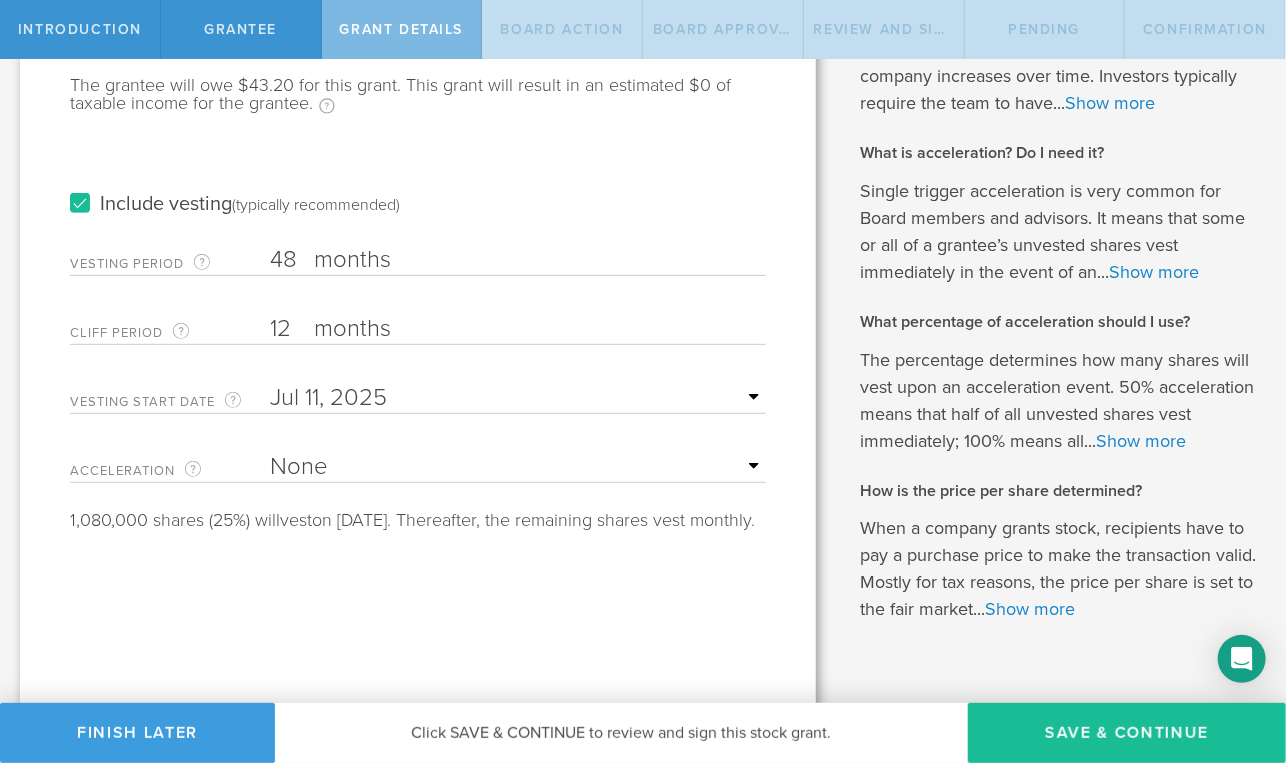 click on "None Single Trigger Double Trigger" at bounding box center (518, 467) 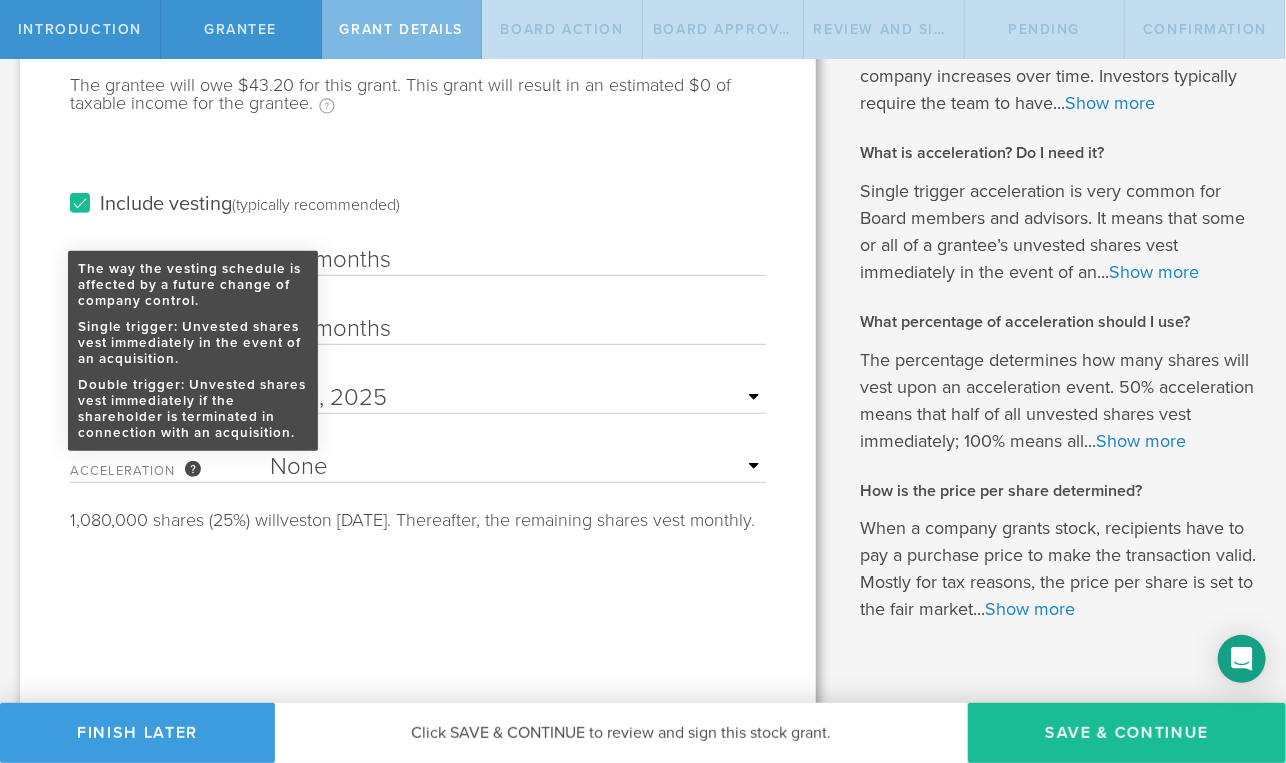 click on "The way the vesting schedule is affected by a future change of company control. Single trigger: Unvested shares vest immediately in the event of an acquisition. Double trigger: Unvested shares vest immediately if the shareholder is terminated in connection with an acquisition." at bounding box center [193, 469] 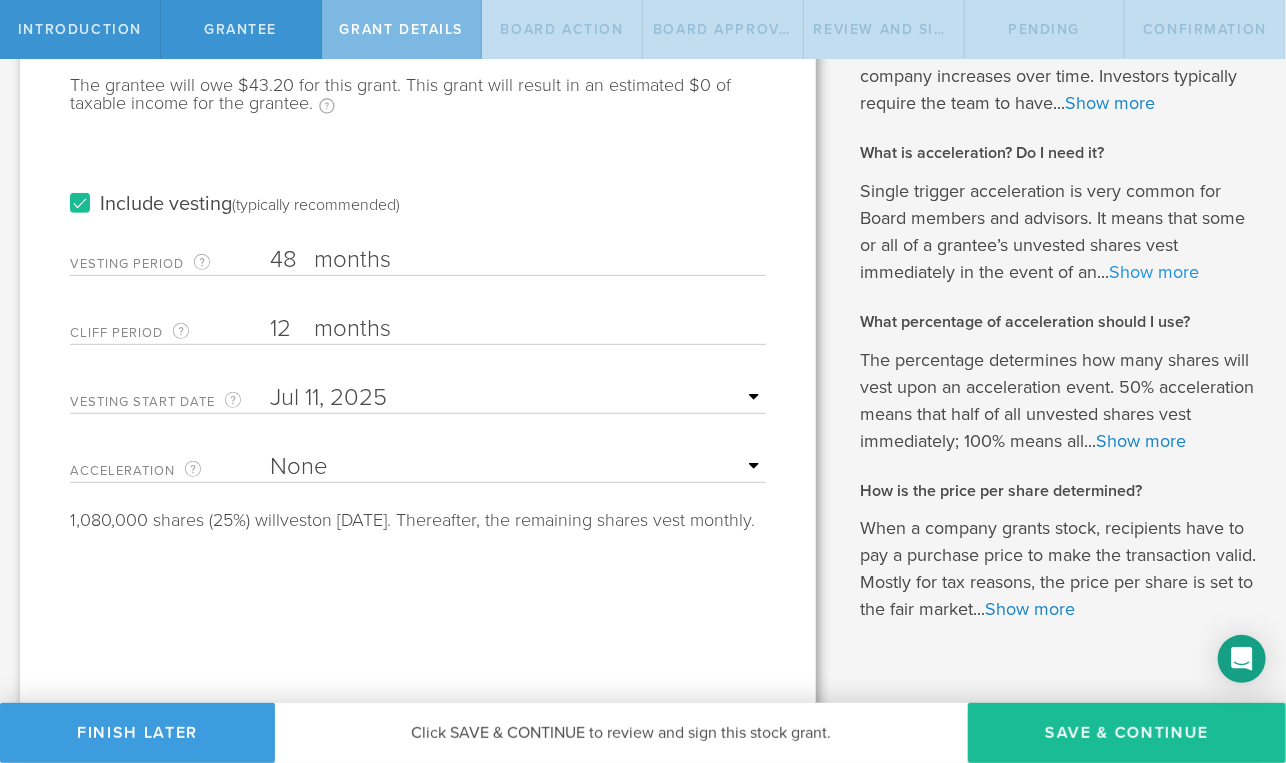 click on "Show more" at bounding box center [1154, 272] 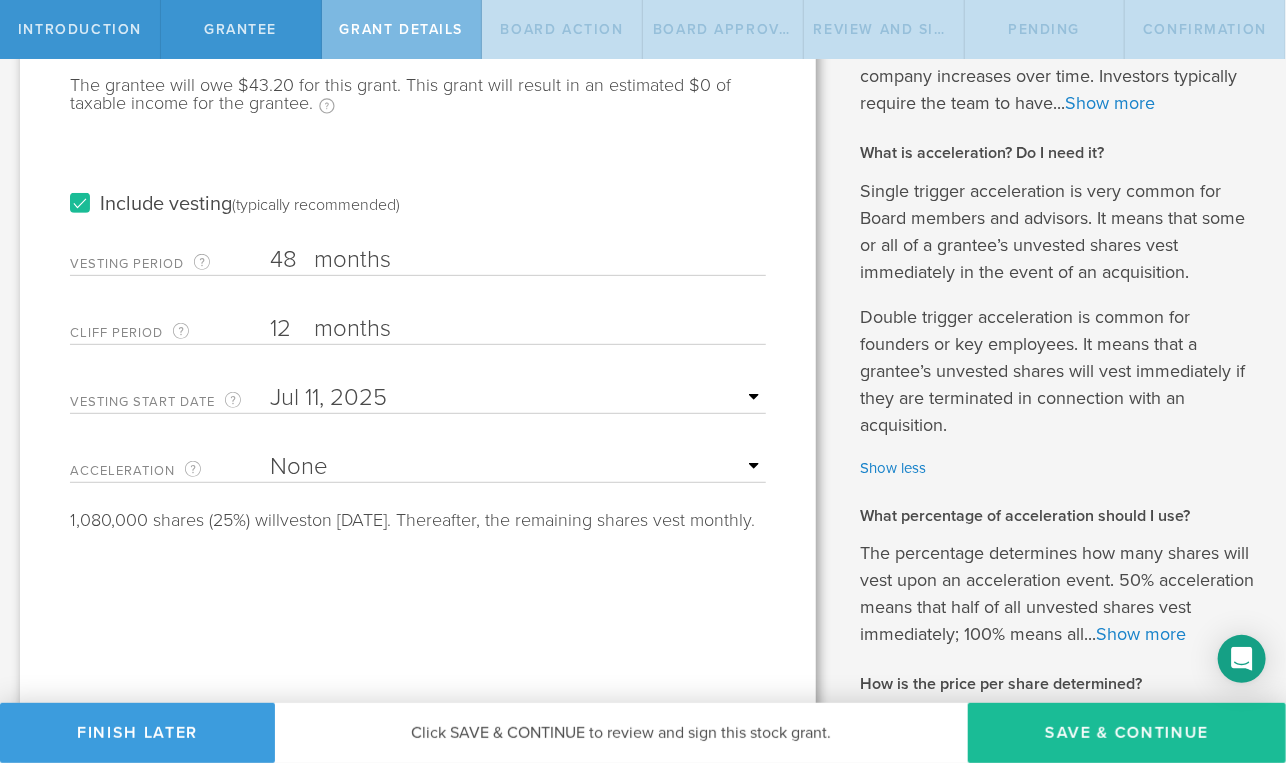click on "None Single Trigger Double Trigger" at bounding box center (518, 467) 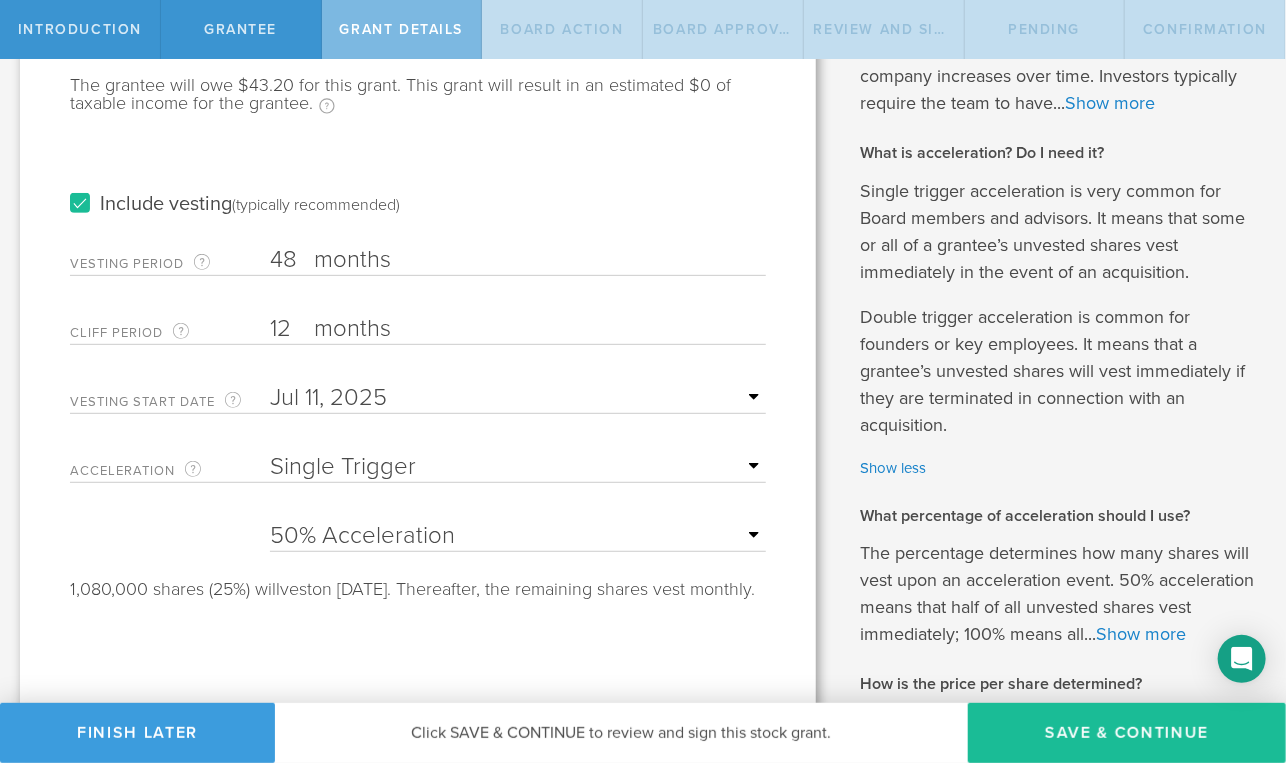 click on "25% Acceleration 50% Acceleration 75% Acceleration 100% Acceleration" at bounding box center (518, 536) 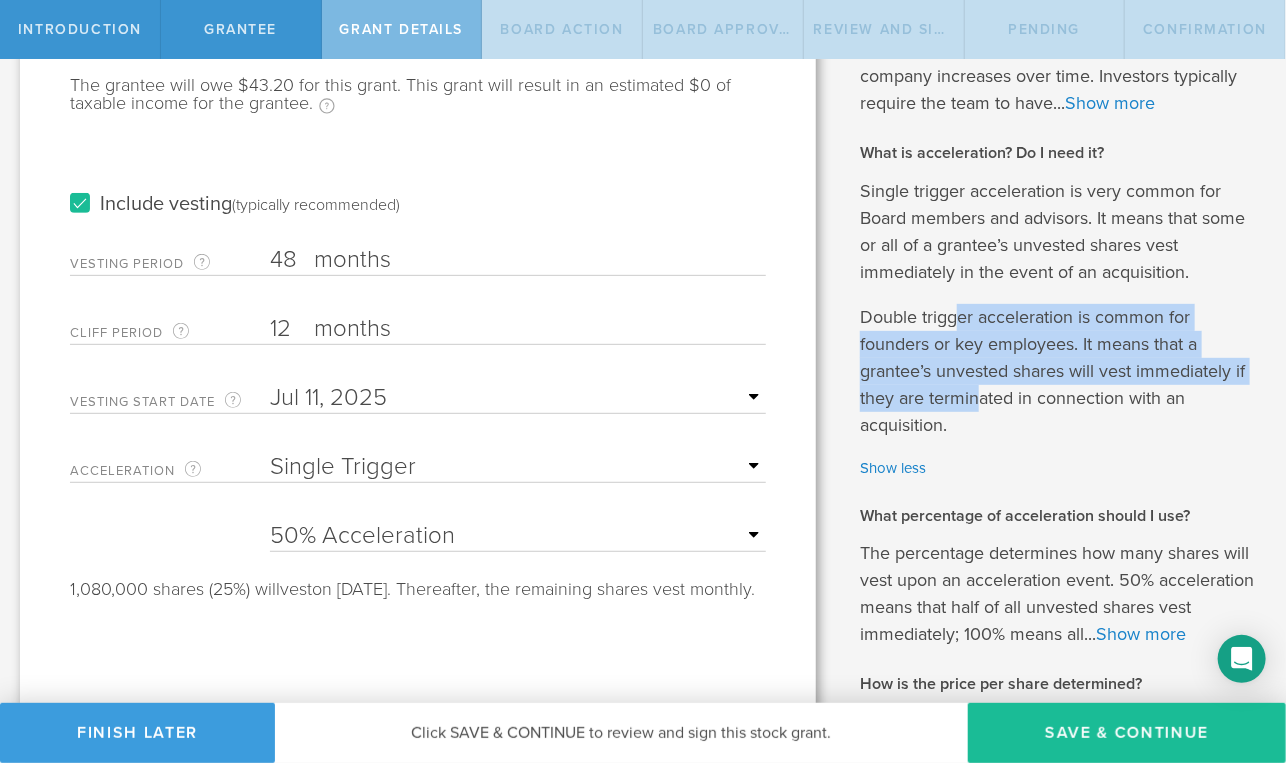drag, startPoint x: 979, startPoint y: 408, endPoint x: 955, endPoint y: 311, distance: 99.92497 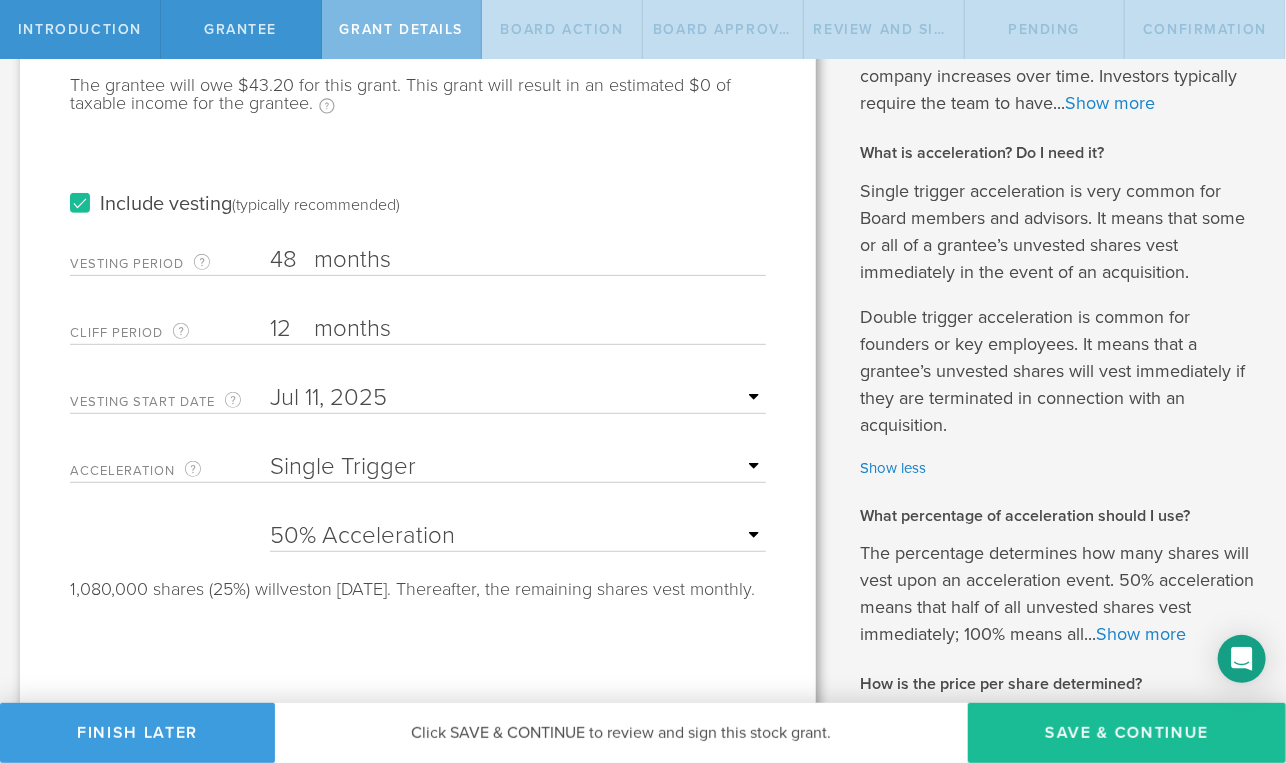 click on "Double trigger acceleration is common for founders or key employees. It means that a grantee’s unvested shares will vest immediately if they are terminated in connection with an acquisition." at bounding box center [1058, 371] 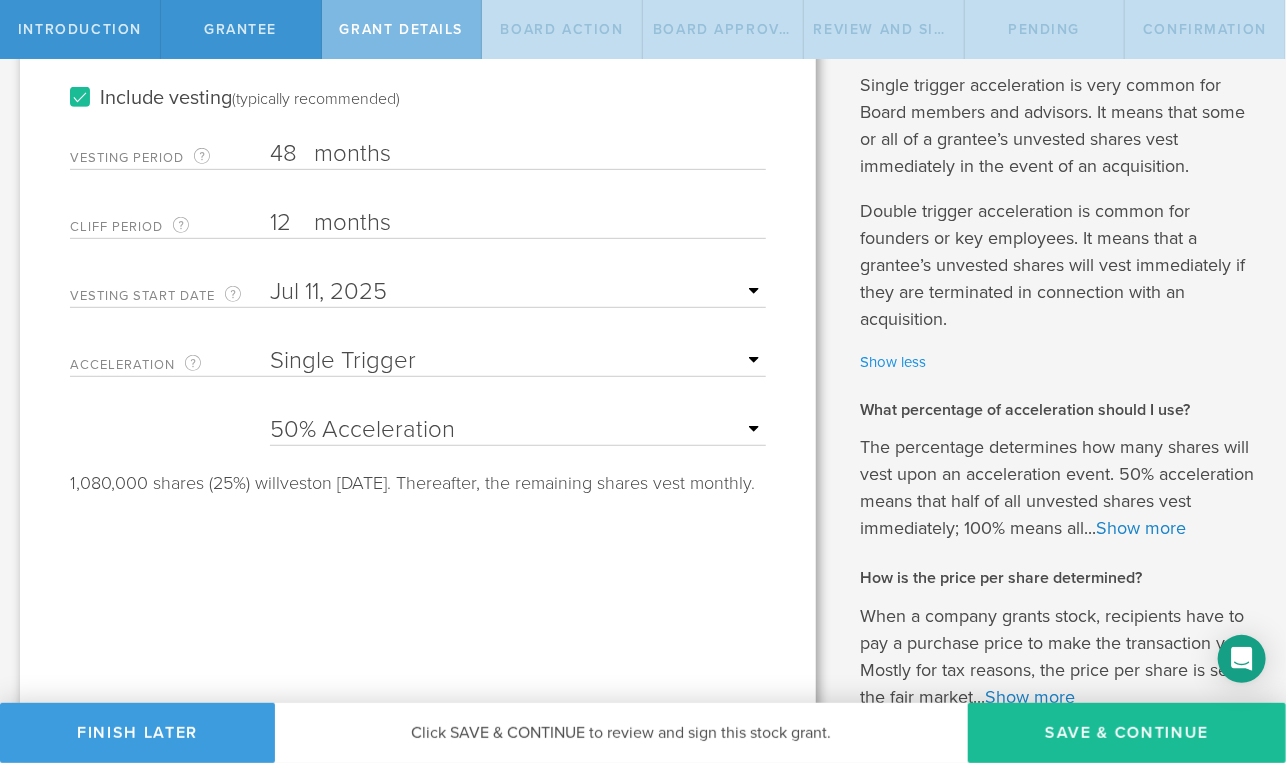 click on "Show less" at bounding box center [1058, 362] 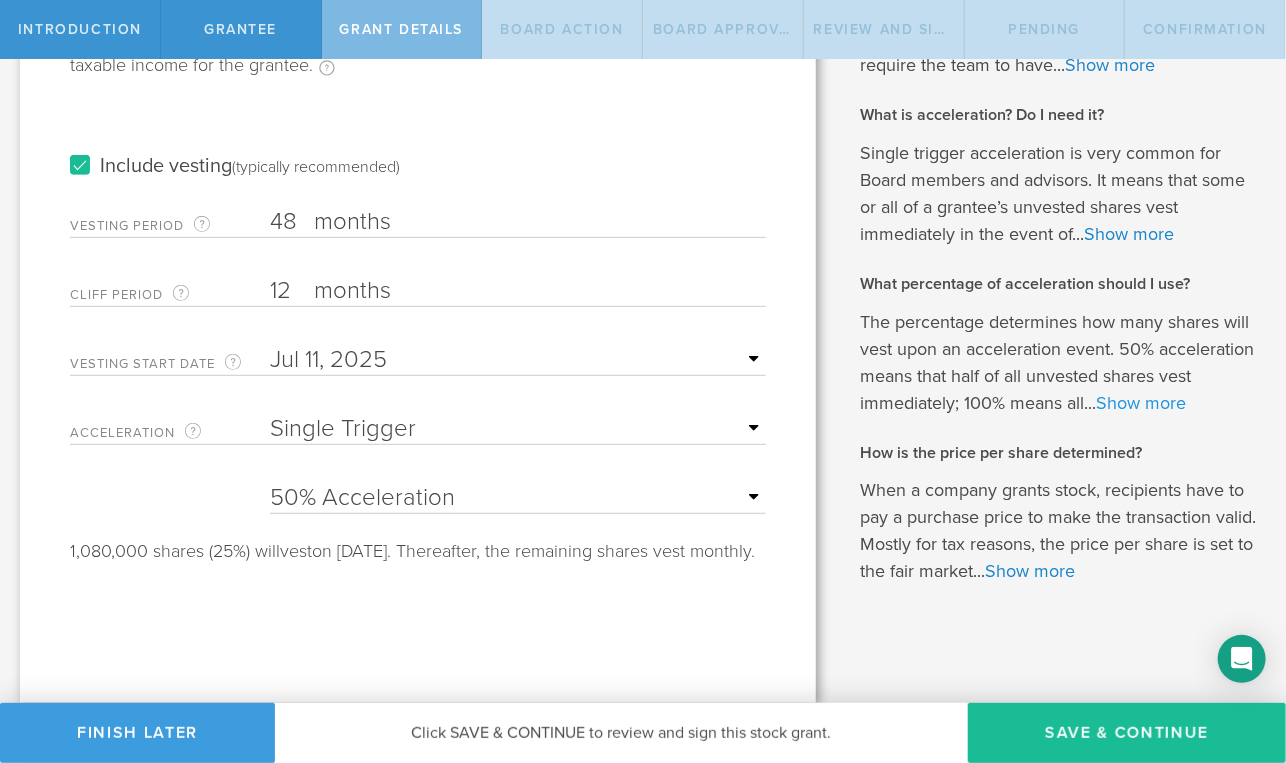 click on "Show more" at bounding box center [1141, 403] 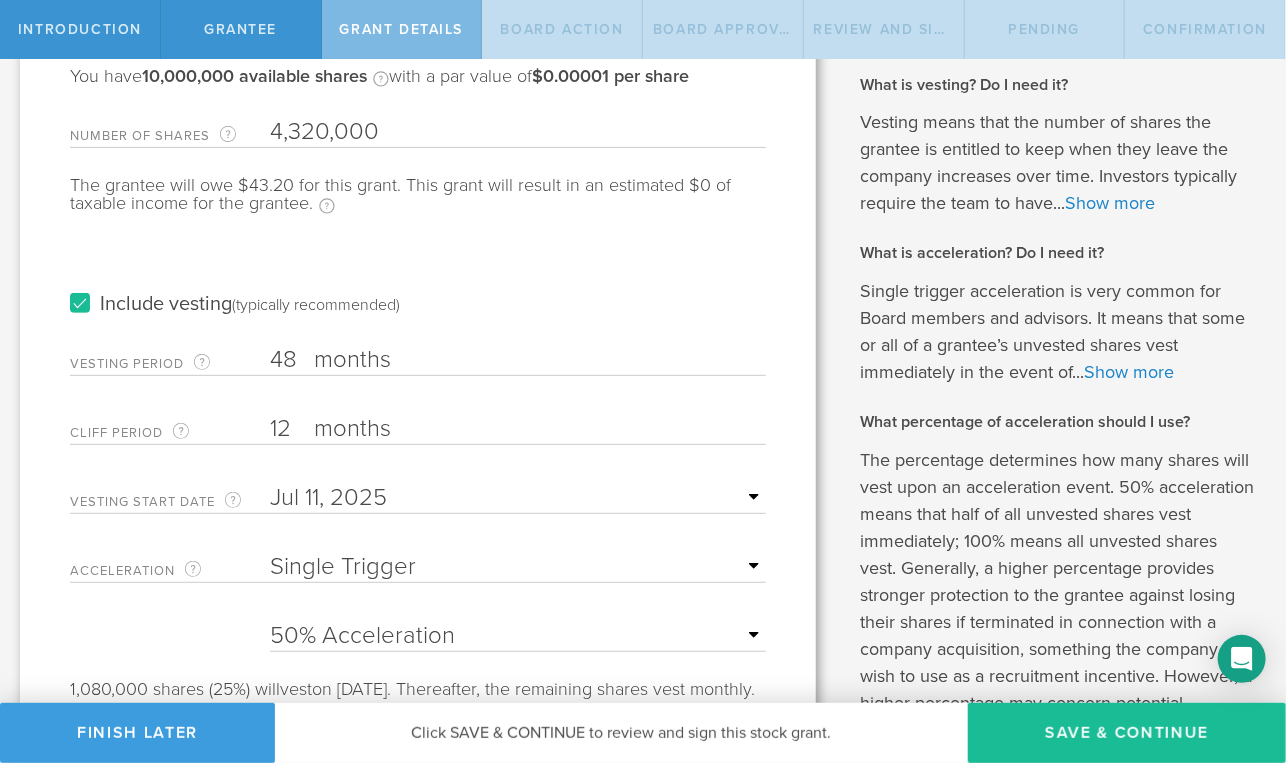 scroll, scrollTop: 169, scrollLeft: 0, axis: vertical 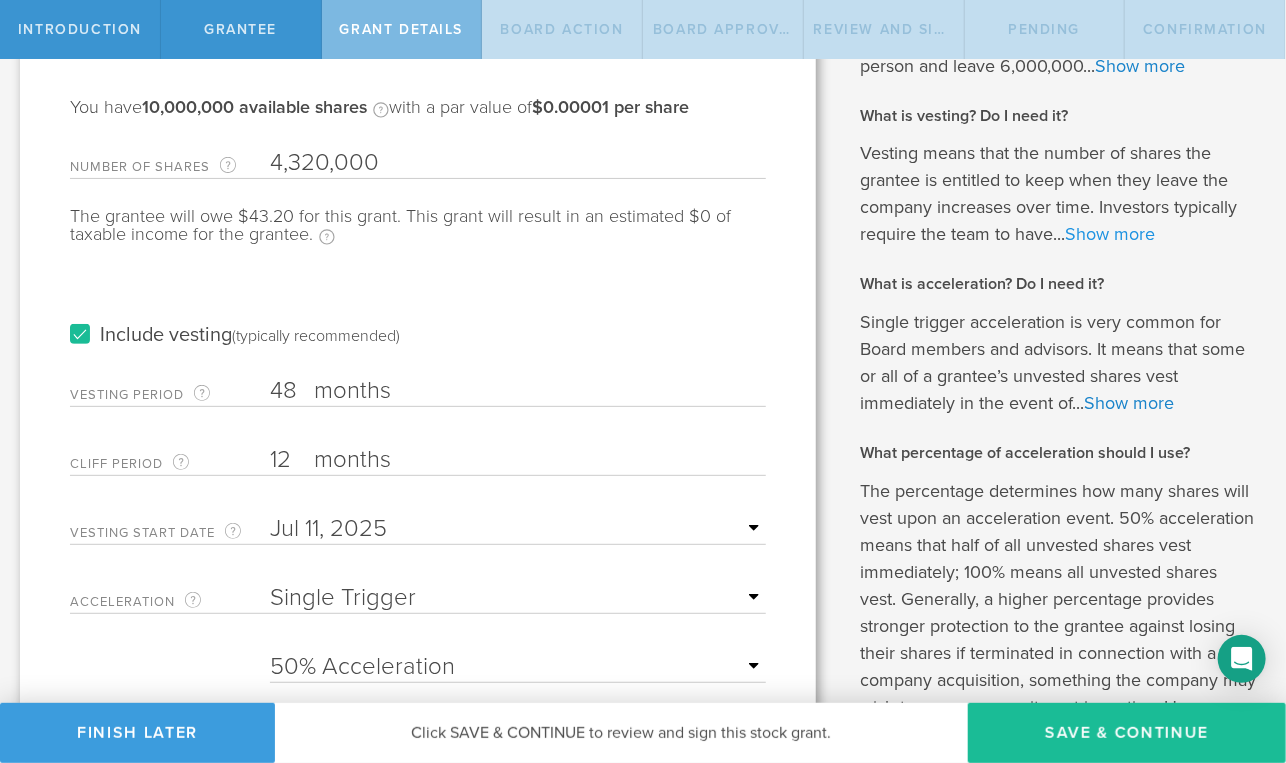 click on "Show more" at bounding box center [1110, 234] 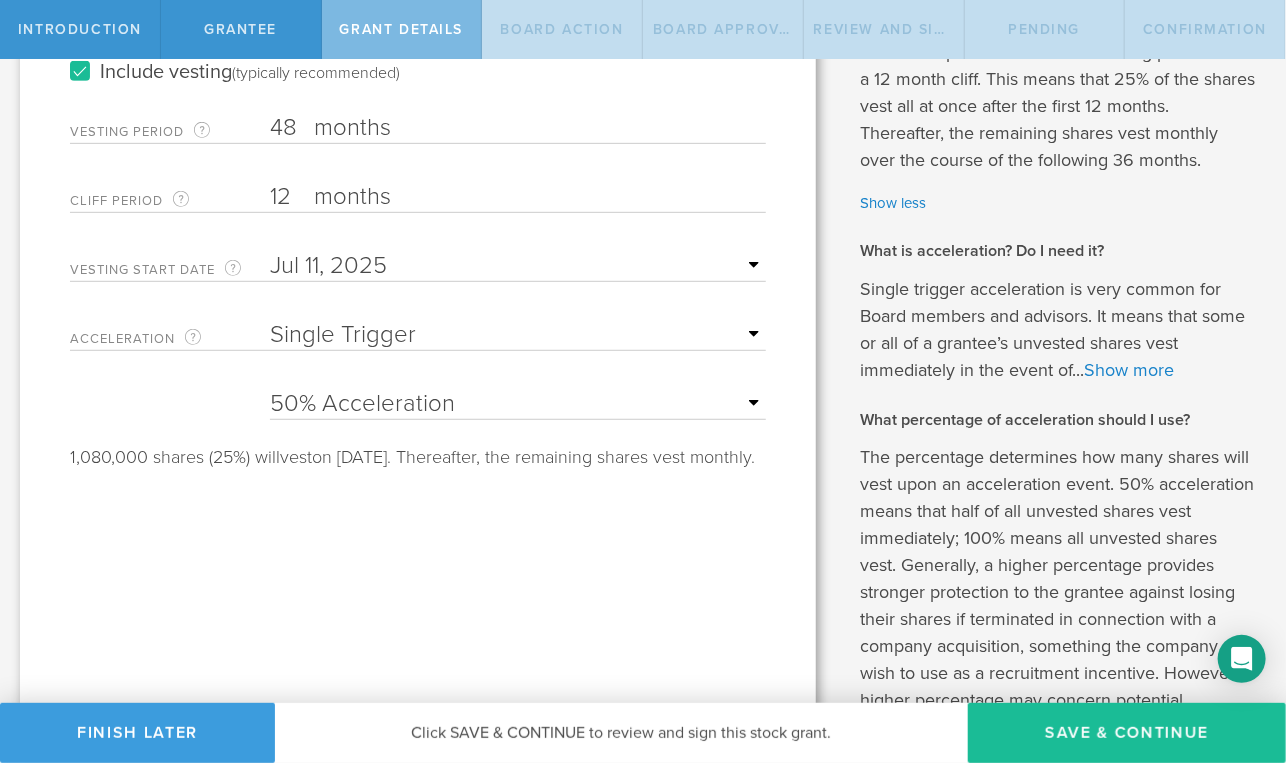scroll, scrollTop: 448, scrollLeft: 0, axis: vertical 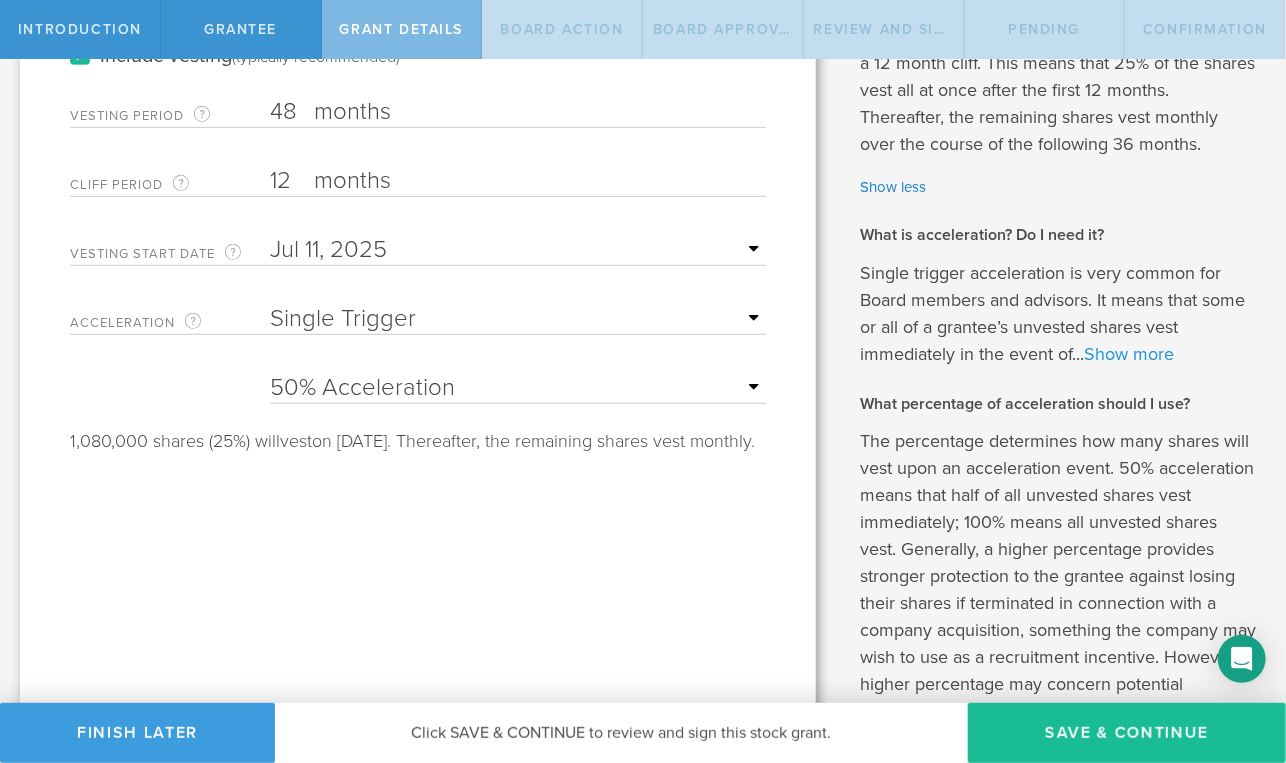 click on "Show more" at bounding box center [1129, 354] 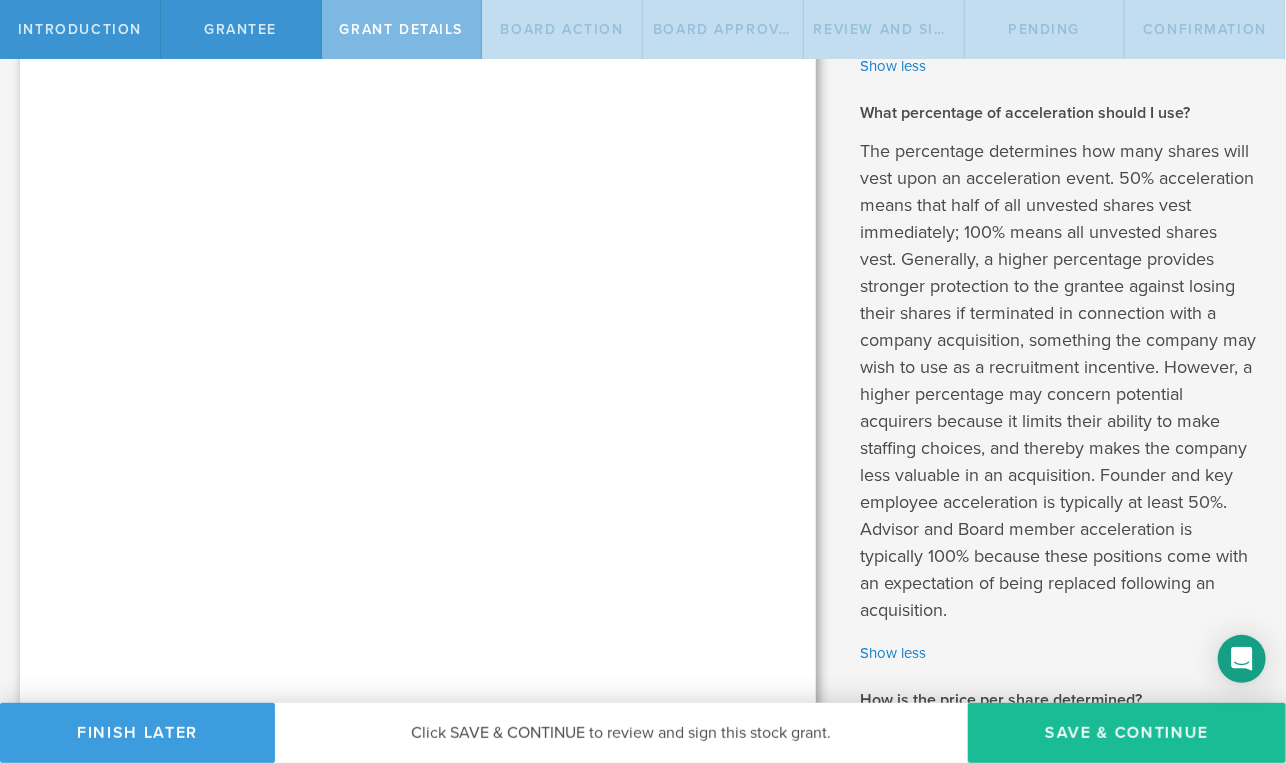 scroll, scrollTop: 934, scrollLeft: 0, axis: vertical 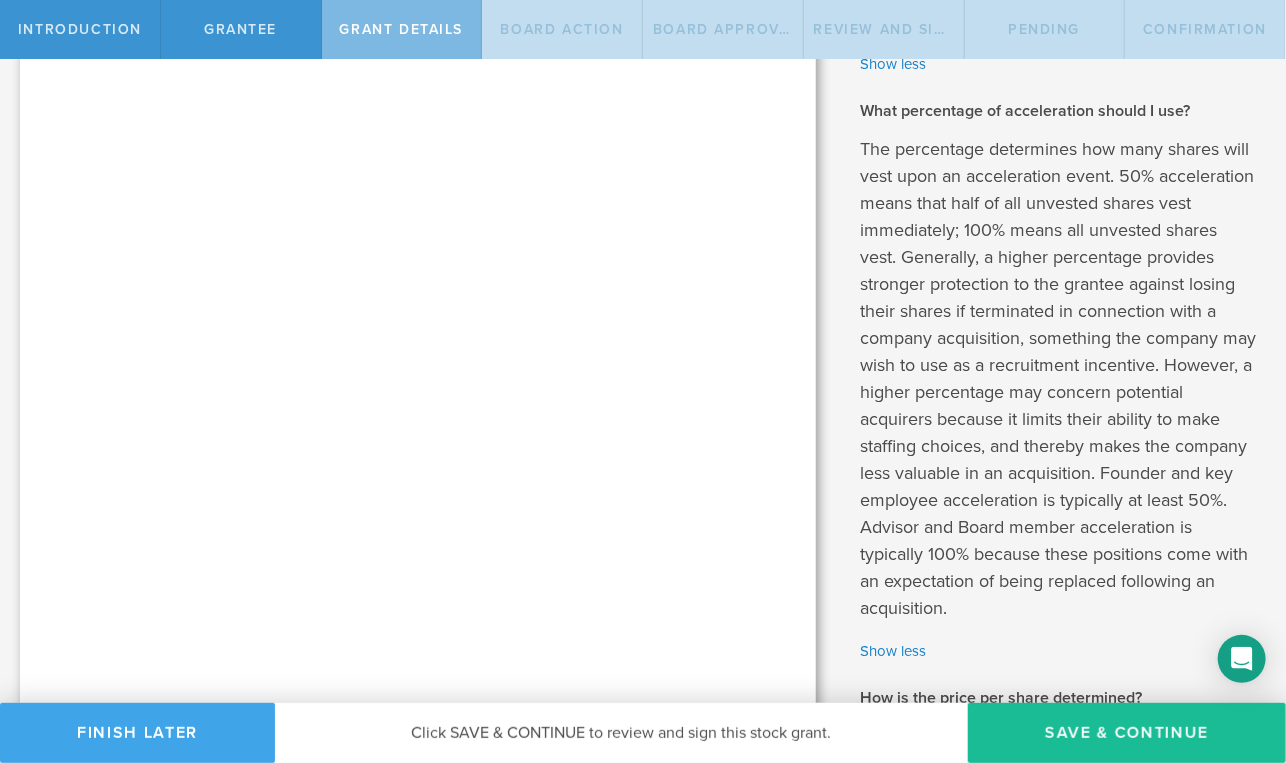 click on "Finish Later" at bounding box center (137, 733) 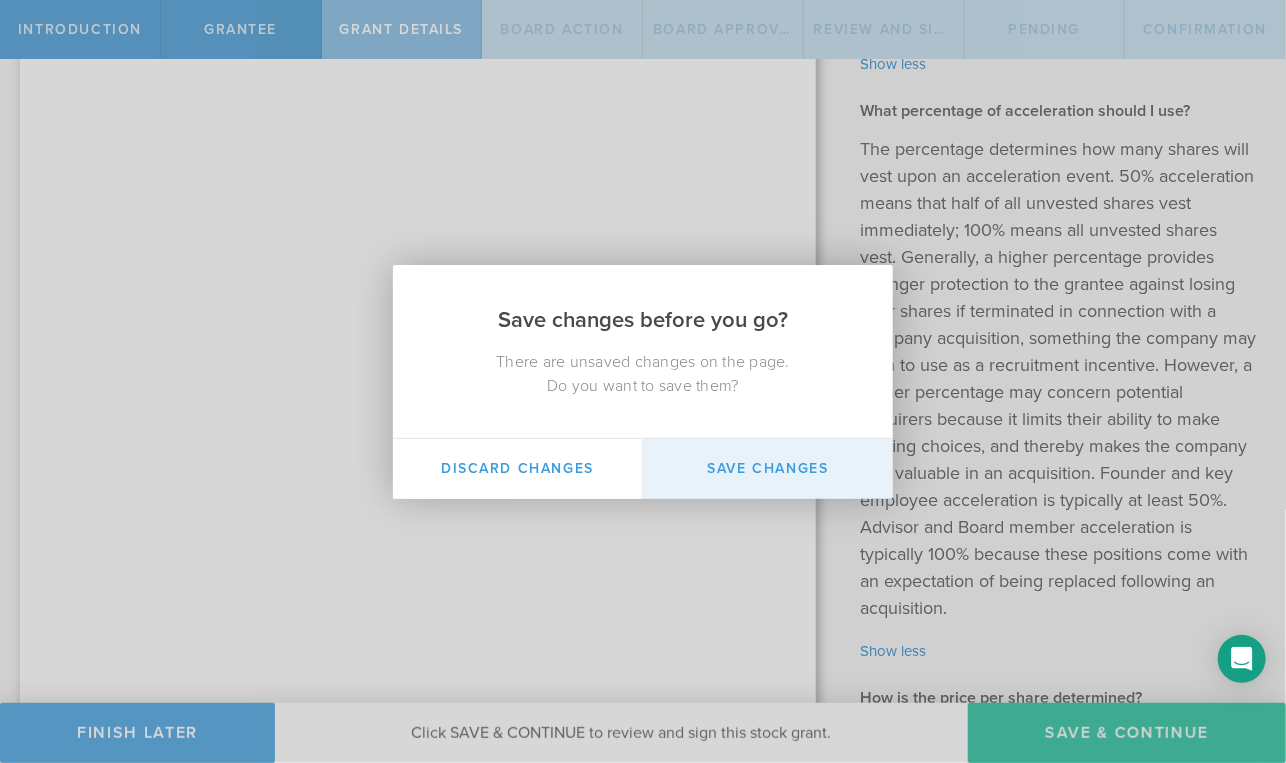 click on "Save Changes" at bounding box center (768, 469) 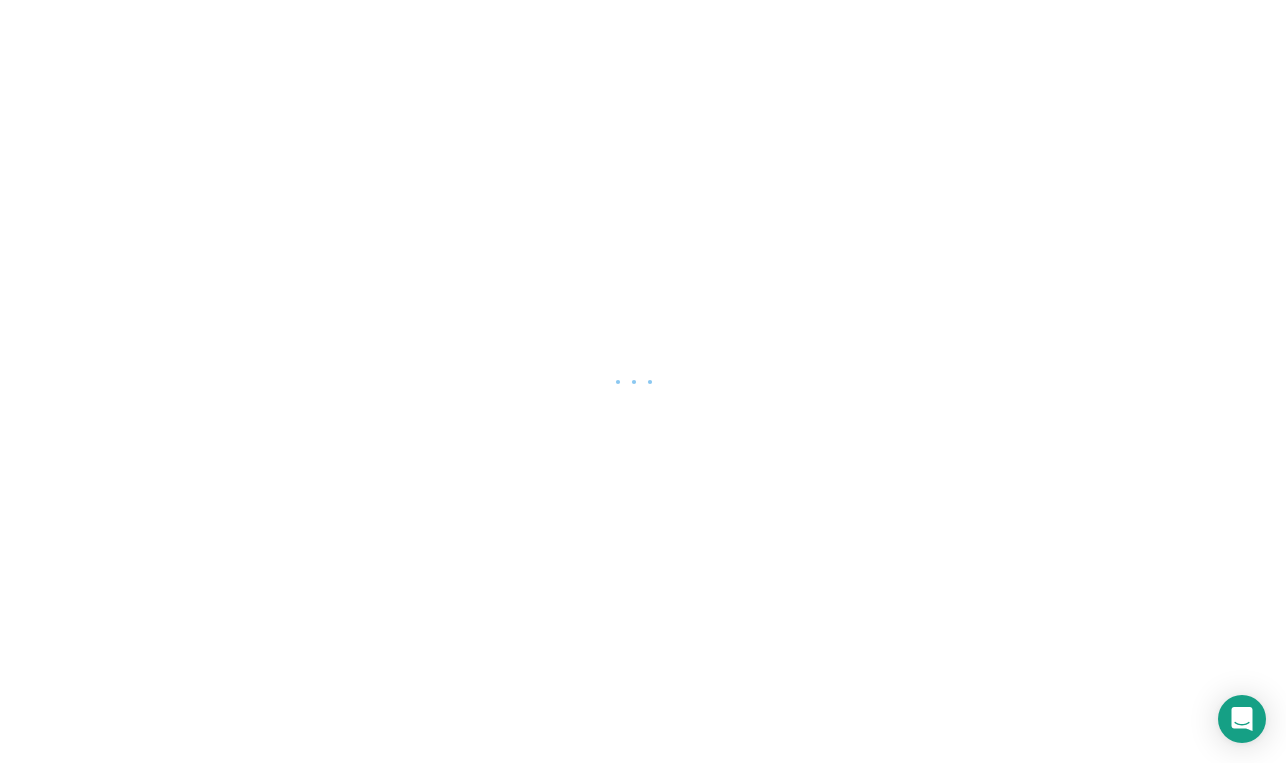 scroll, scrollTop: 0, scrollLeft: 0, axis: both 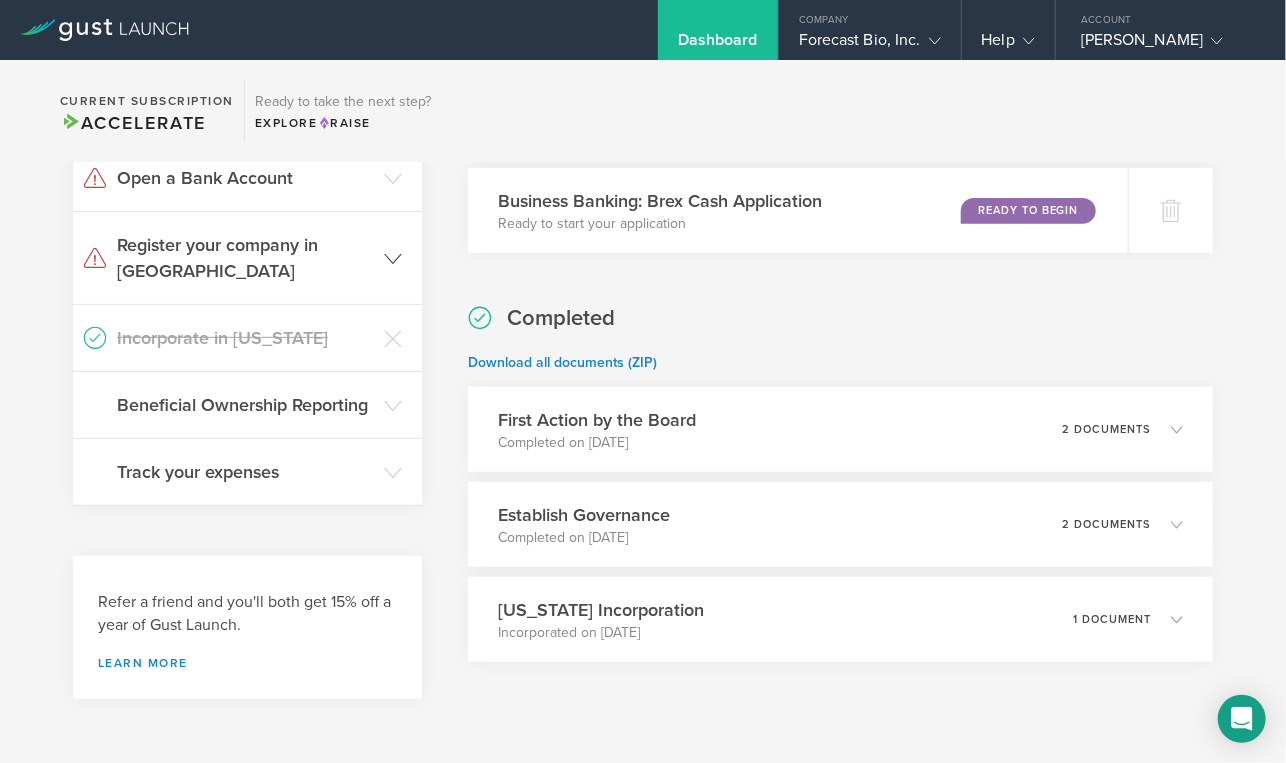 click on "Register your company in [GEOGRAPHIC_DATA]" at bounding box center (245, 258) 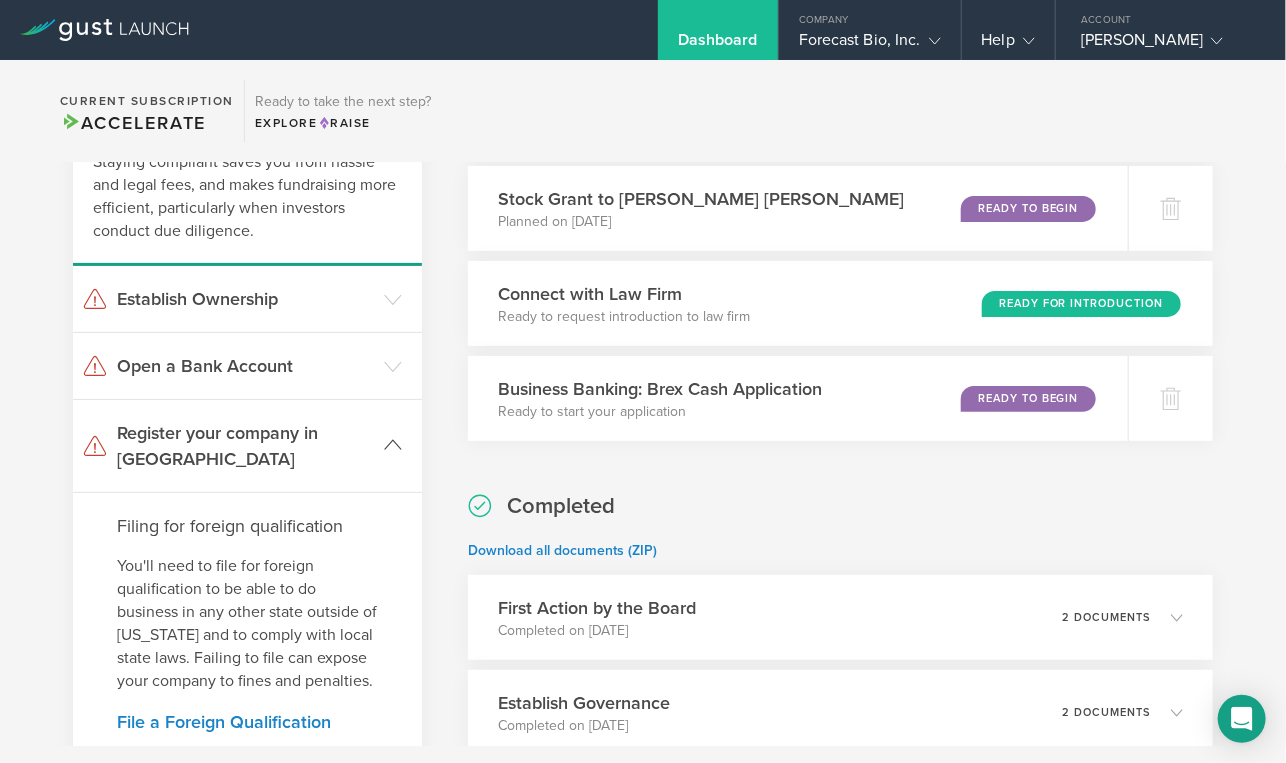 scroll, scrollTop: 167, scrollLeft: 0, axis: vertical 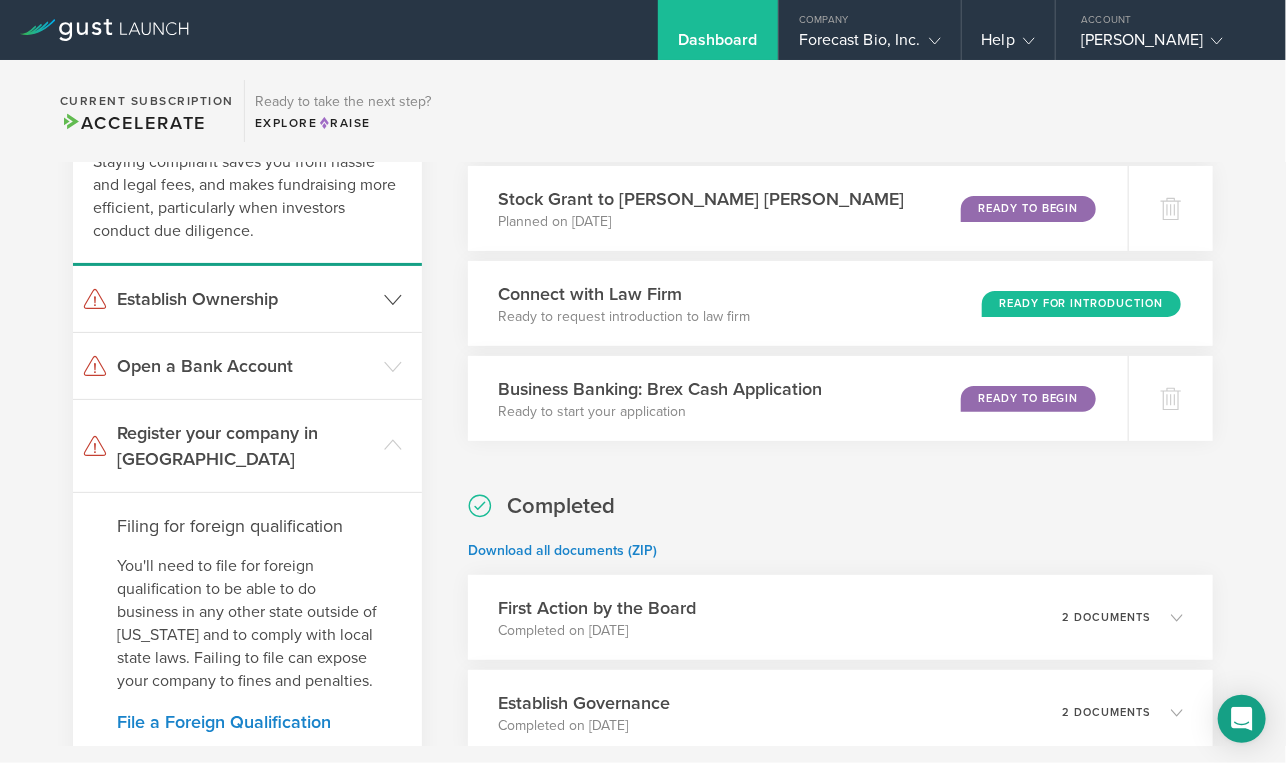 click on "Establish Ownership" at bounding box center [245, 299] 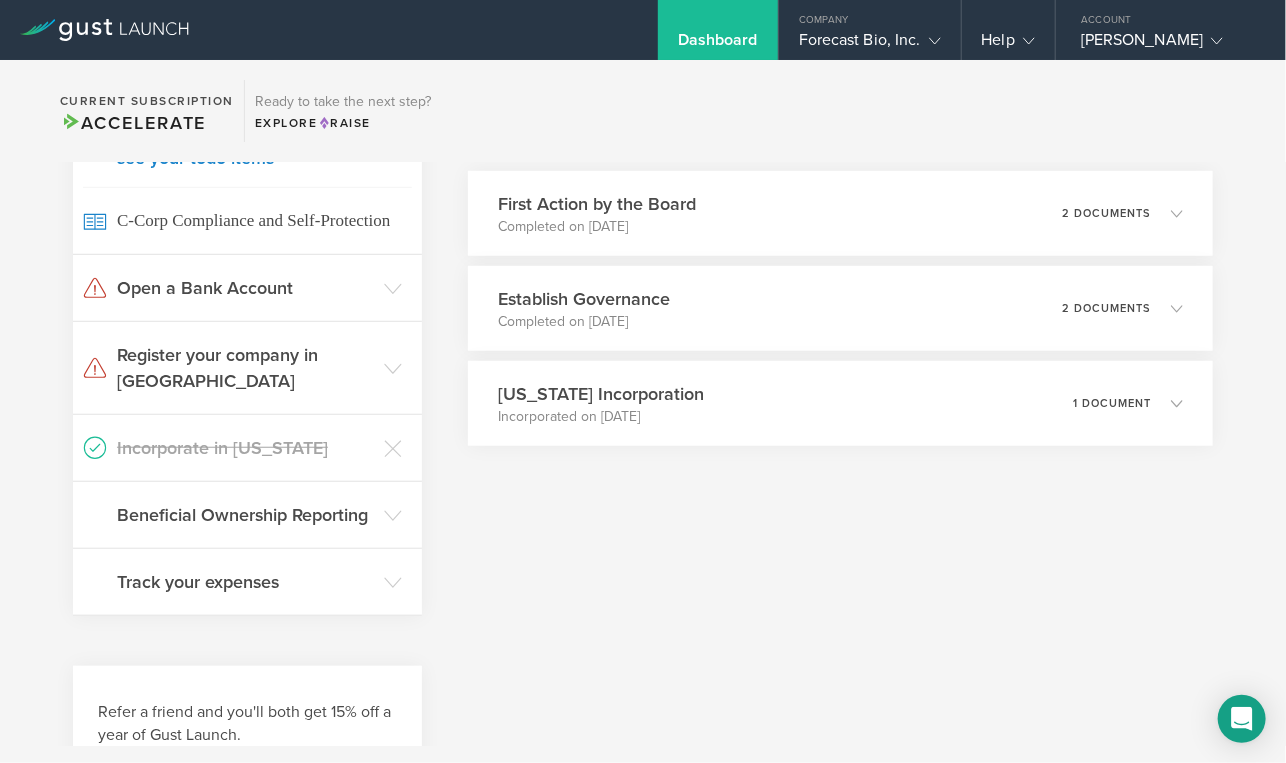 scroll, scrollTop: 570, scrollLeft: 0, axis: vertical 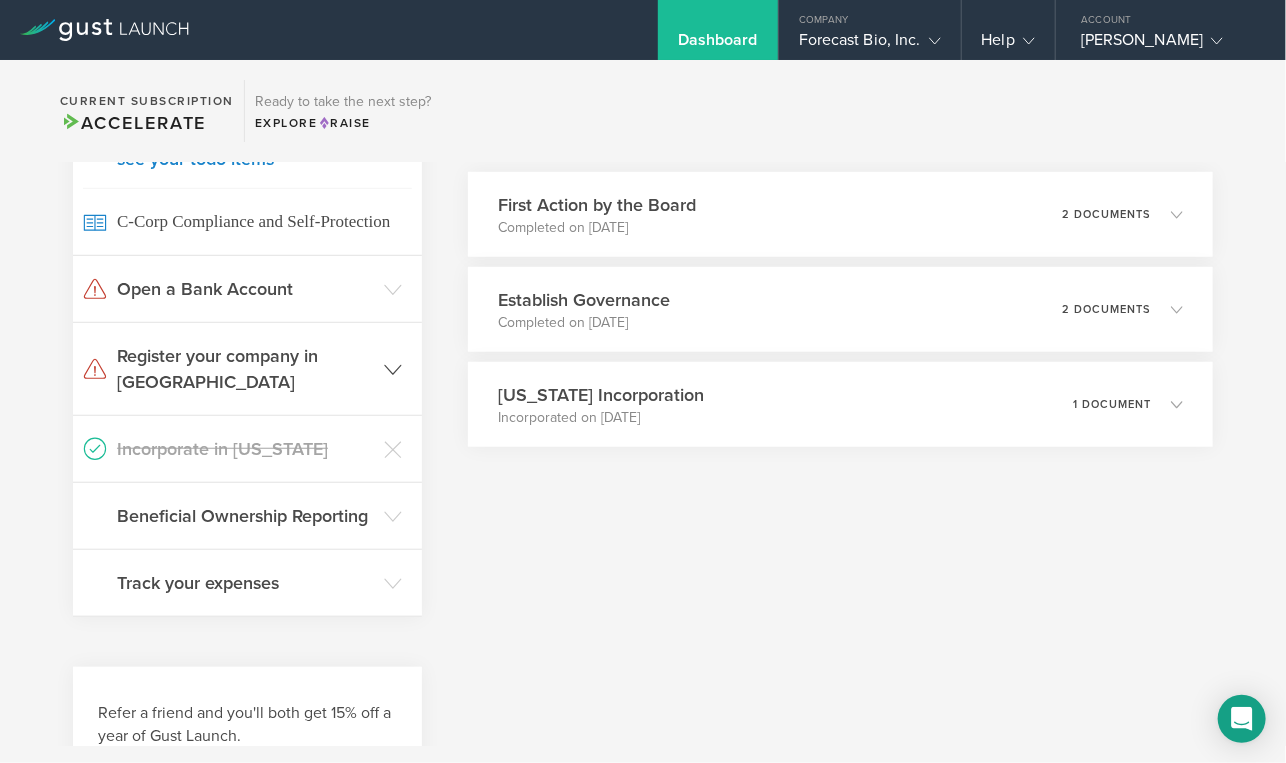 click on "Register your company in [GEOGRAPHIC_DATA]" at bounding box center [245, 369] 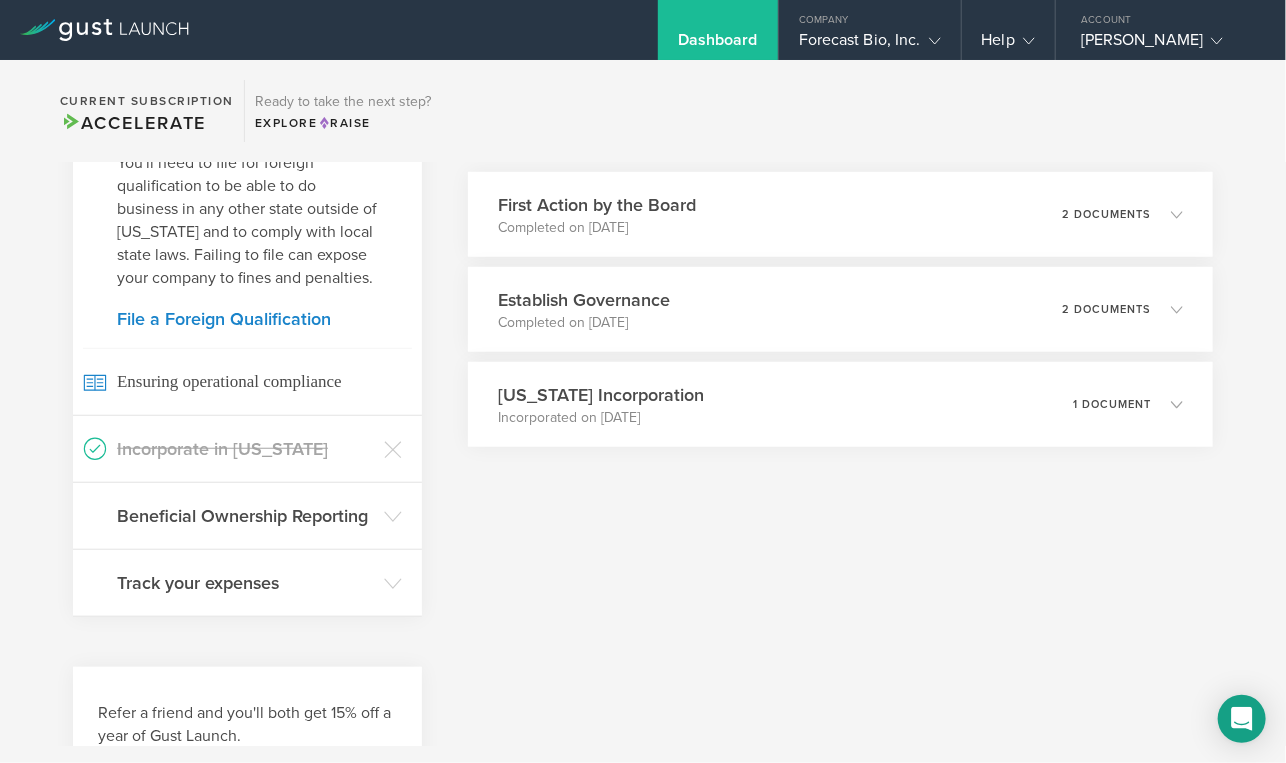 scroll, scrollTop: 400, scrollLeft: 0, axis: vertical 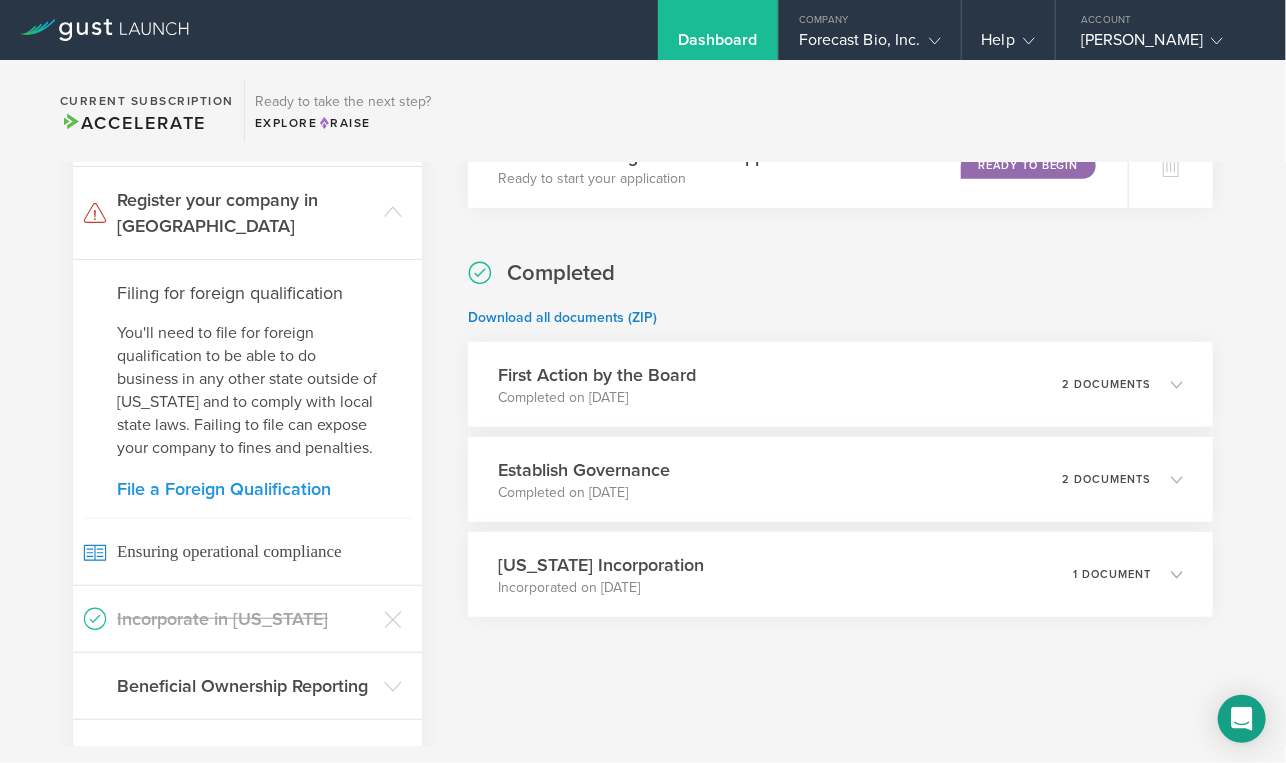 click on "File a Foreign Qualification" 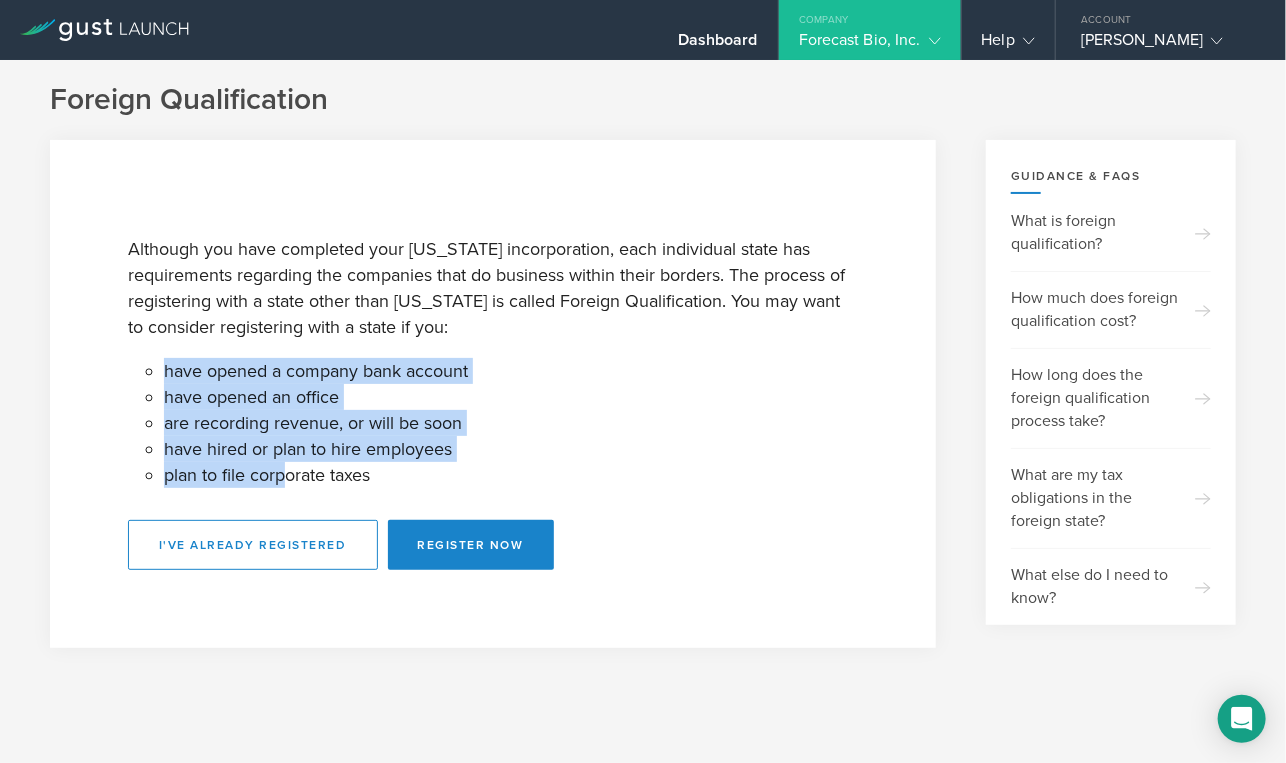 drag, startPoint x: 166, startPoint y: 369, endPoint x: 285, endPoint y: 467, distance: 154.15901 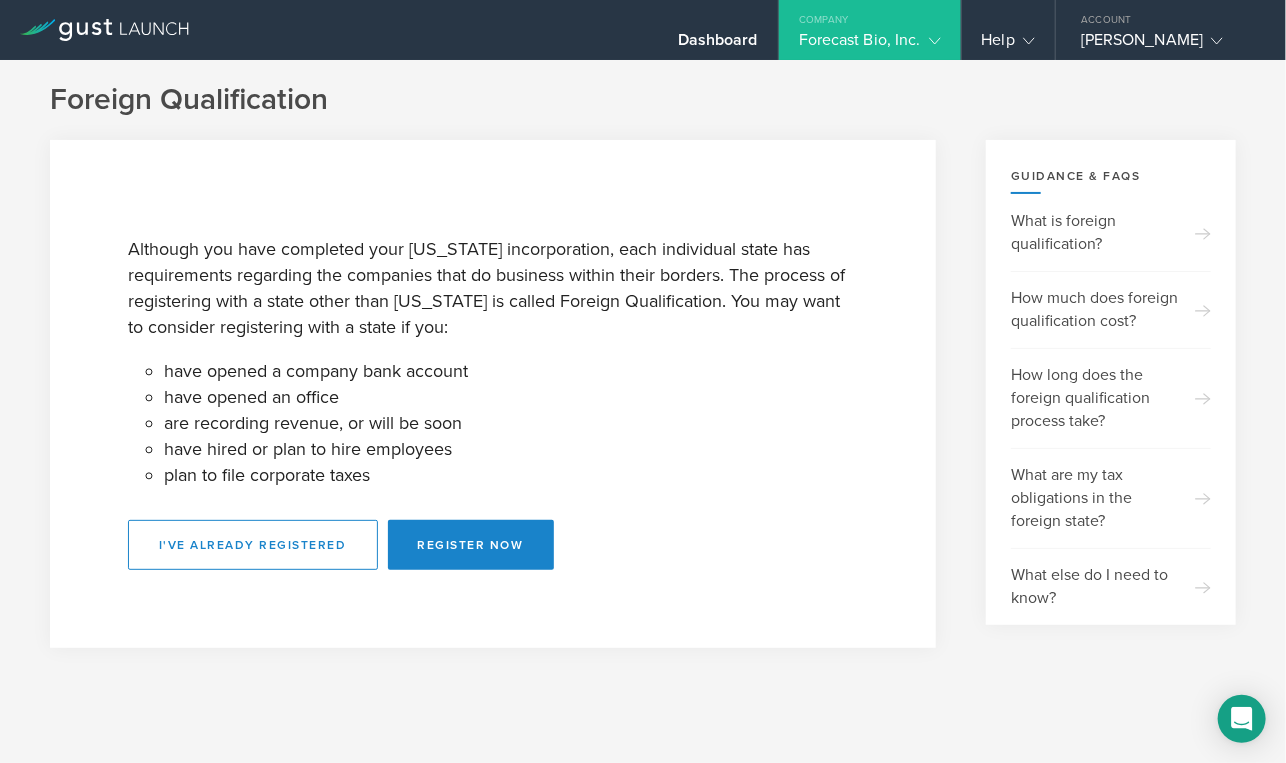 click on "plan to file corporate taxes" at bounding box center [511, 475] 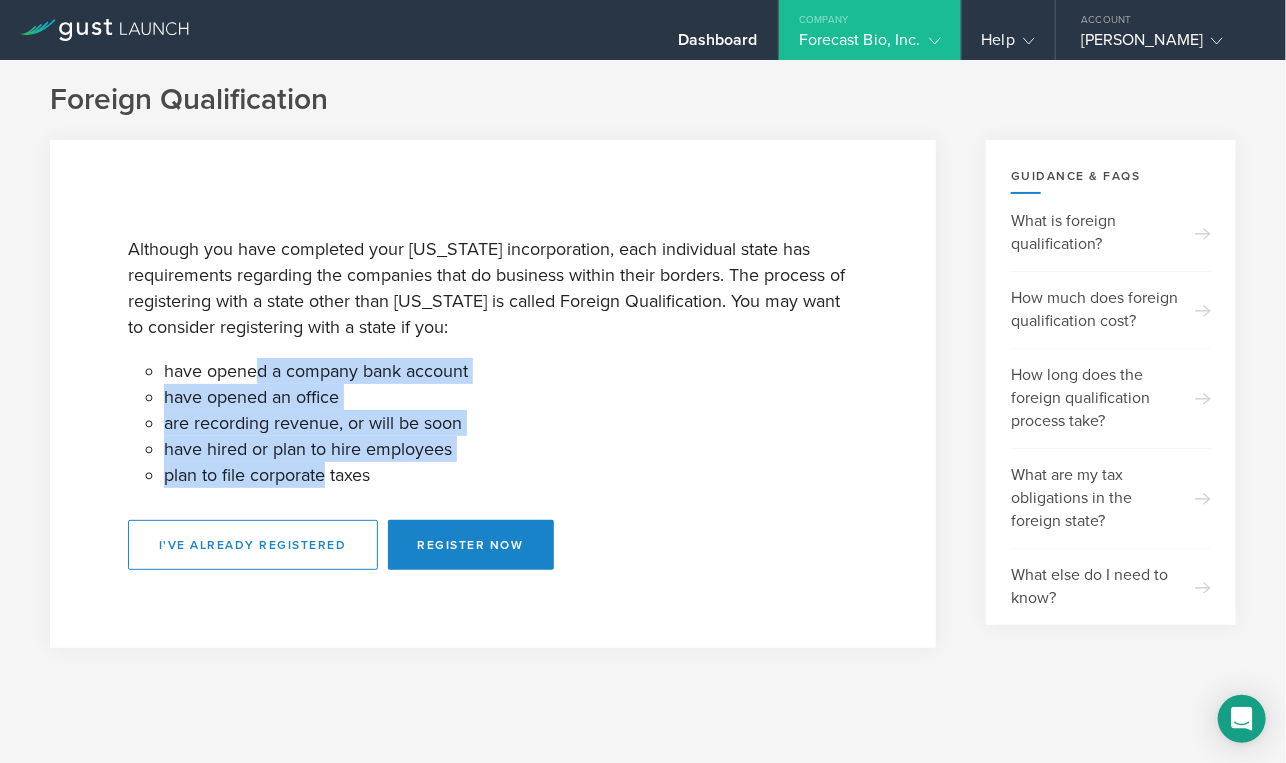 drag, startPoint x: 326, startPoint y: 479, endPoint x: 257, endPoint y: 378, distance: 122.31925 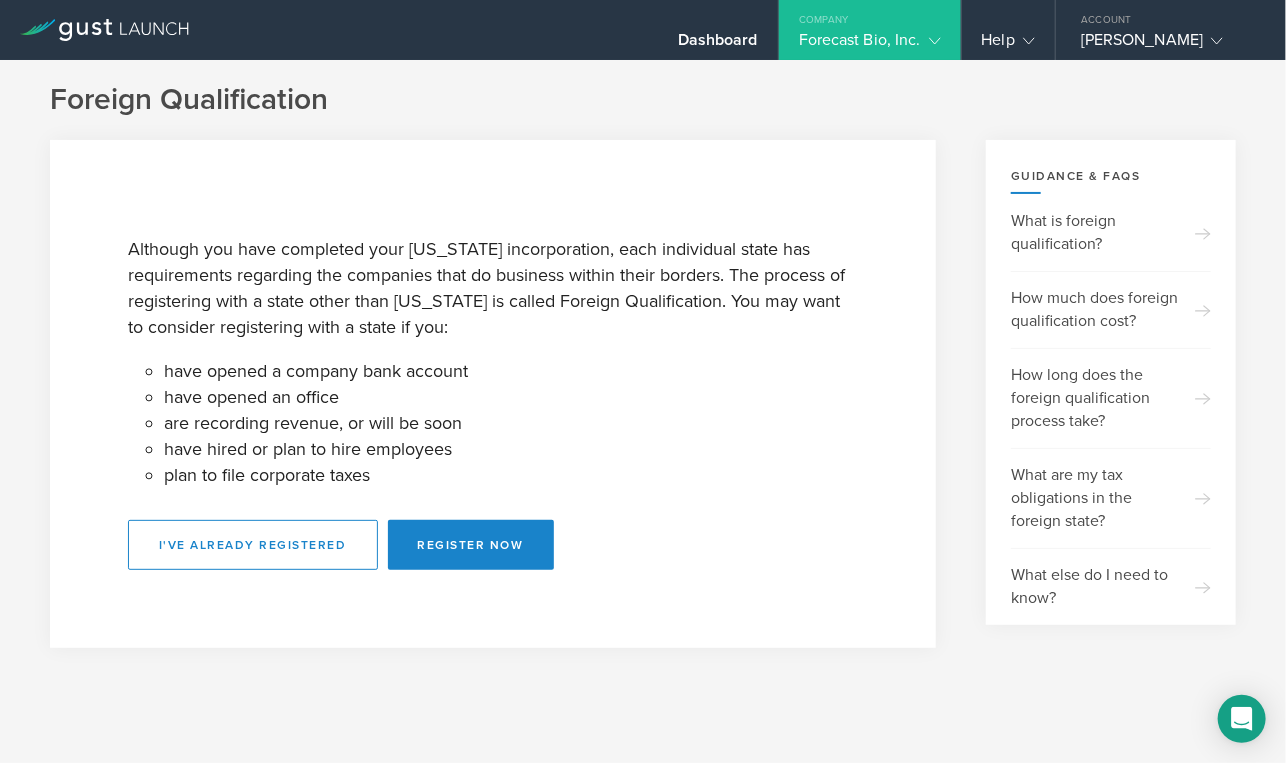 click on "have opened a company bank account" at bounding box center [511, 371] 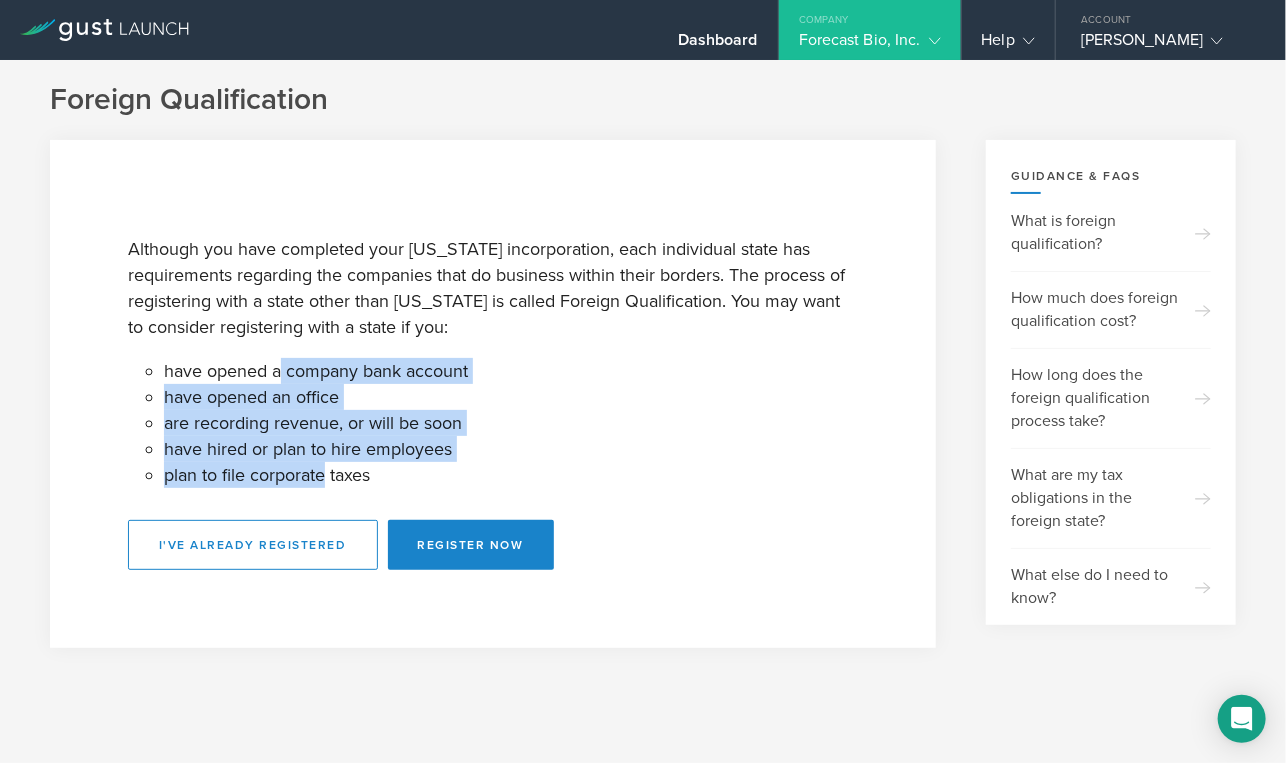 drag, startPoint x: 285, startPoint y: 365, endPoint x: 324, endPoint y: 475, distance: 116.70904 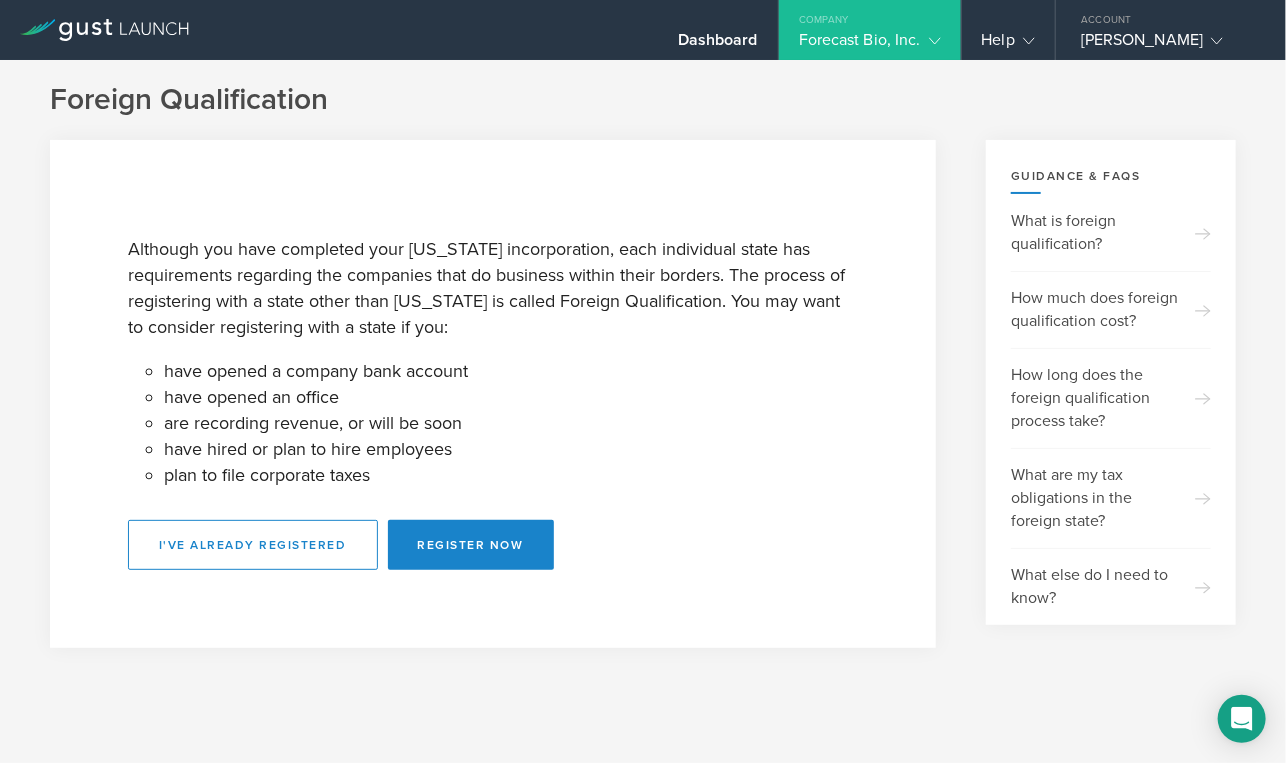 click on "plan to file corporate taxes" at bounding box center (511, 475) 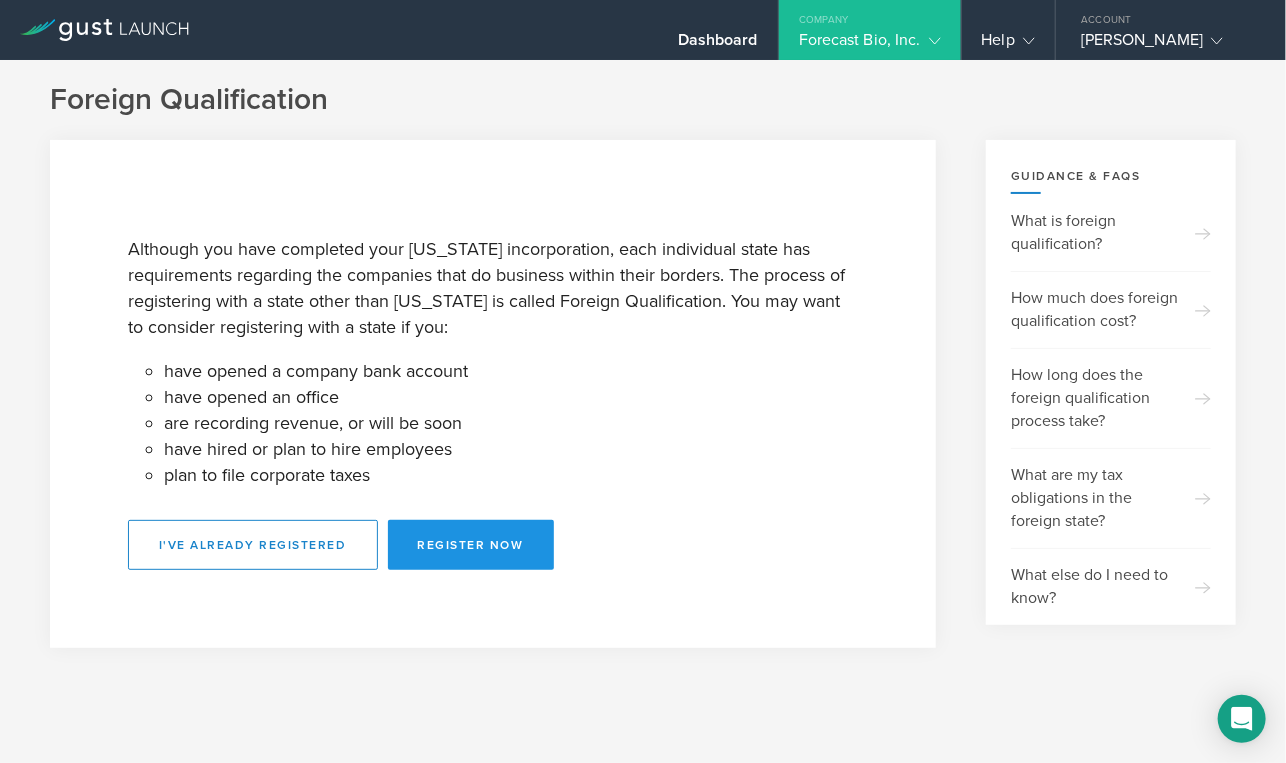 click on "Register Now" at bounding box center (471, 545) 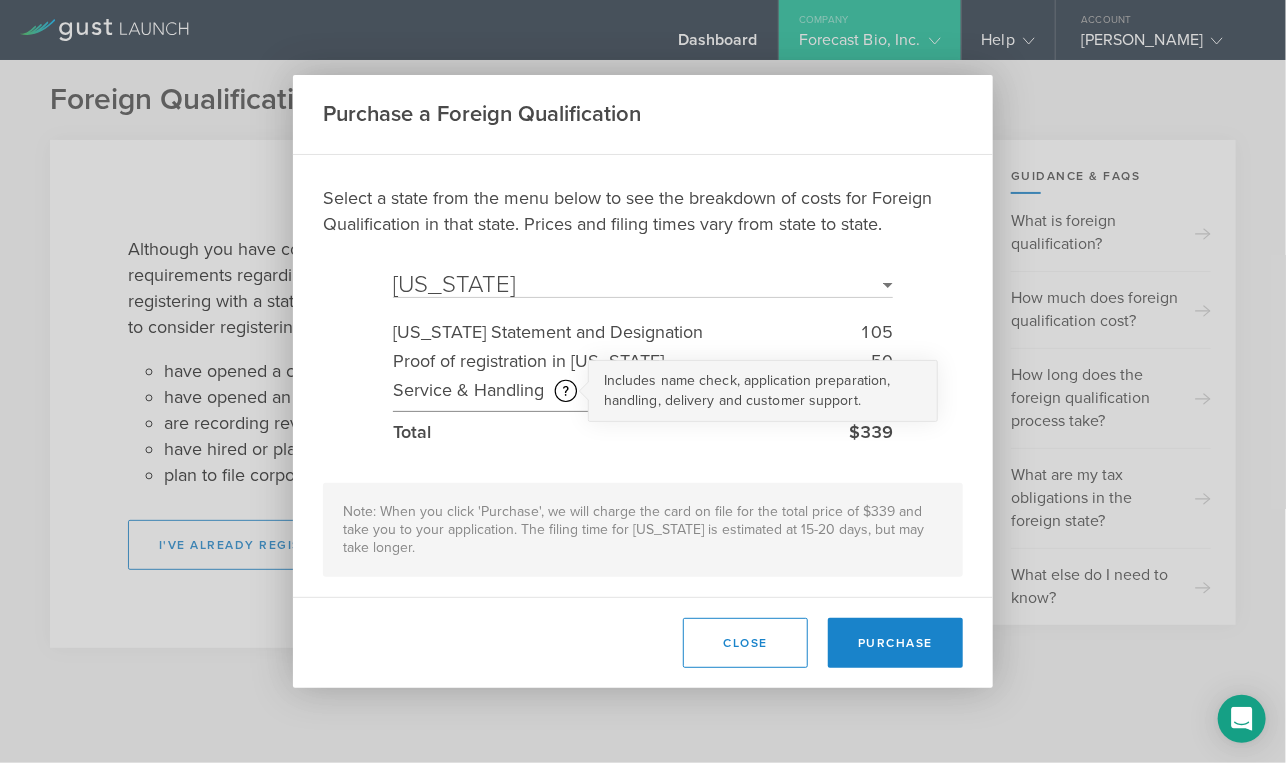 click 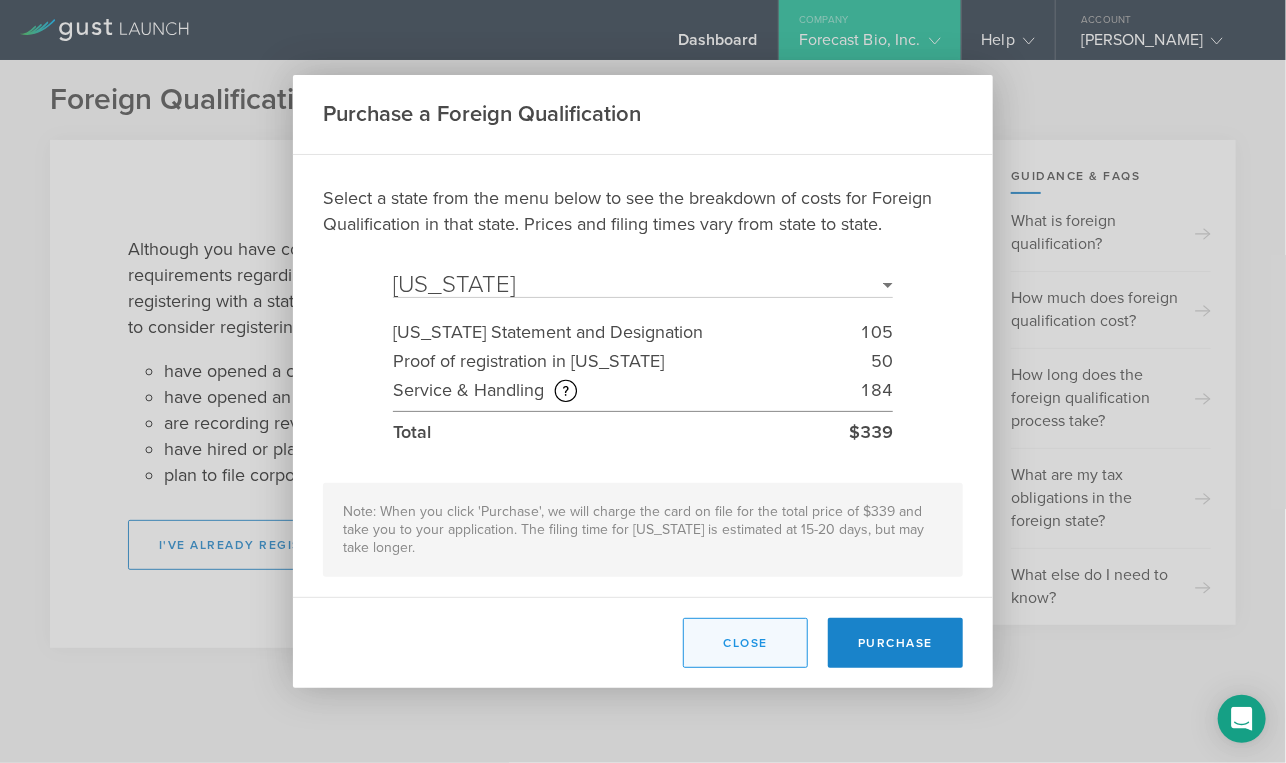 click on "Close" at bounding box center (745, 643) 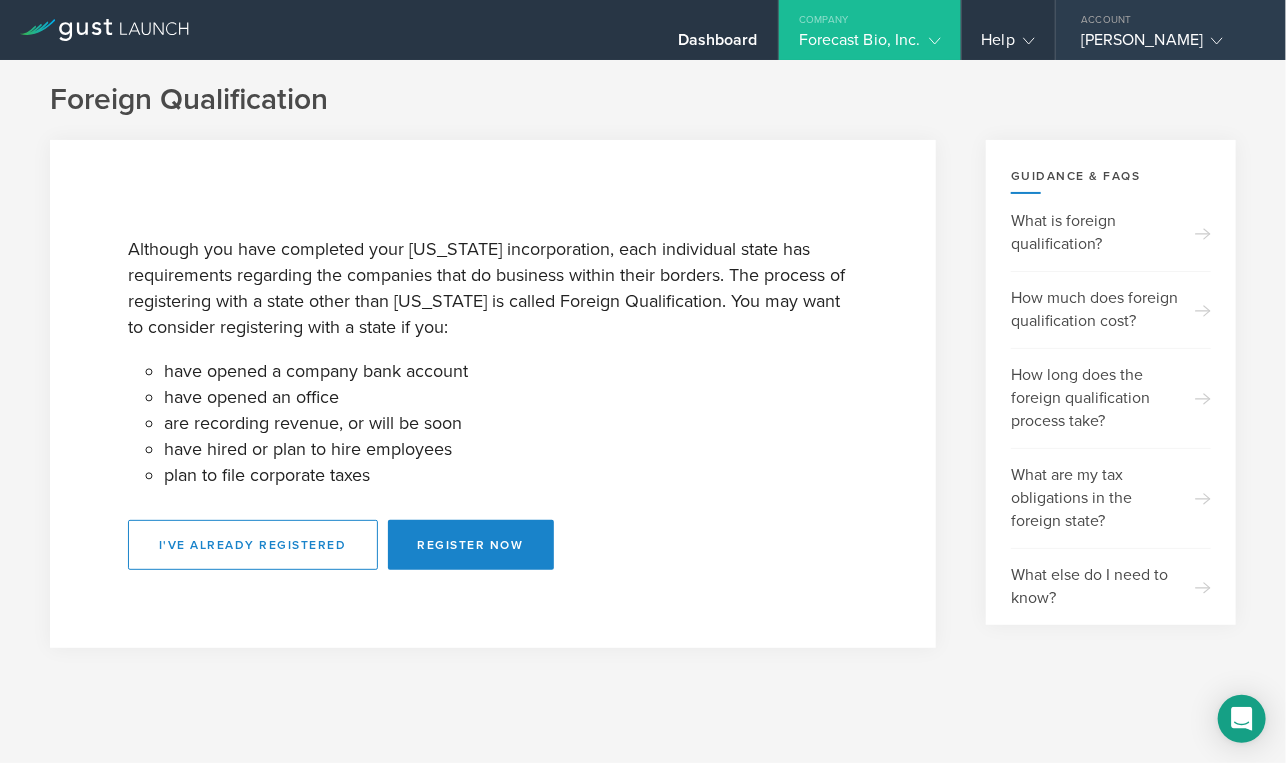 click on "Account" at bounding box center [1171, 15] 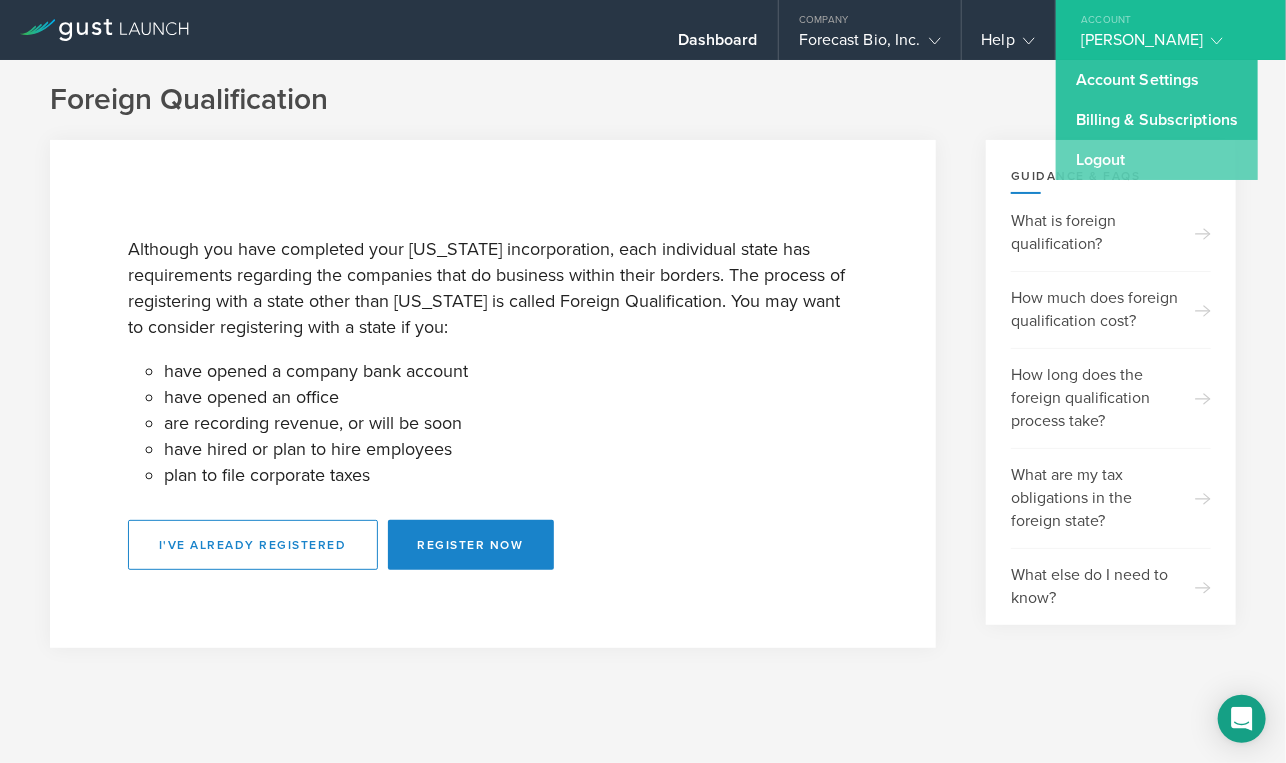 click on "Logout" at bounding box center [1157, 160] 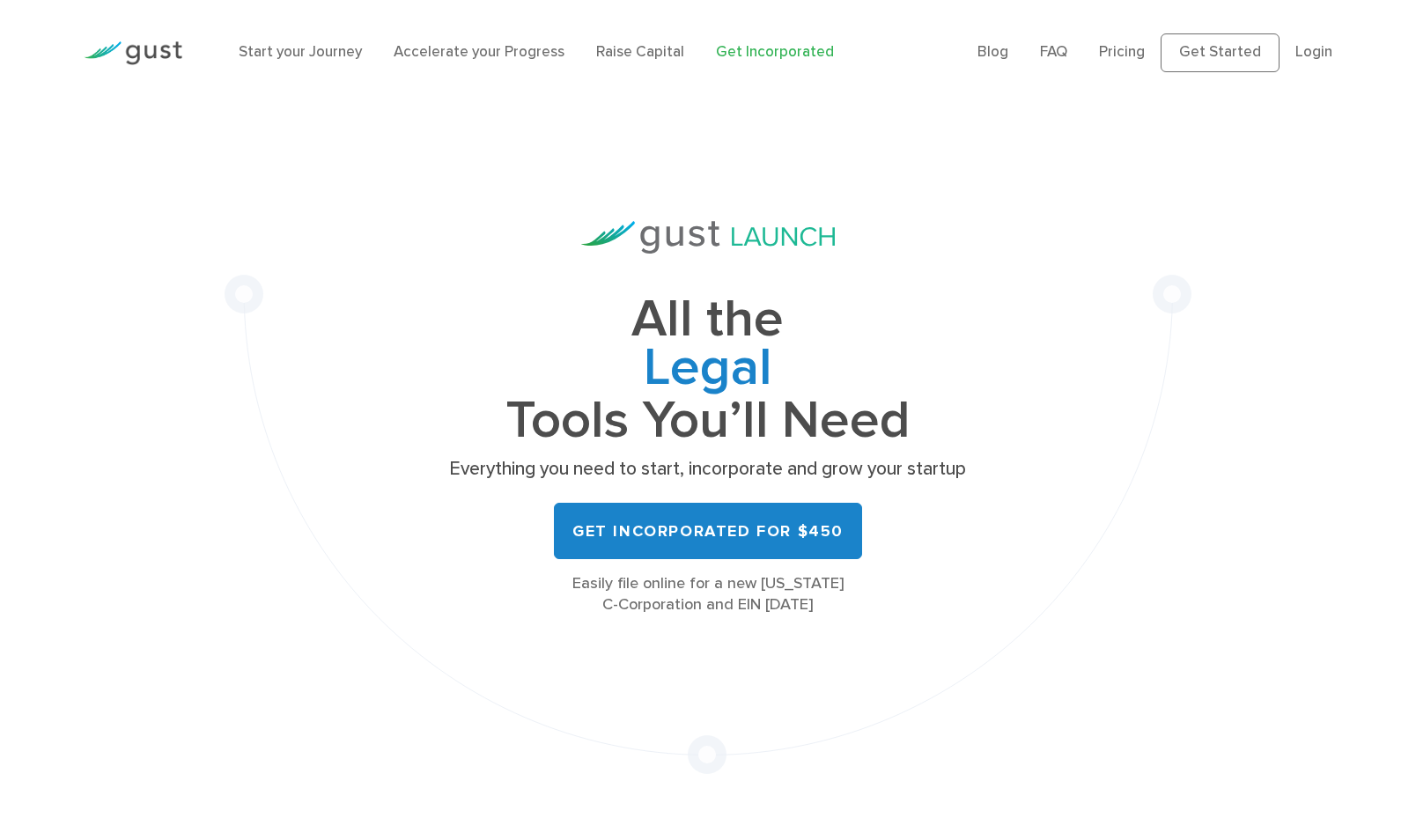 scroll, scrollTop: 0, scrollLeft: 0, axis: both 